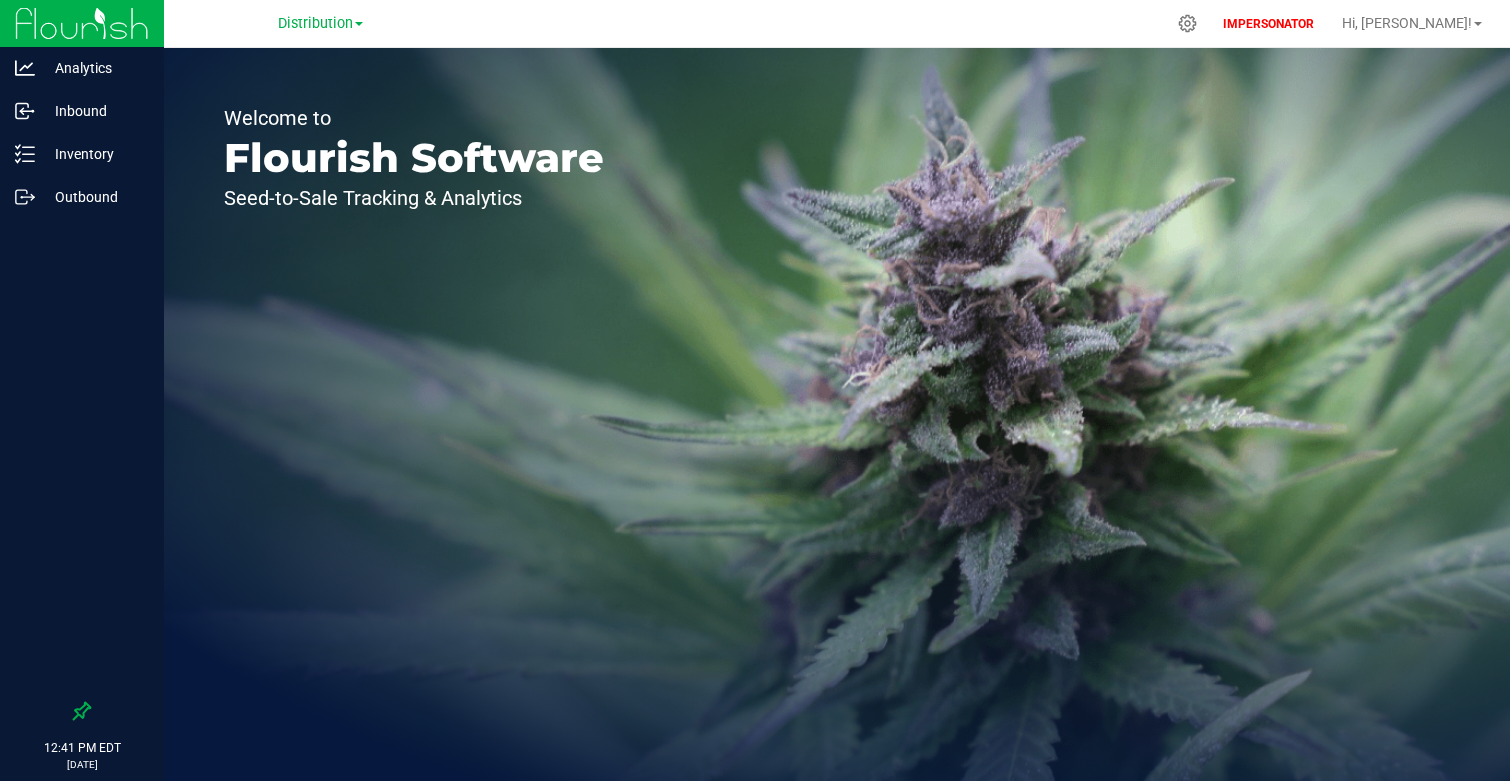 scroll, scrollTop: 0, scrollLeft: 0, axis: both 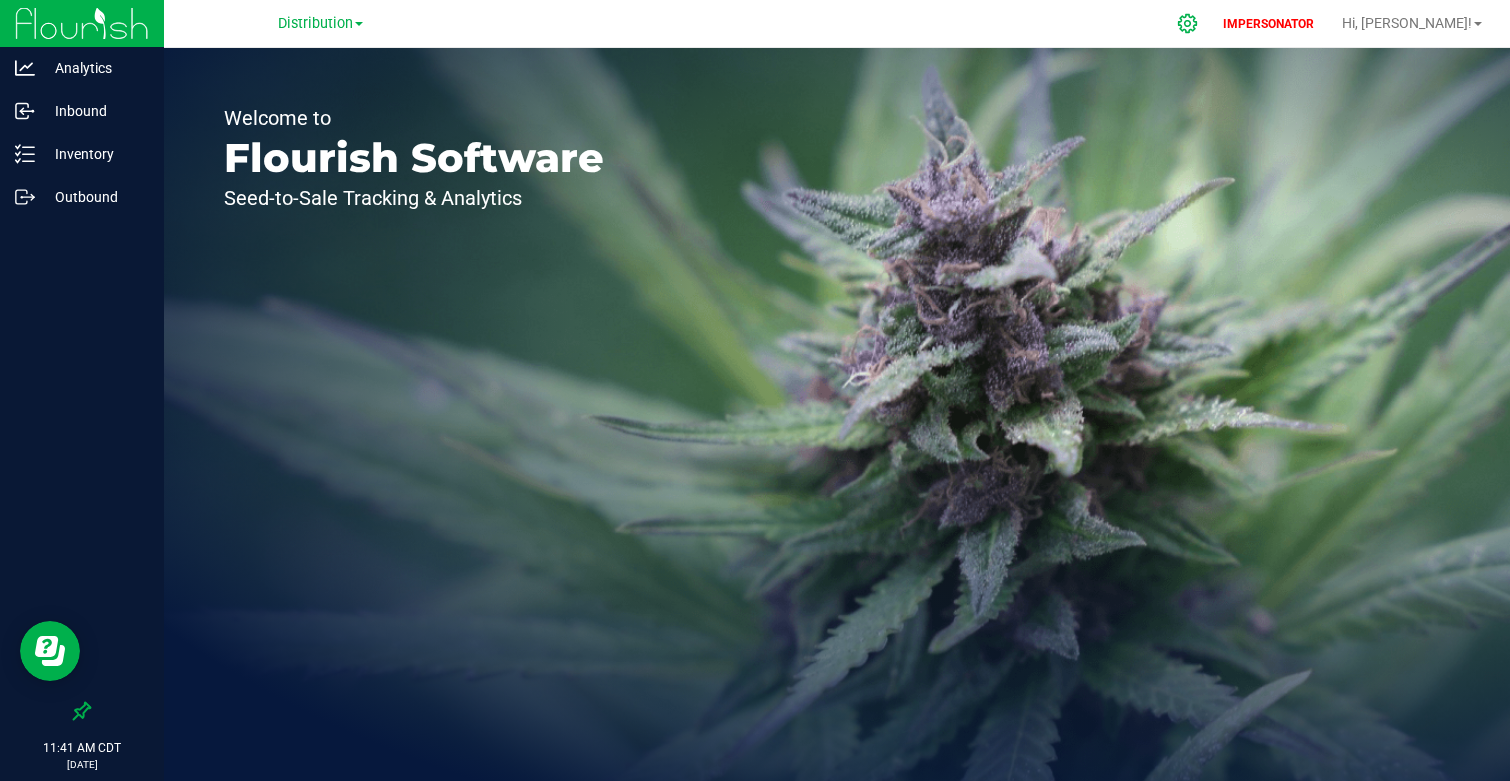 click 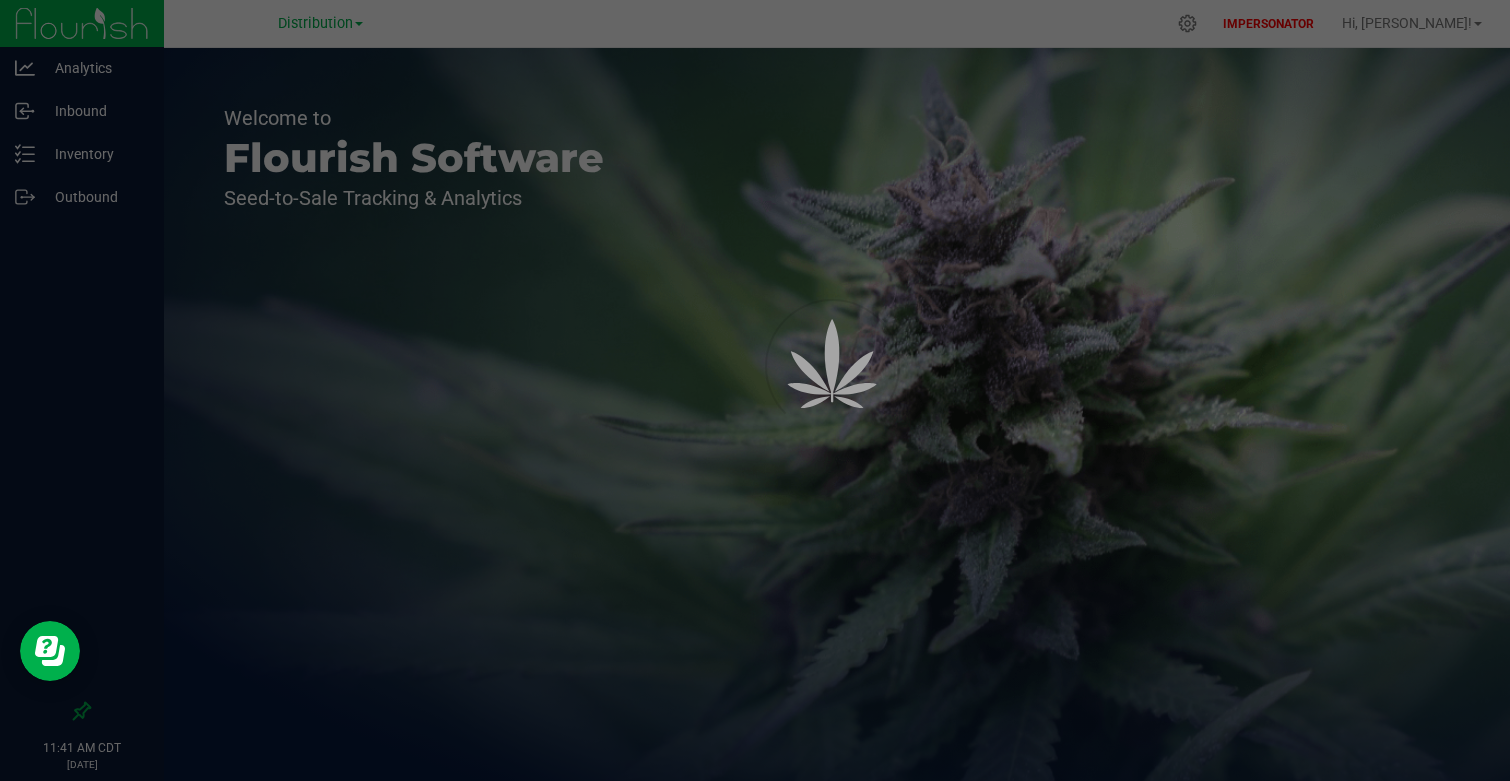 scroll, scrollTop: 0, scrollLeft: 0, axis: both 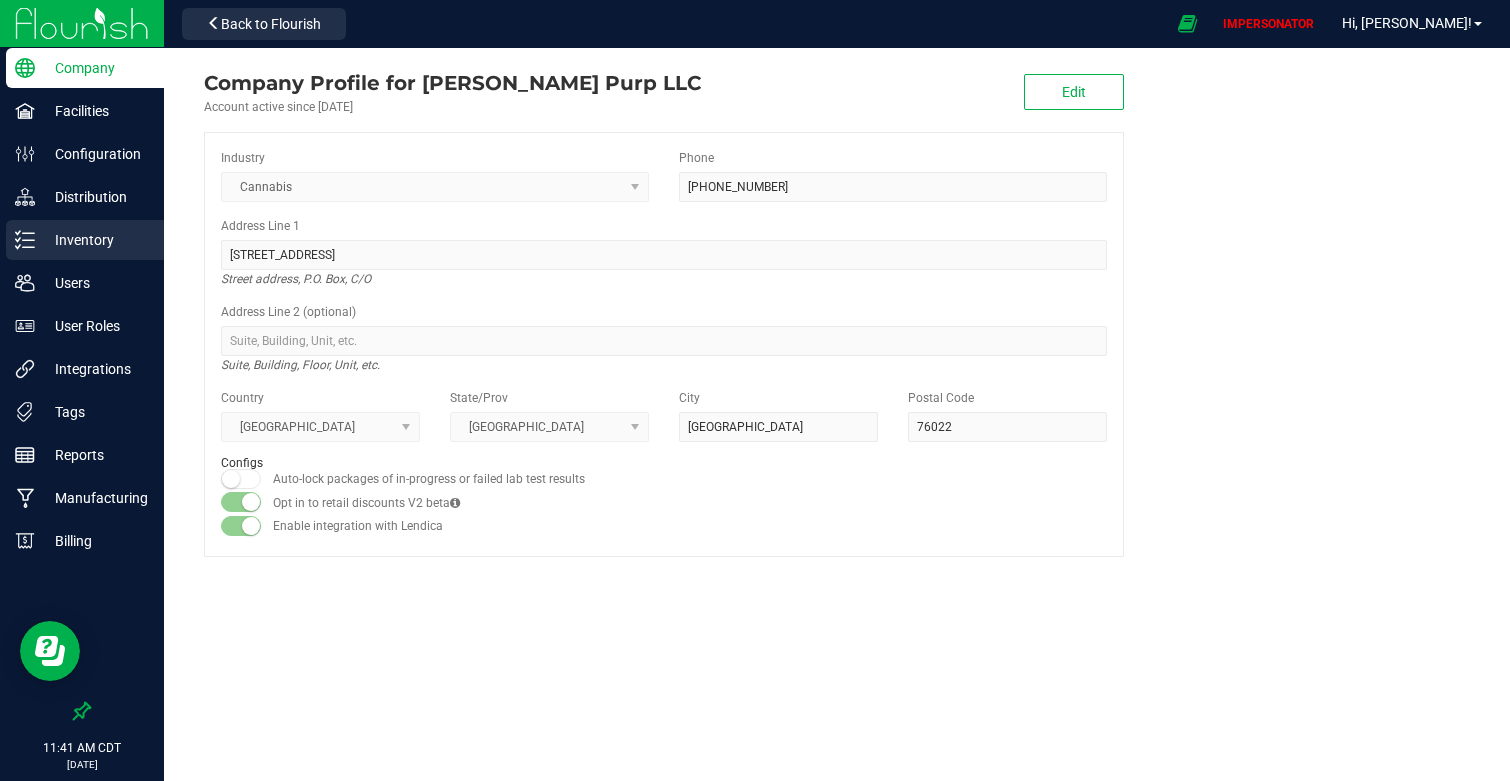 click on "Inventory" at bounding box center [95, 240] 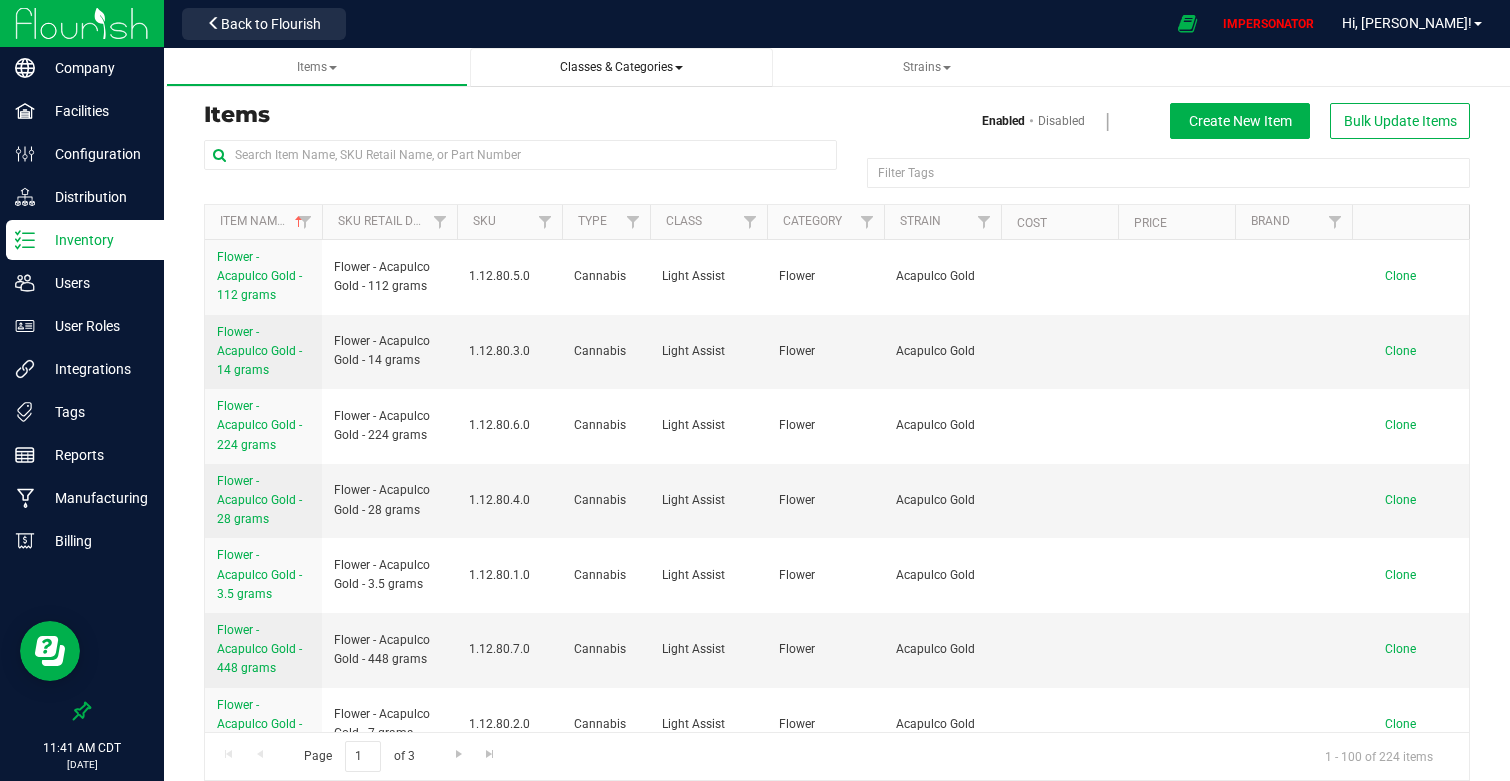 click on "Classes & Categories" at bounding box center [621, 67] 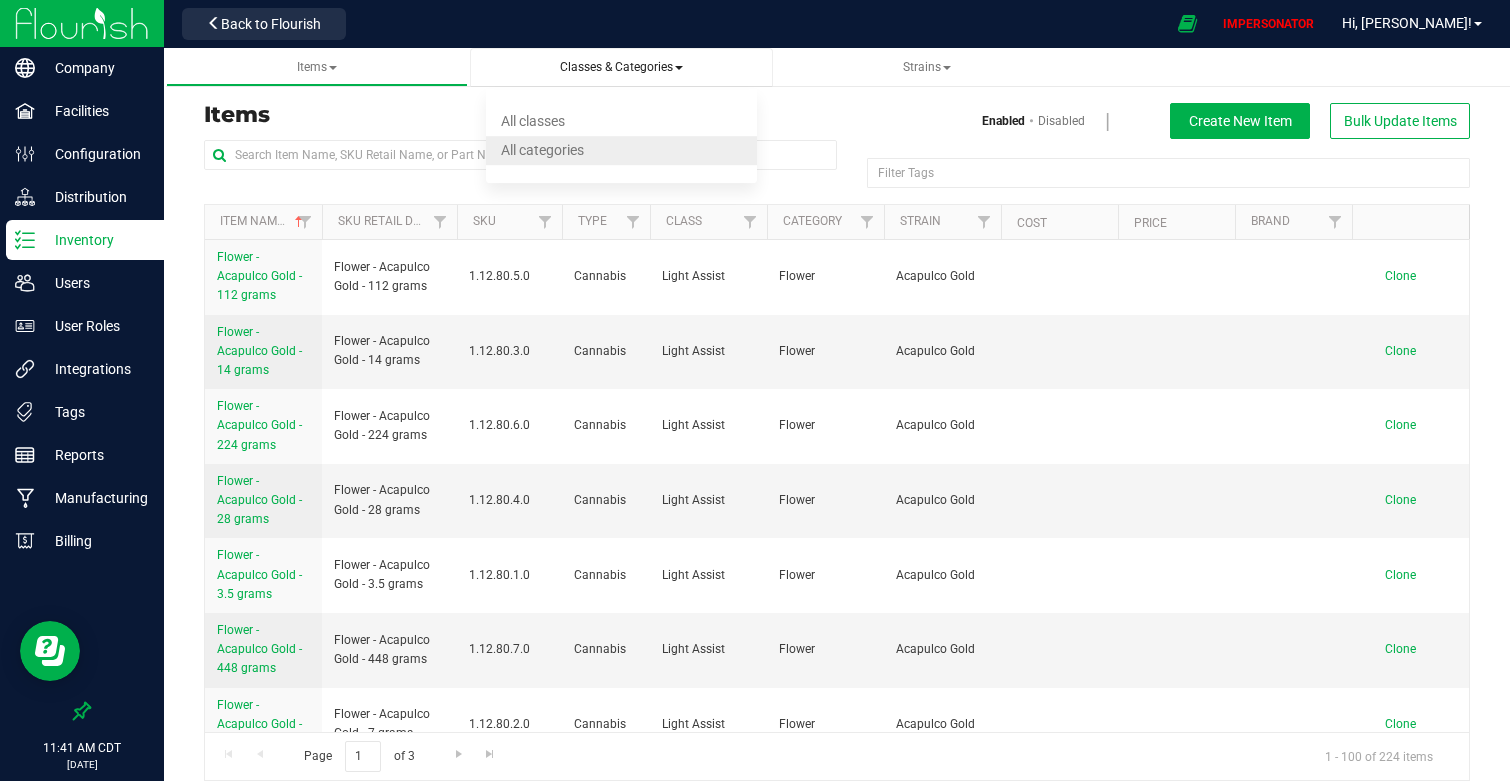 click on "All categories" at bounding box center (621, 150) 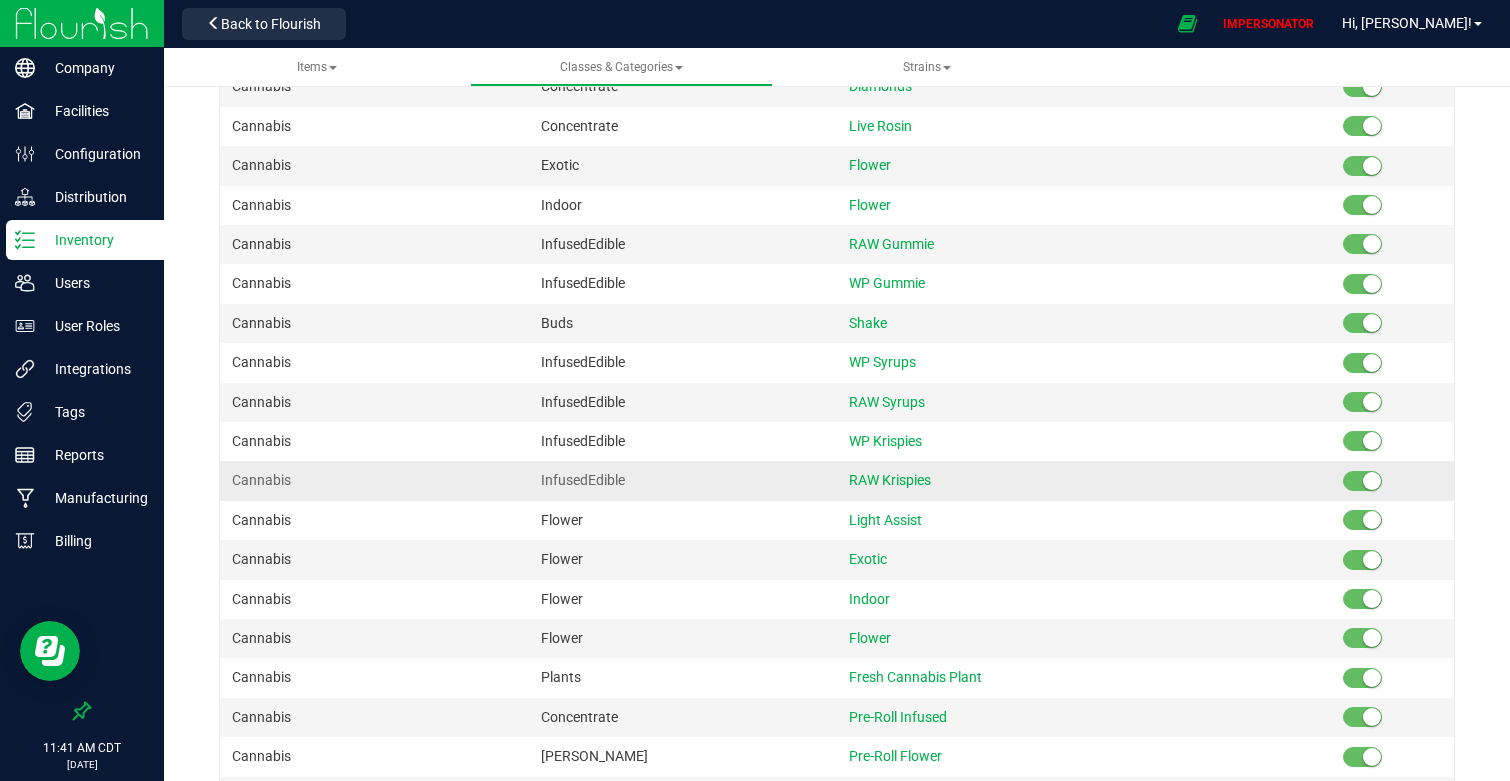 scroll, scrollTop: 1065, scrollLeft: 0, axis: vertical 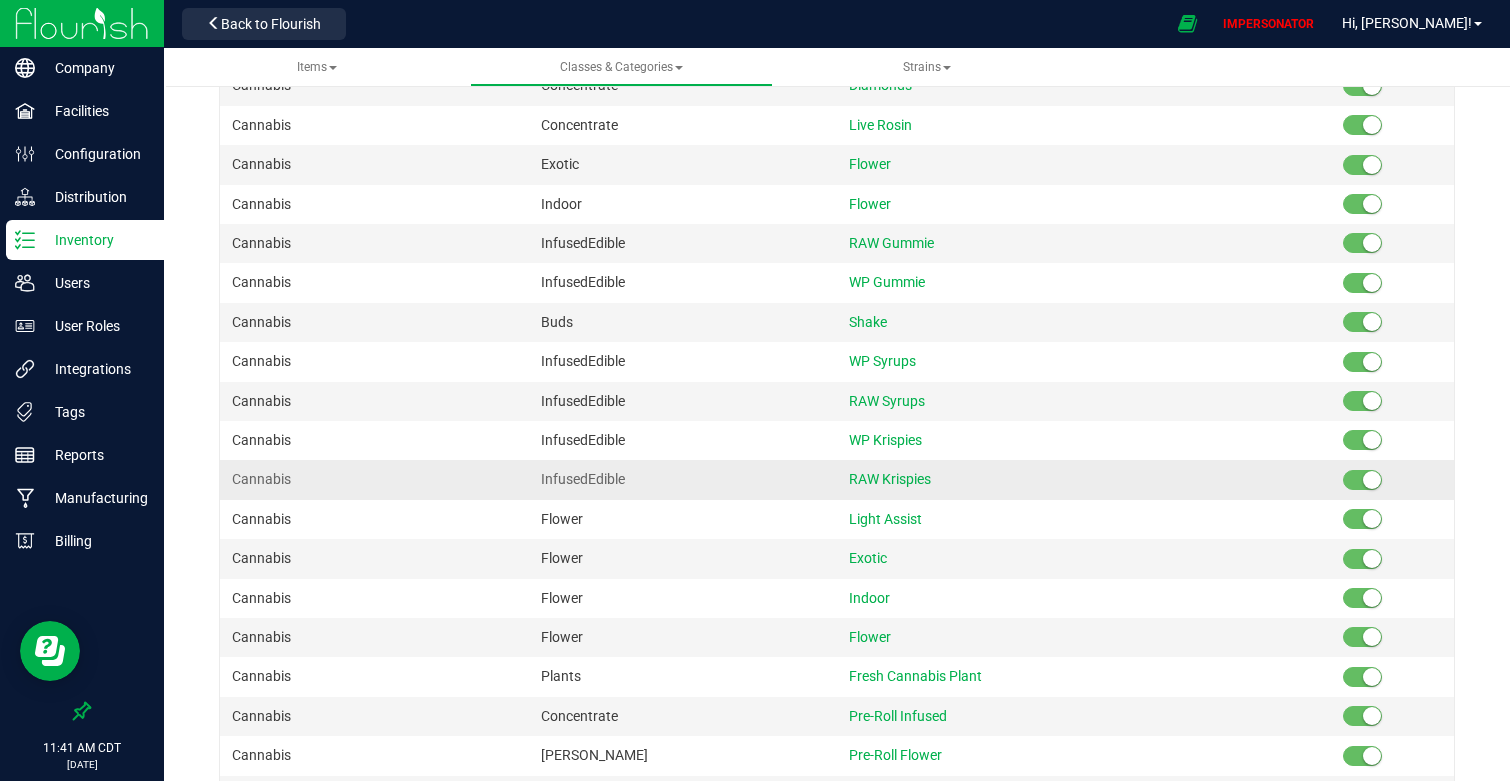drag, startPoint x: 647, startPoint y: 487, endPoint x: 487, endPoint y: 487, distance: 160 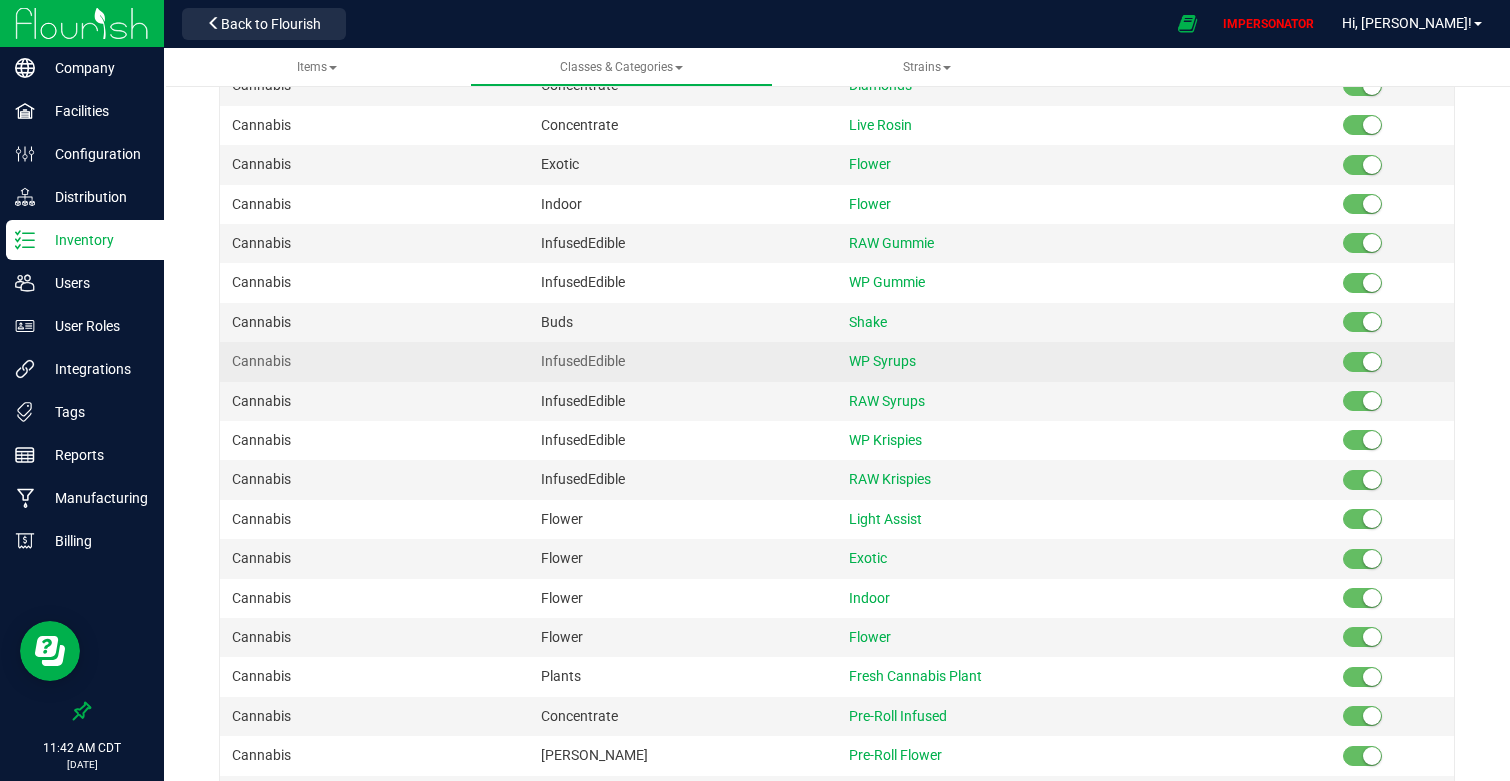 drag, startPoint x: 973, startPoint y: 353, endPoint x: 842, endPoint y: 356, distance: 131.03435 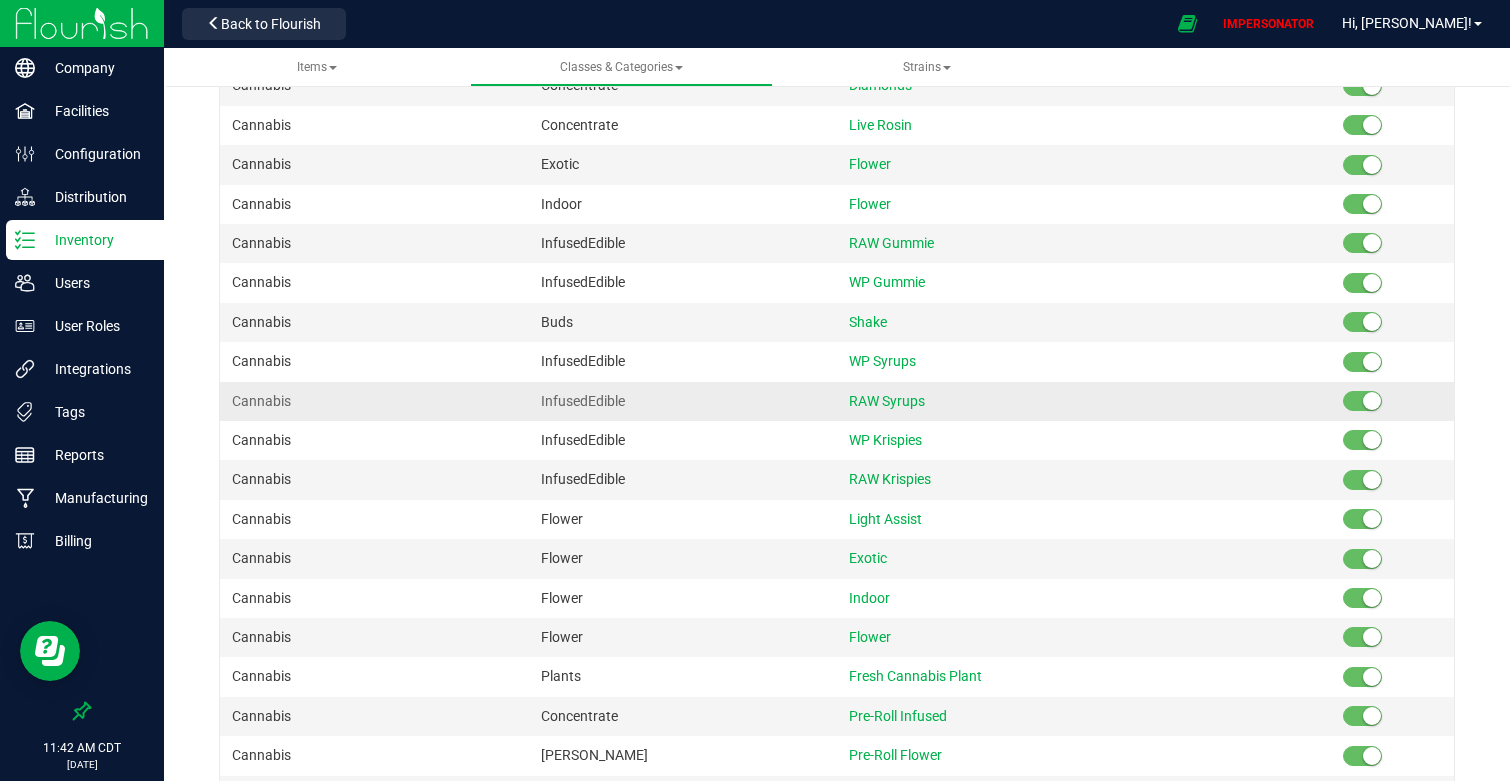 click on "Cannabis   InfusedEdible   RAW Syrups" at bounding box center [837, 401] 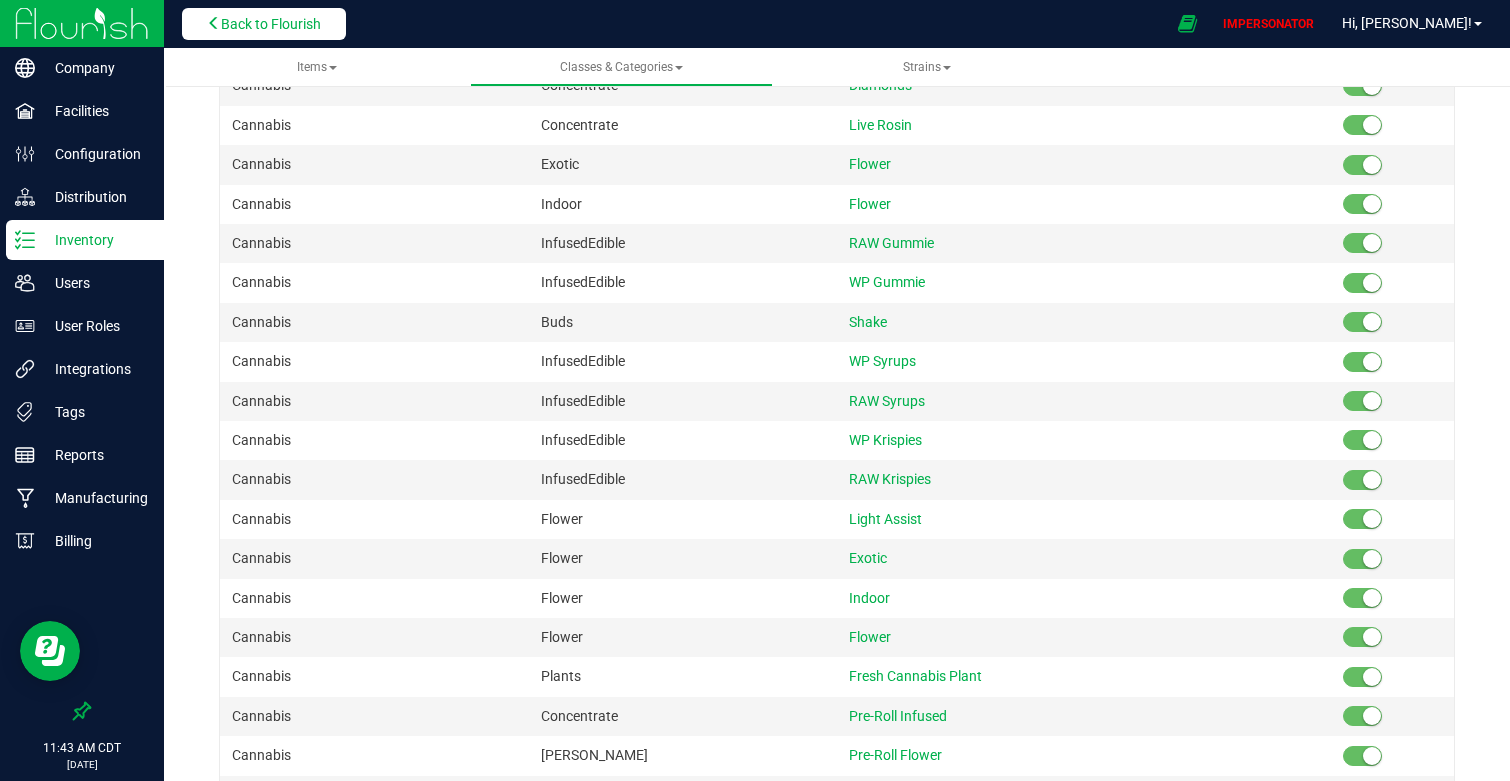 click on "Back to Flourish" at bounding box center (271, 24) 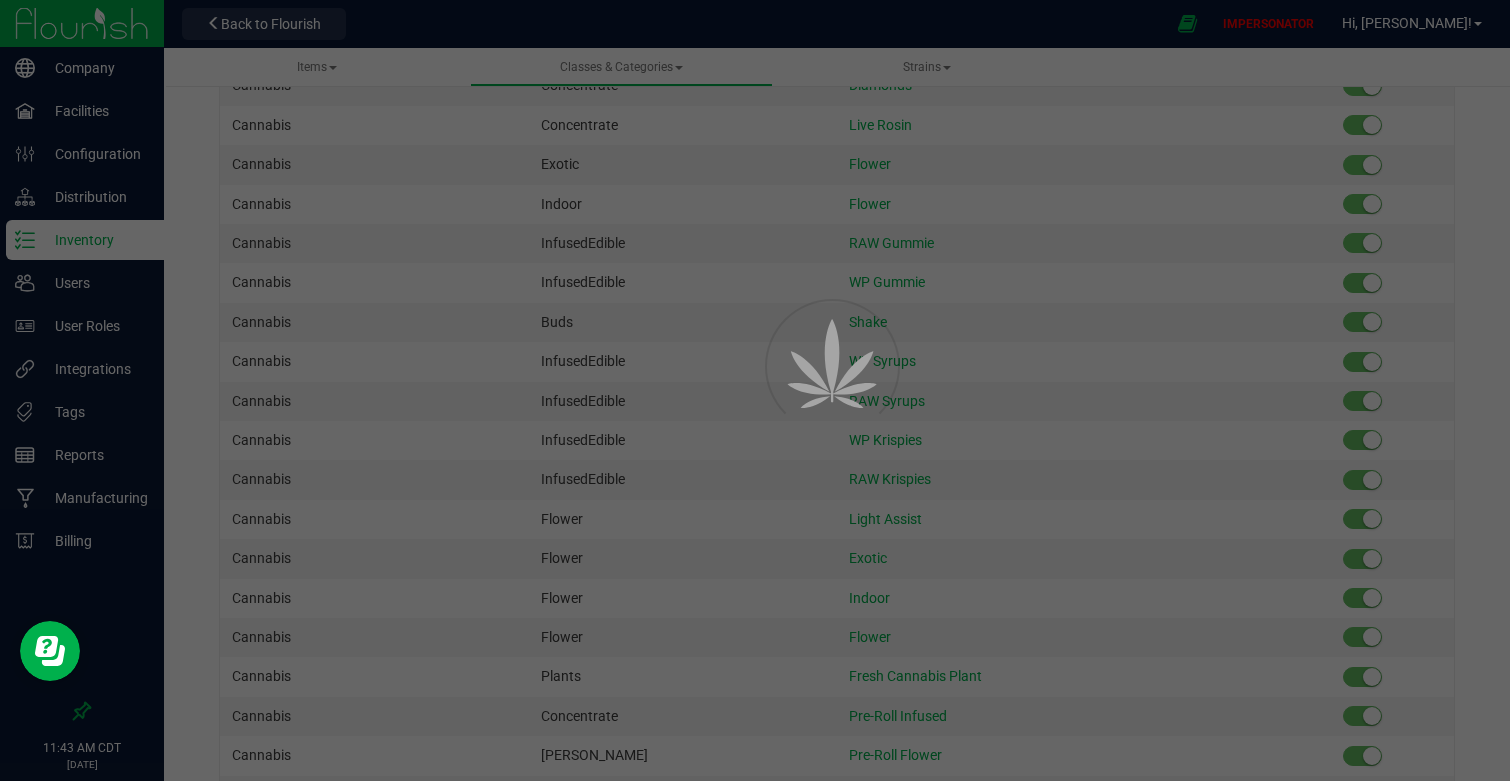 scroll, scrollTop: 0, scrollLeft: 0, axis: both 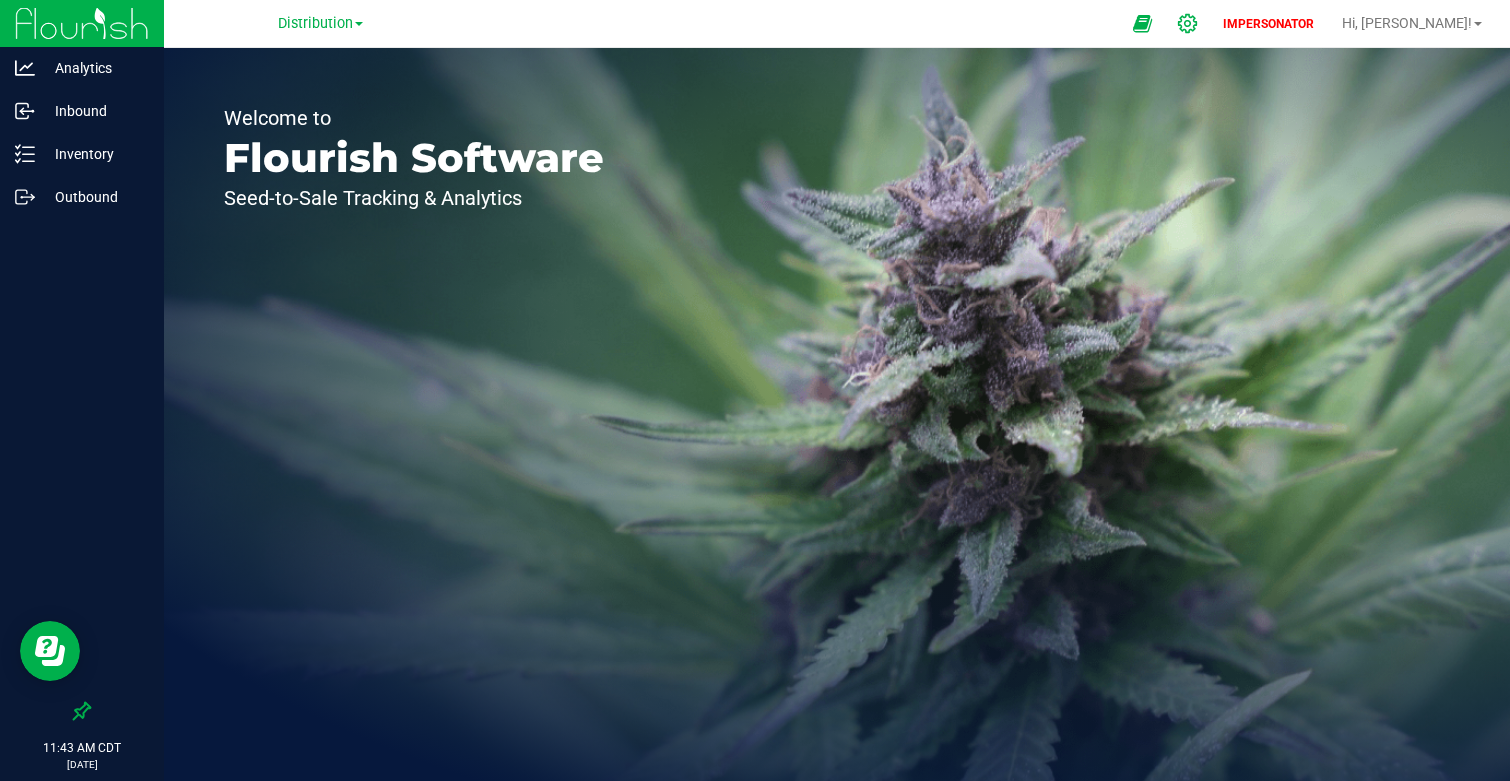 click 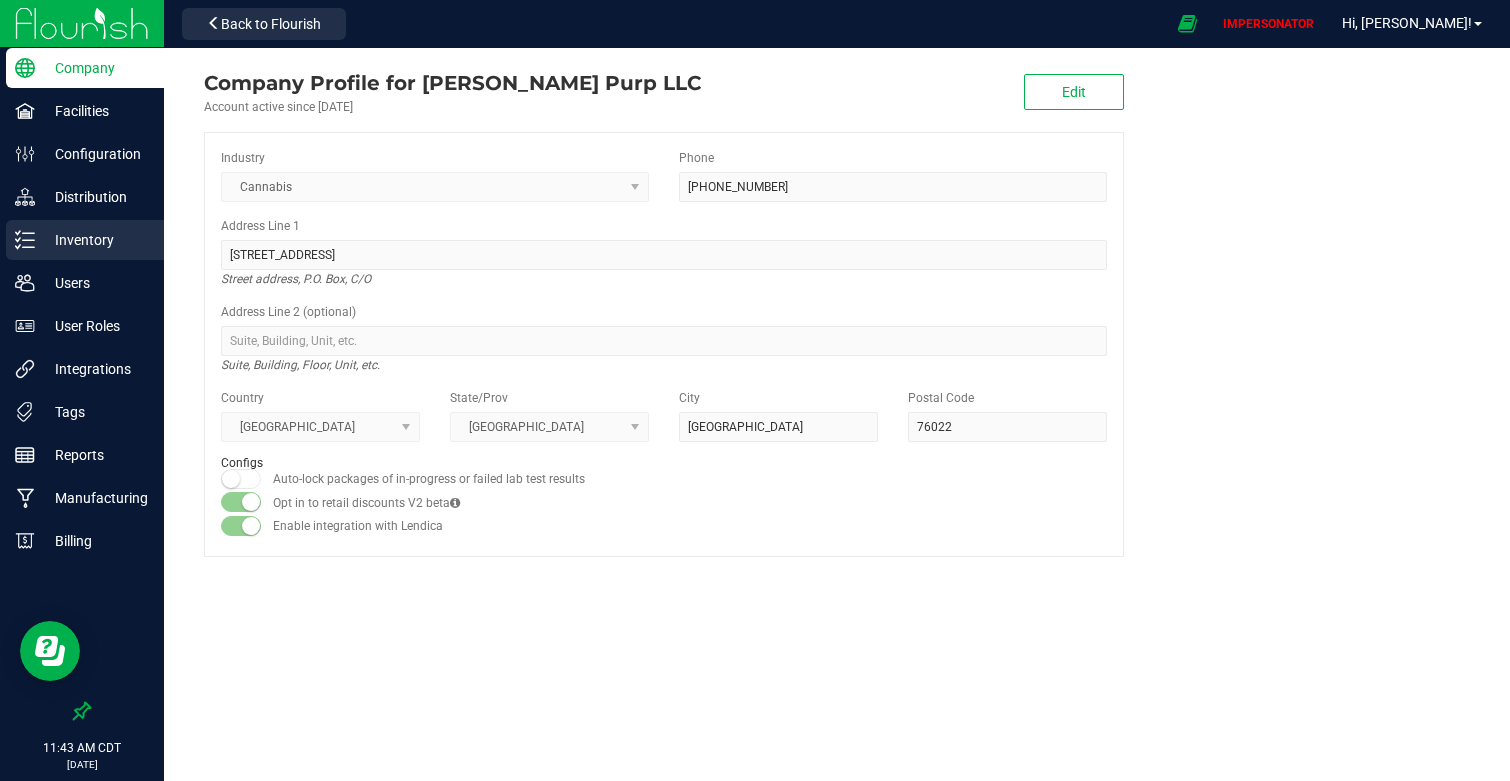 click on "Inventory" at bounding box center [95, 240] 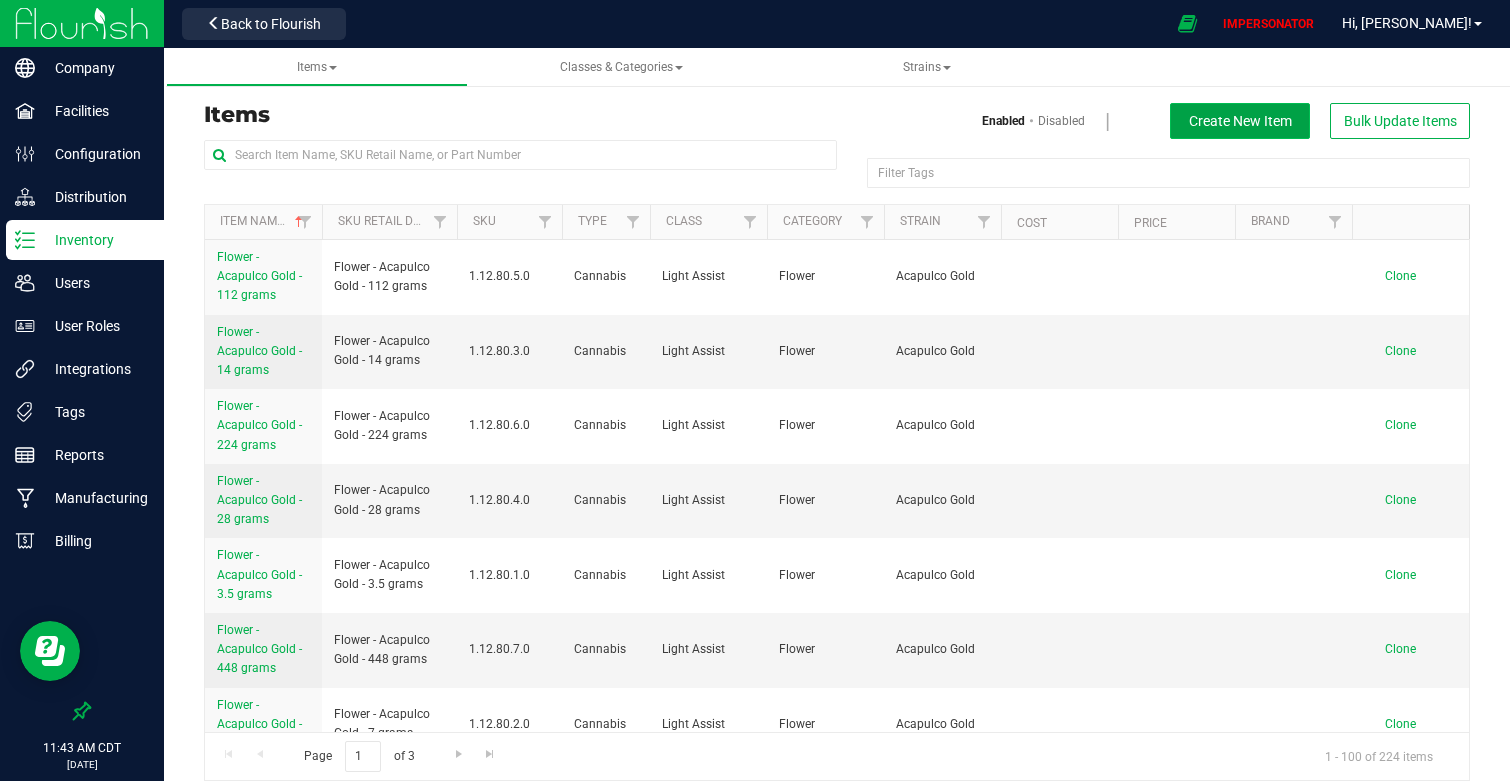 click on "Create New Item" at bounding box center [1240, 121] 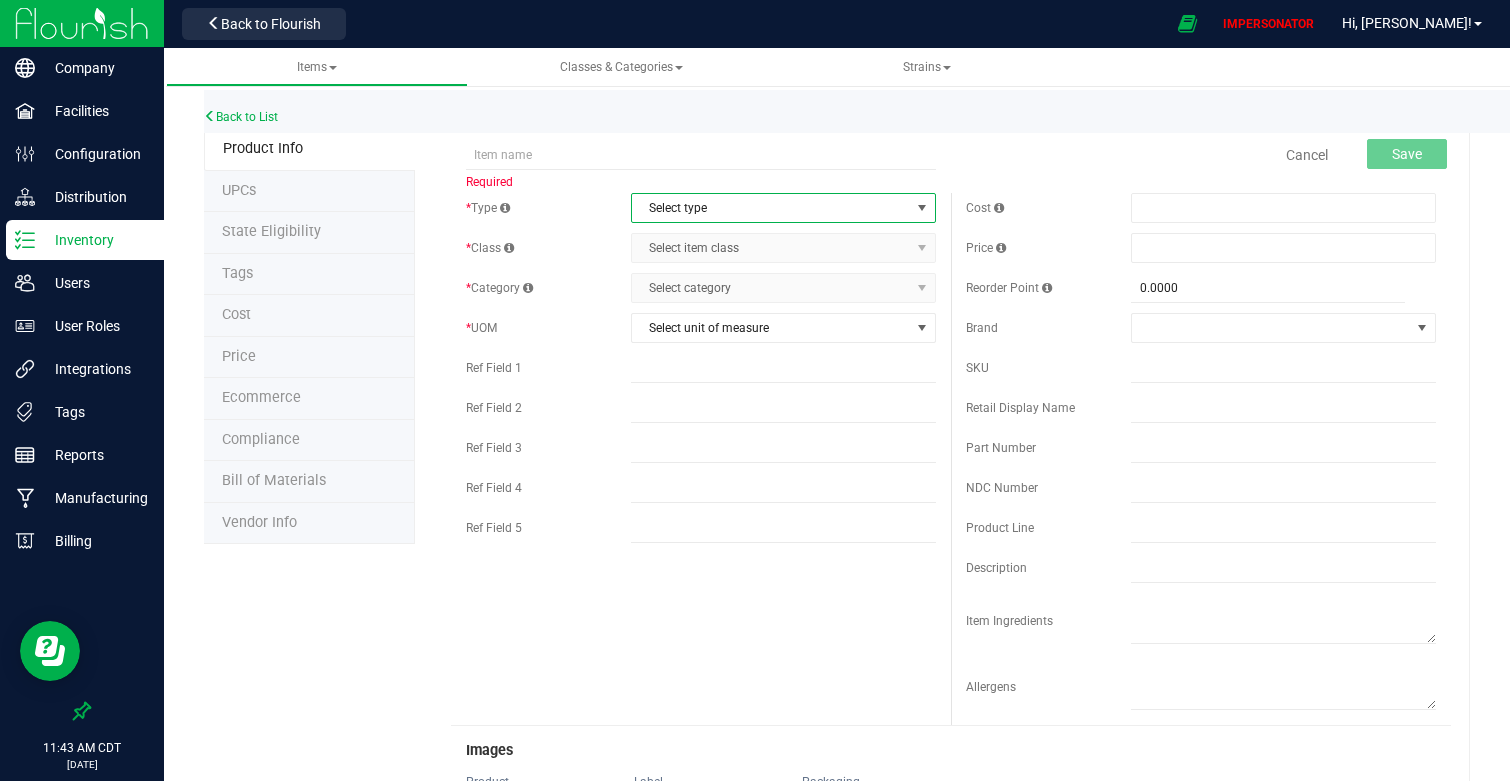 click on "Select type" at bounding box center [771, 208] 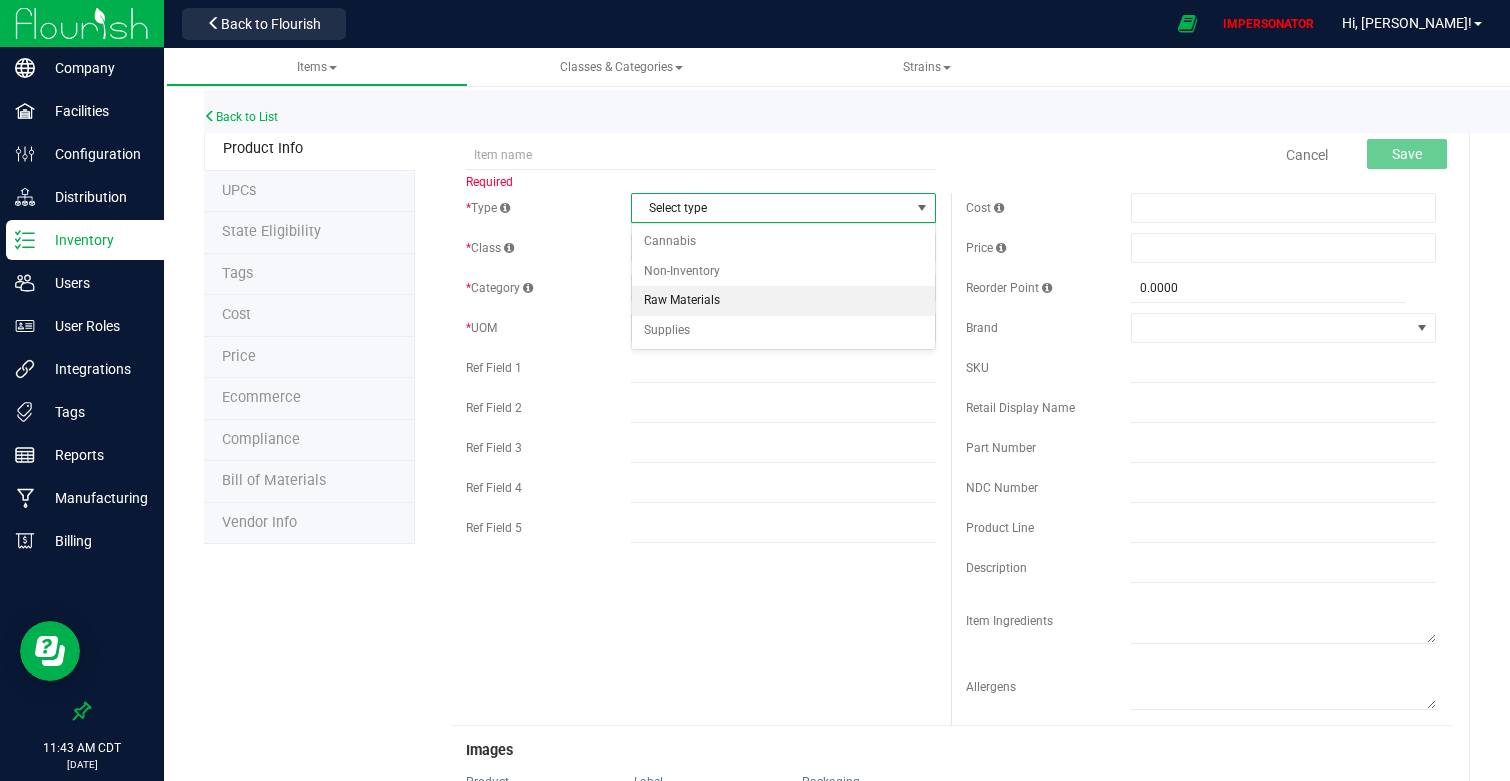 click on "Raw Materials" at bounding box center [784, 301] 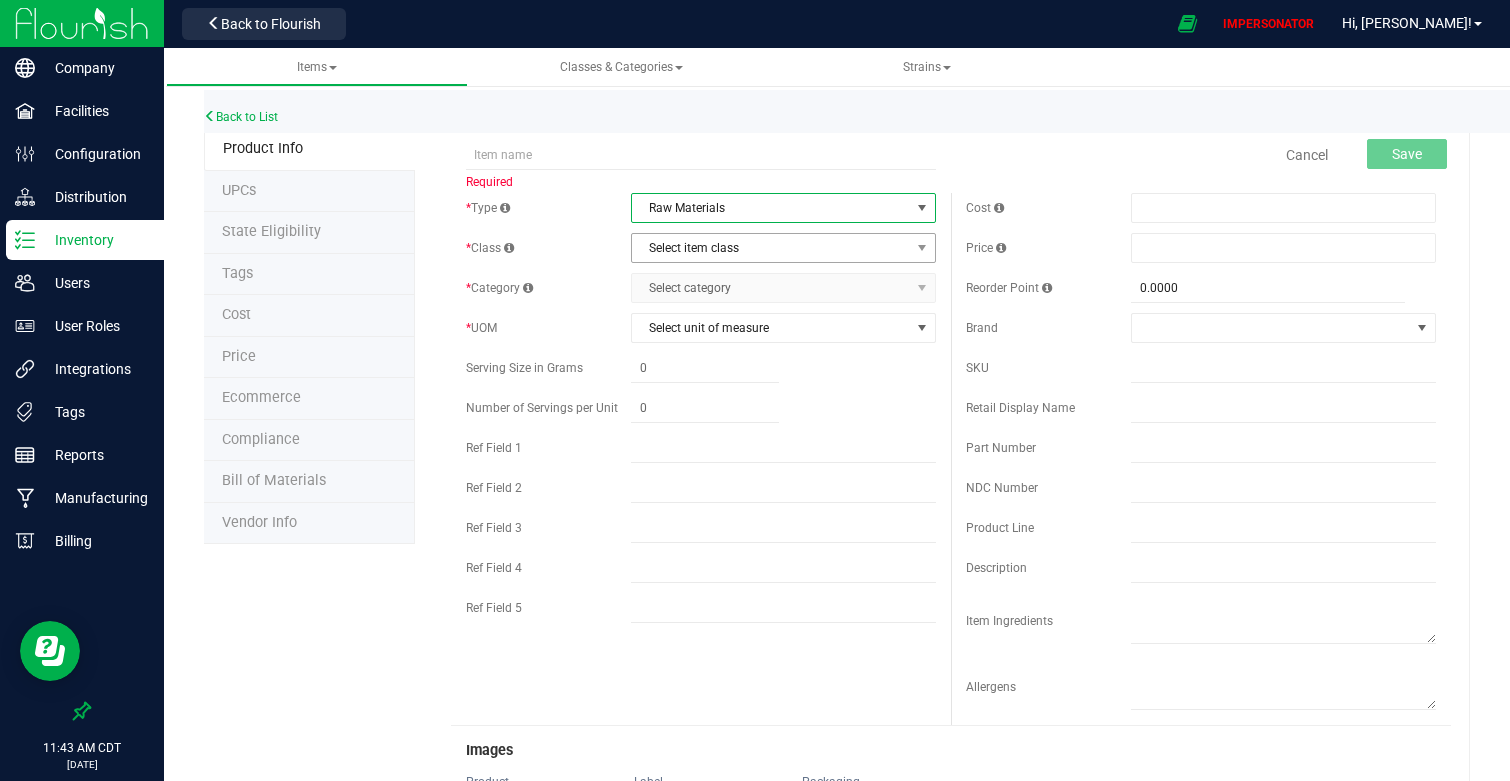 click on "Select item class" at bounding box center (771, 248) 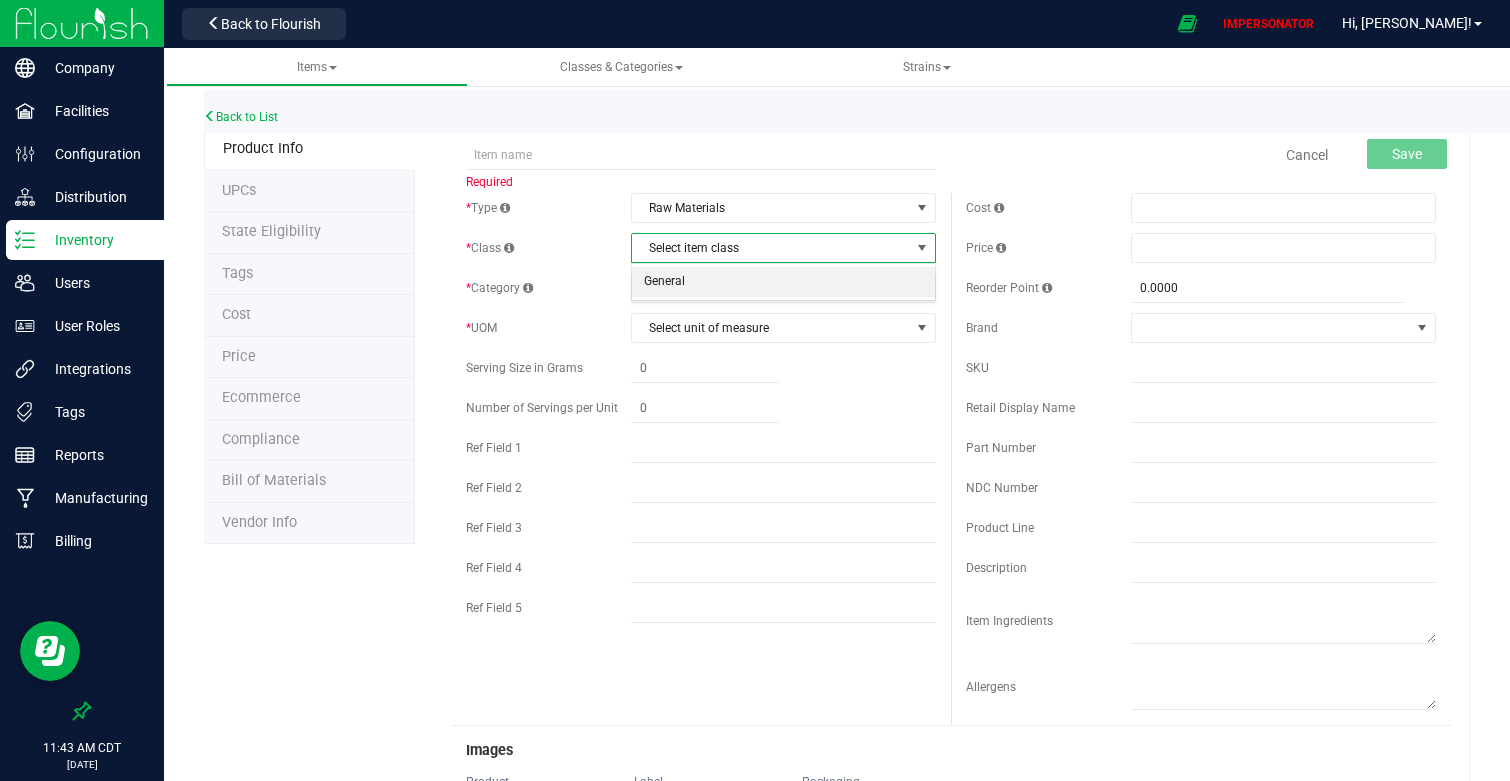 click on "General" at bounding box center [784, 282] 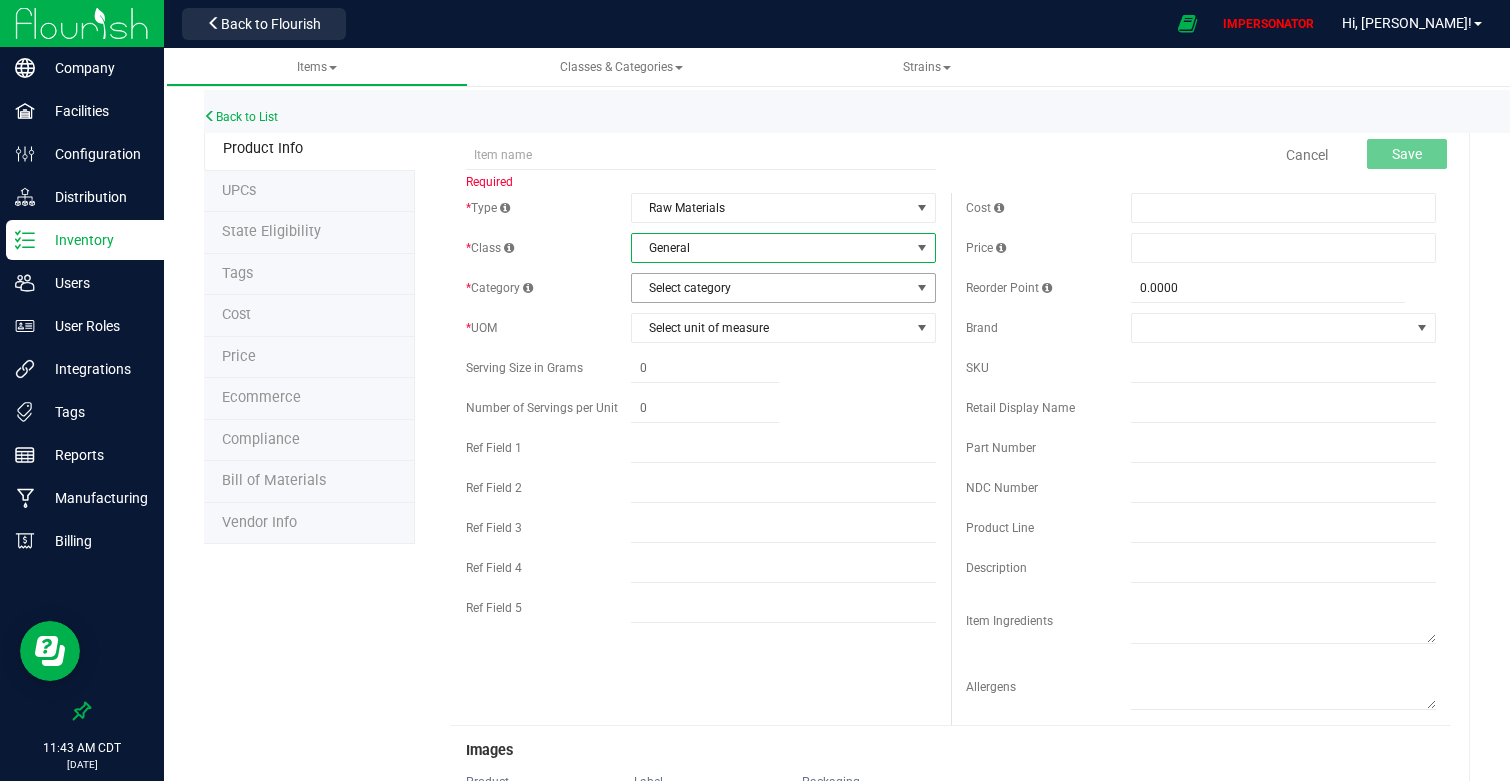 click on "Select category" at bounding box center (771, 288) 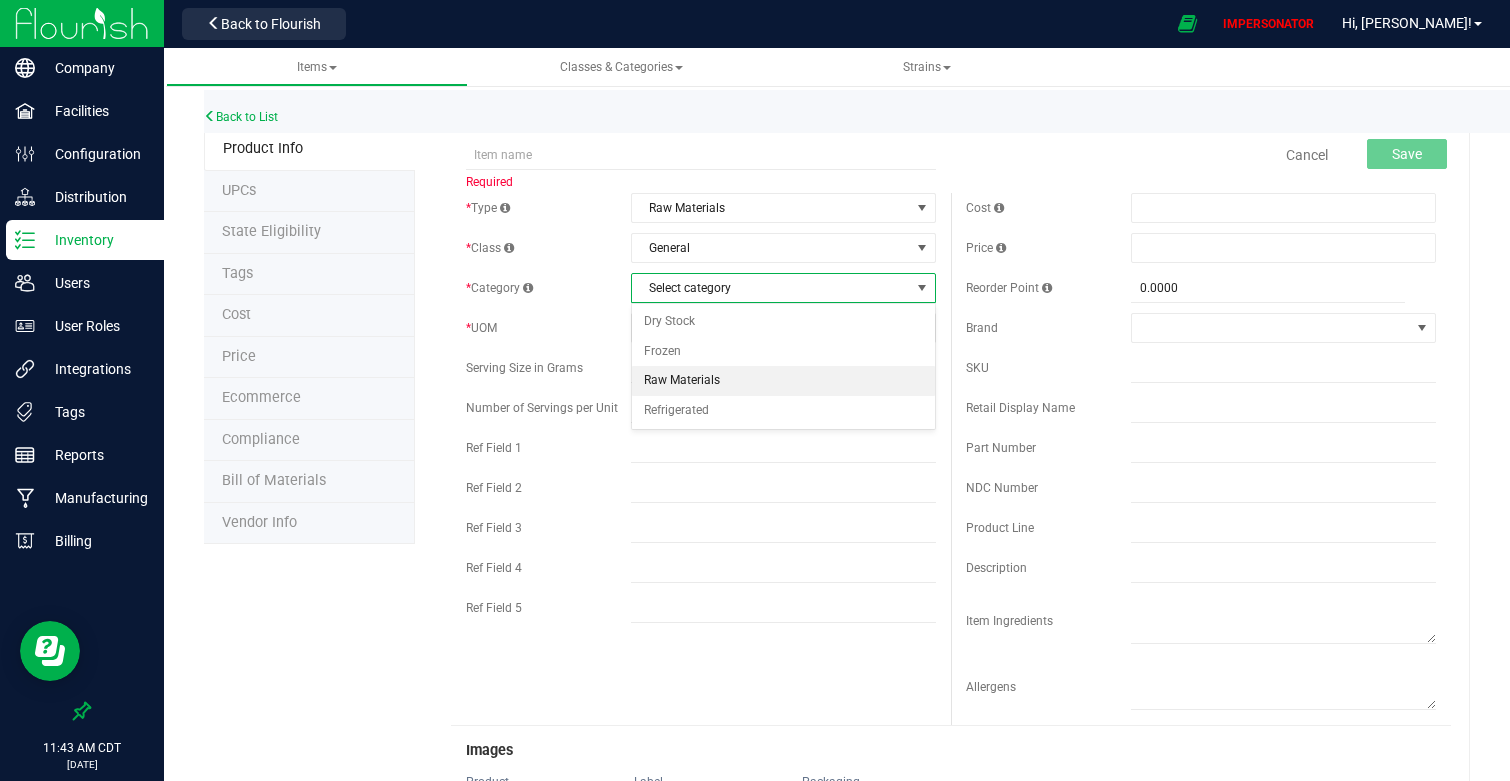click on "Raw Materials" at bounding box center [784, 381] 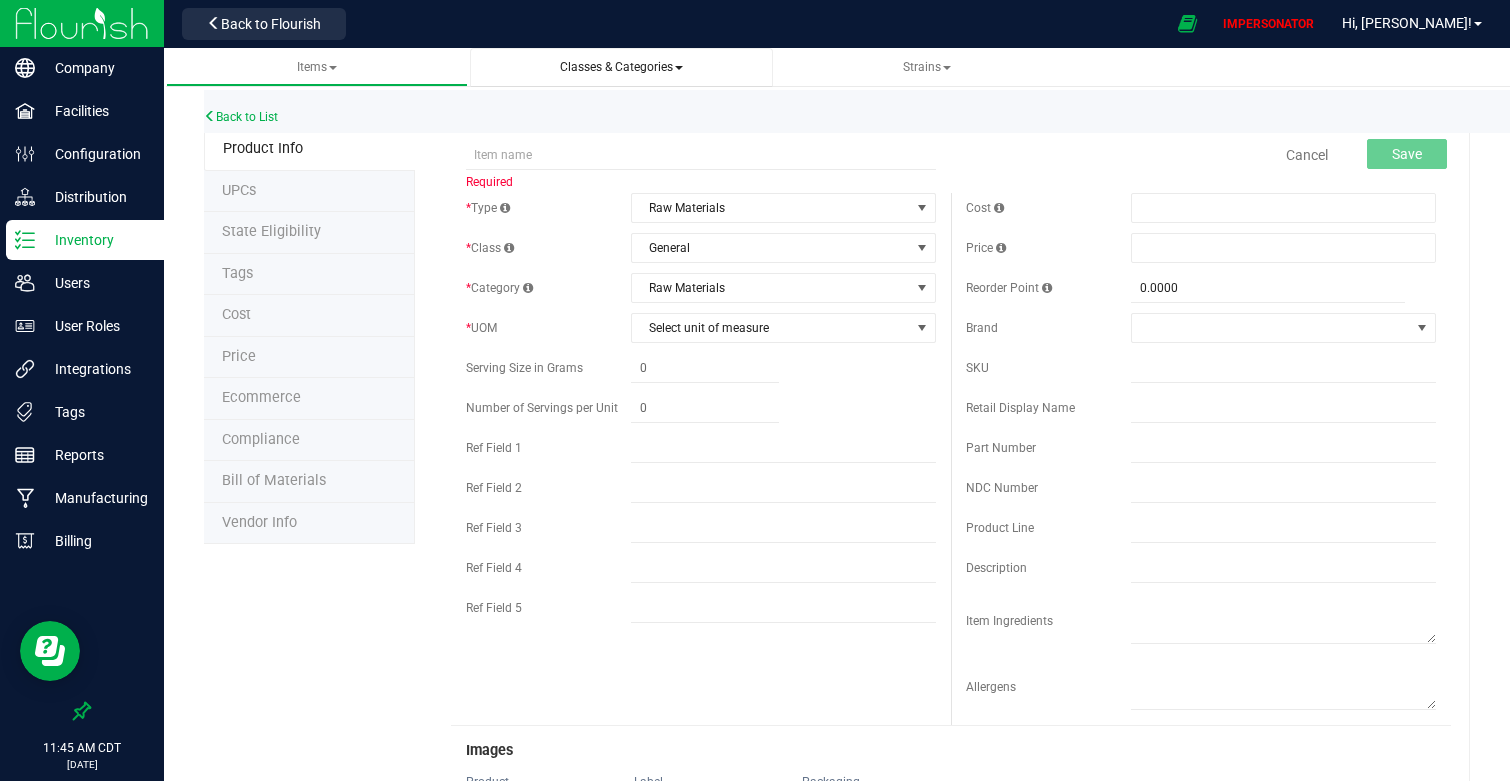 click on "Classes & Categories" at bounding box center [621, 67] 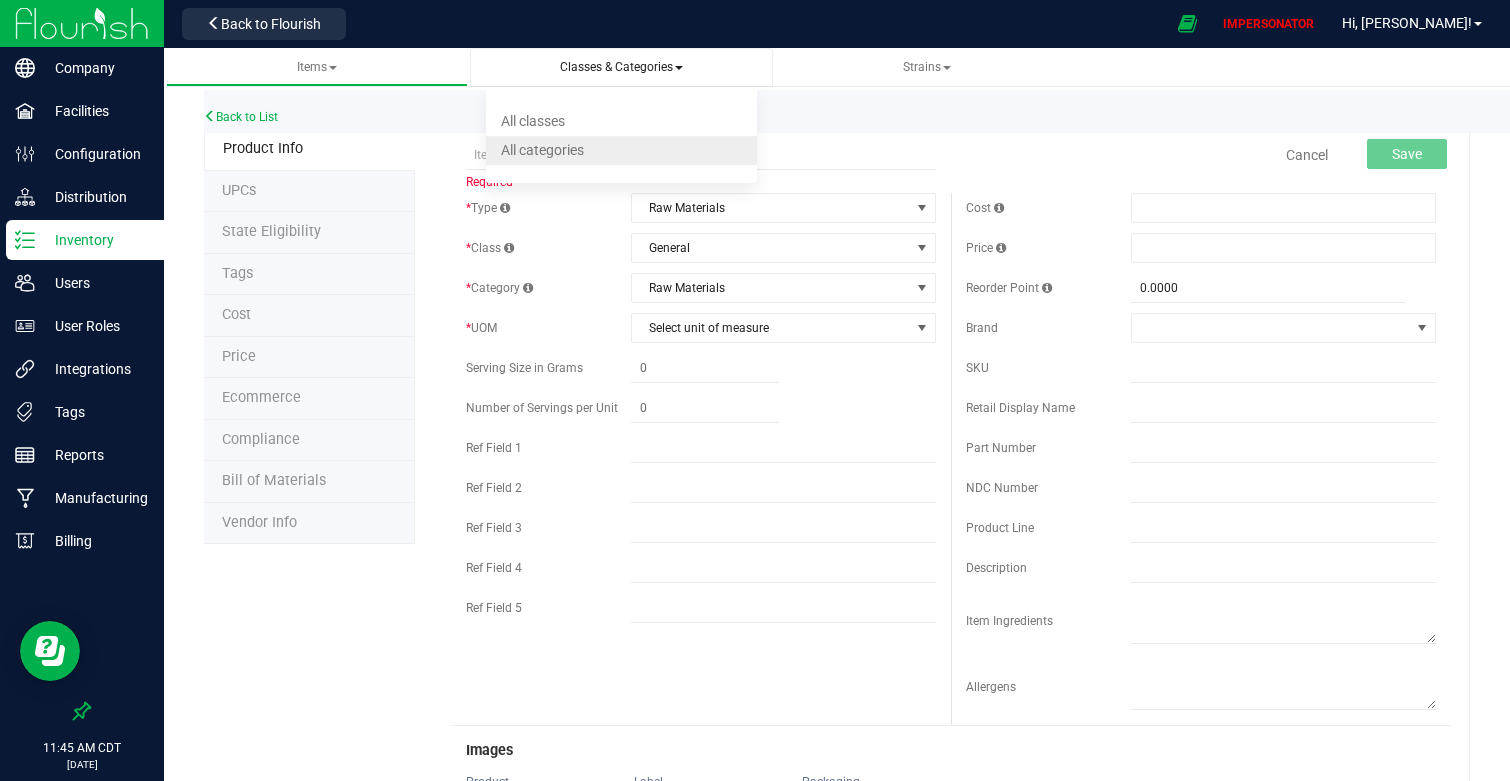 click on "All categories" at bounding box center (542, 150) 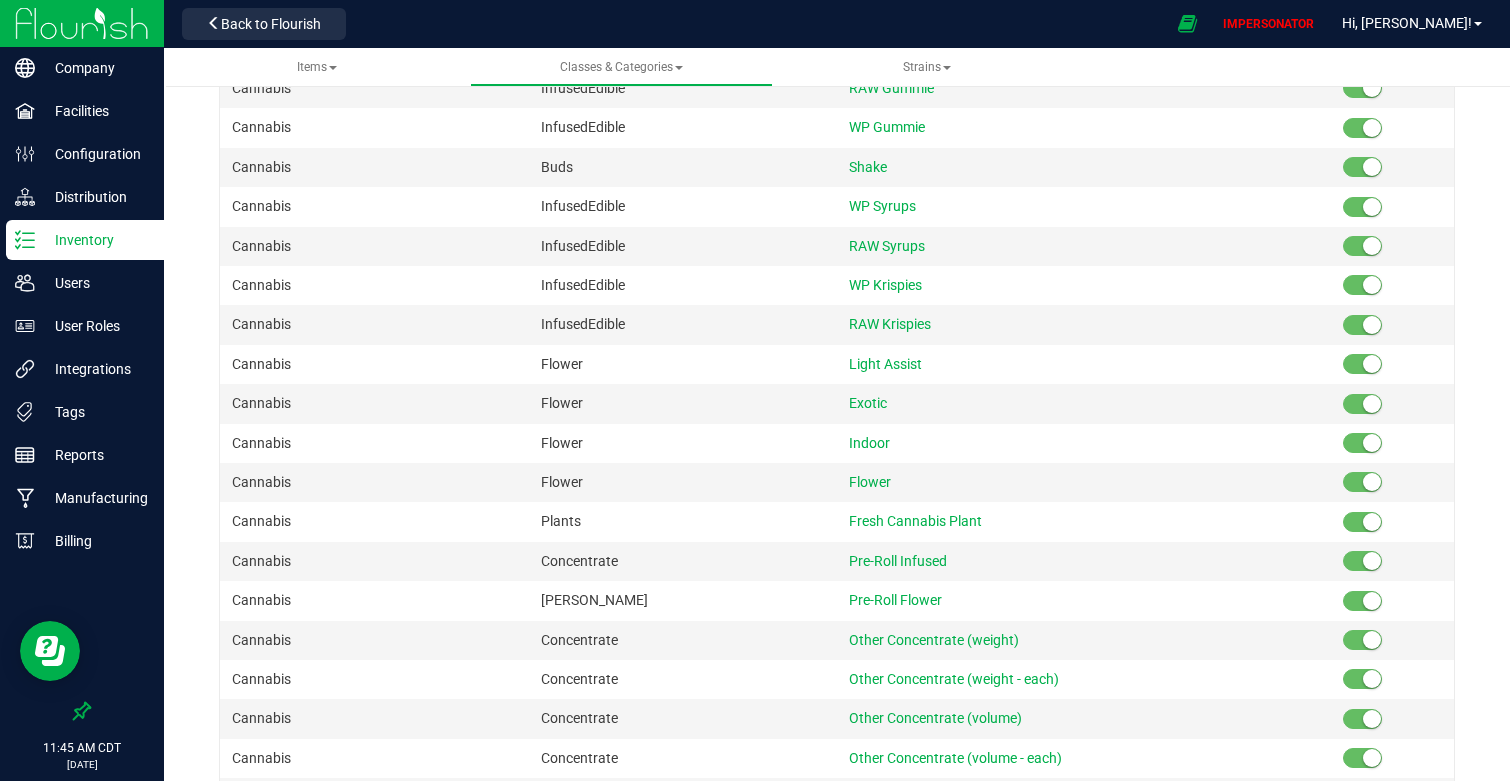 scroll, scrollTop: 1178, scrollLeft: 0, axis: vertical 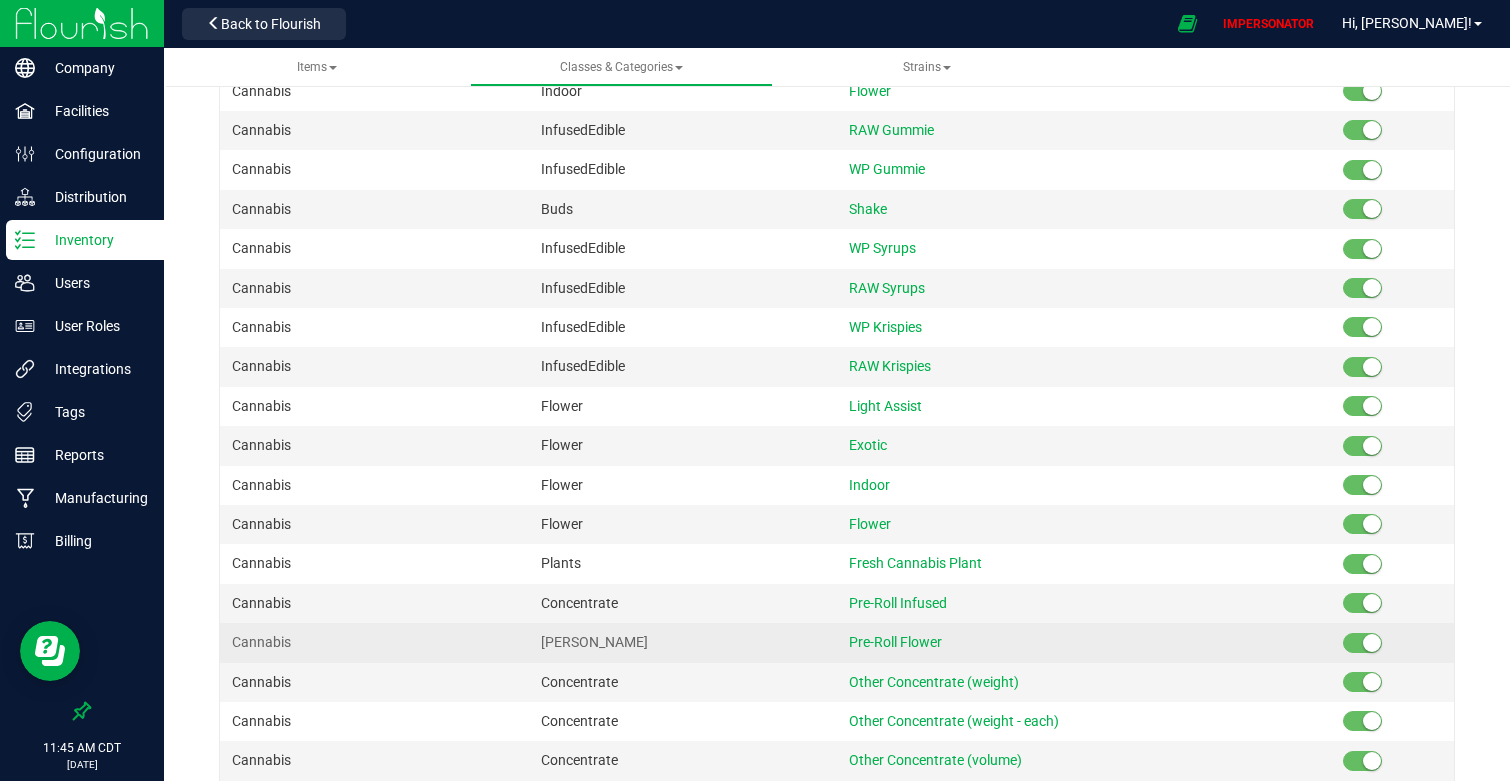 drag, startPoint x: 609, startPoint y: 642, endPoint x: 505, endPoint y: 642, distance: 104 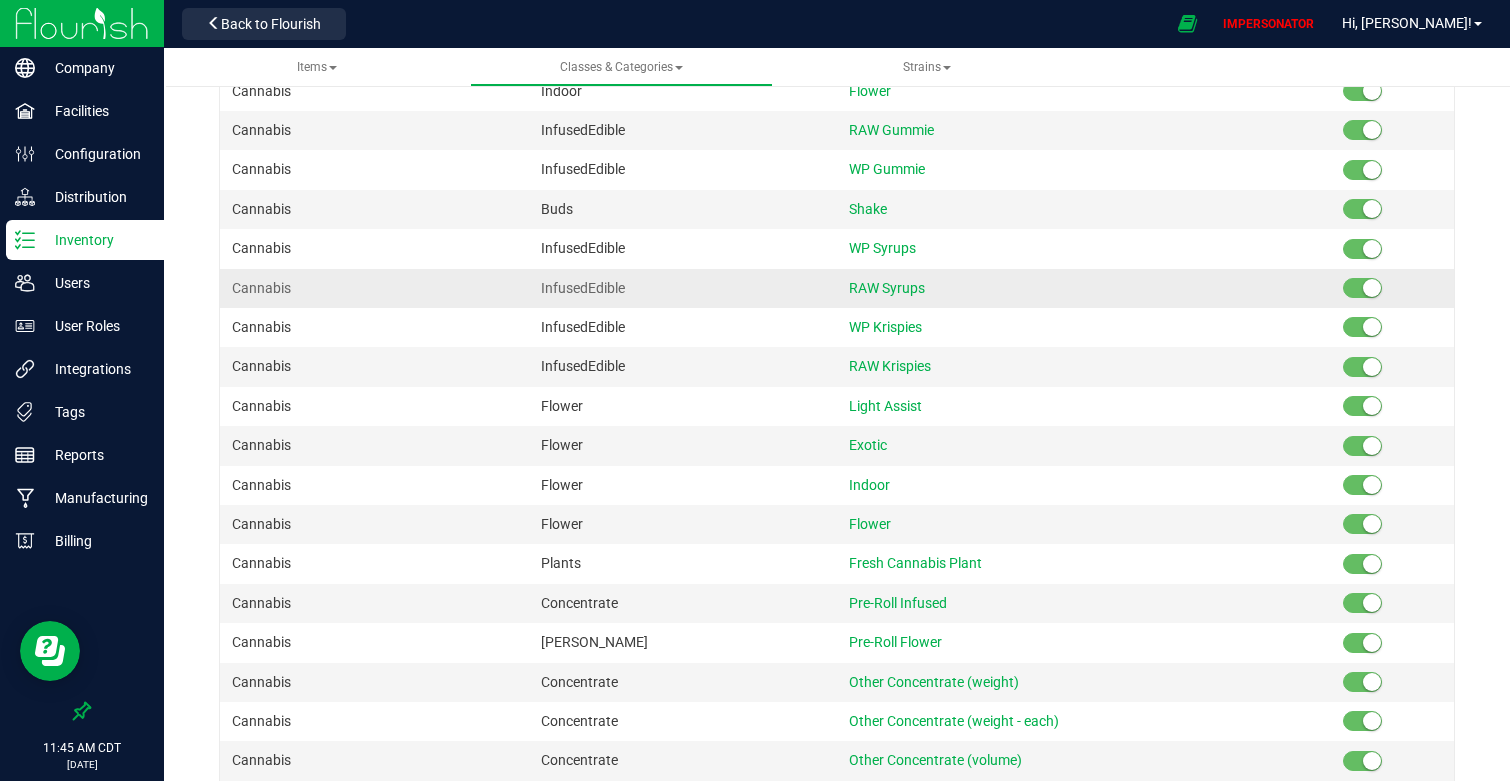 scroll, scrollTop: 0, scrollLeft: 0, axis: both 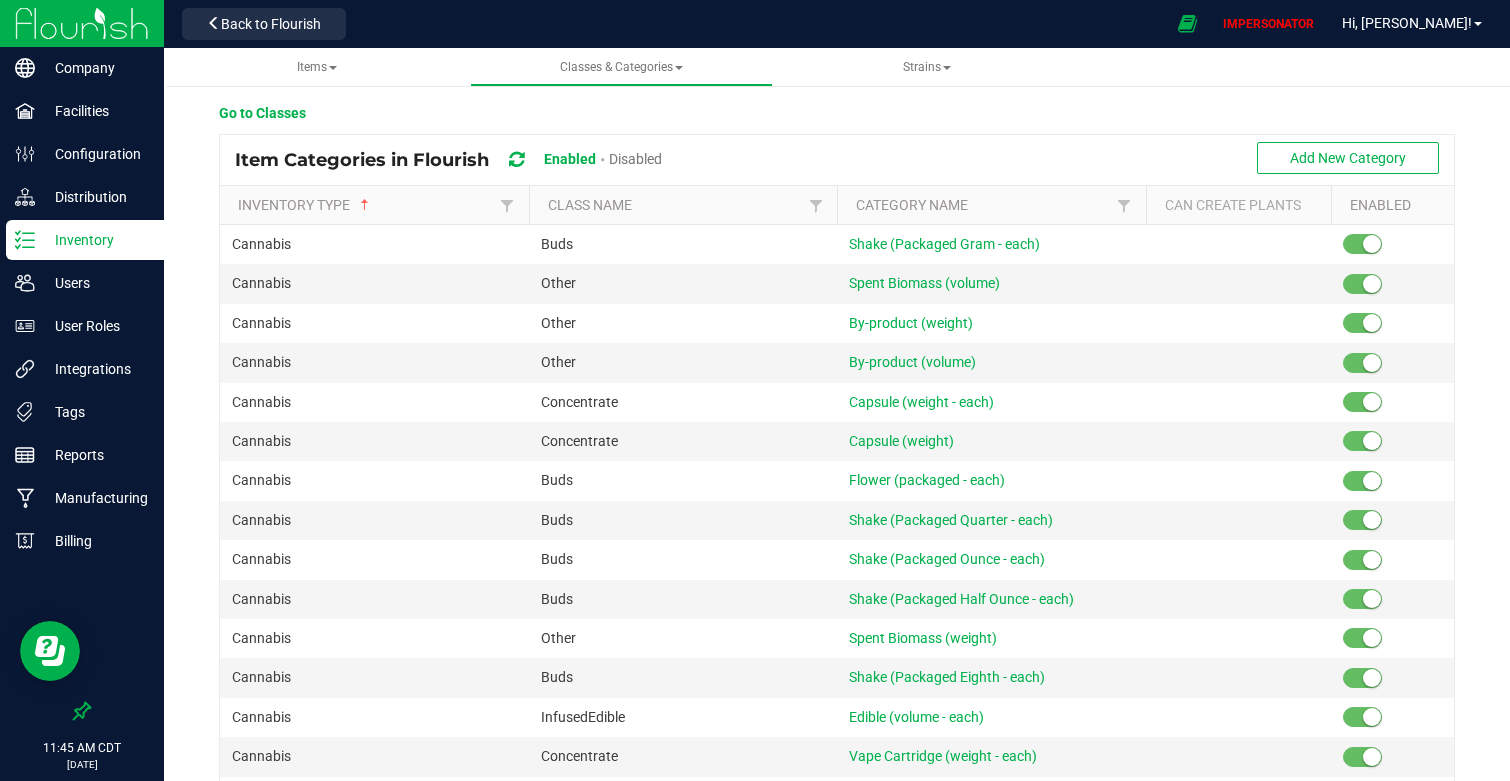 click at bounding box center [759, 23] 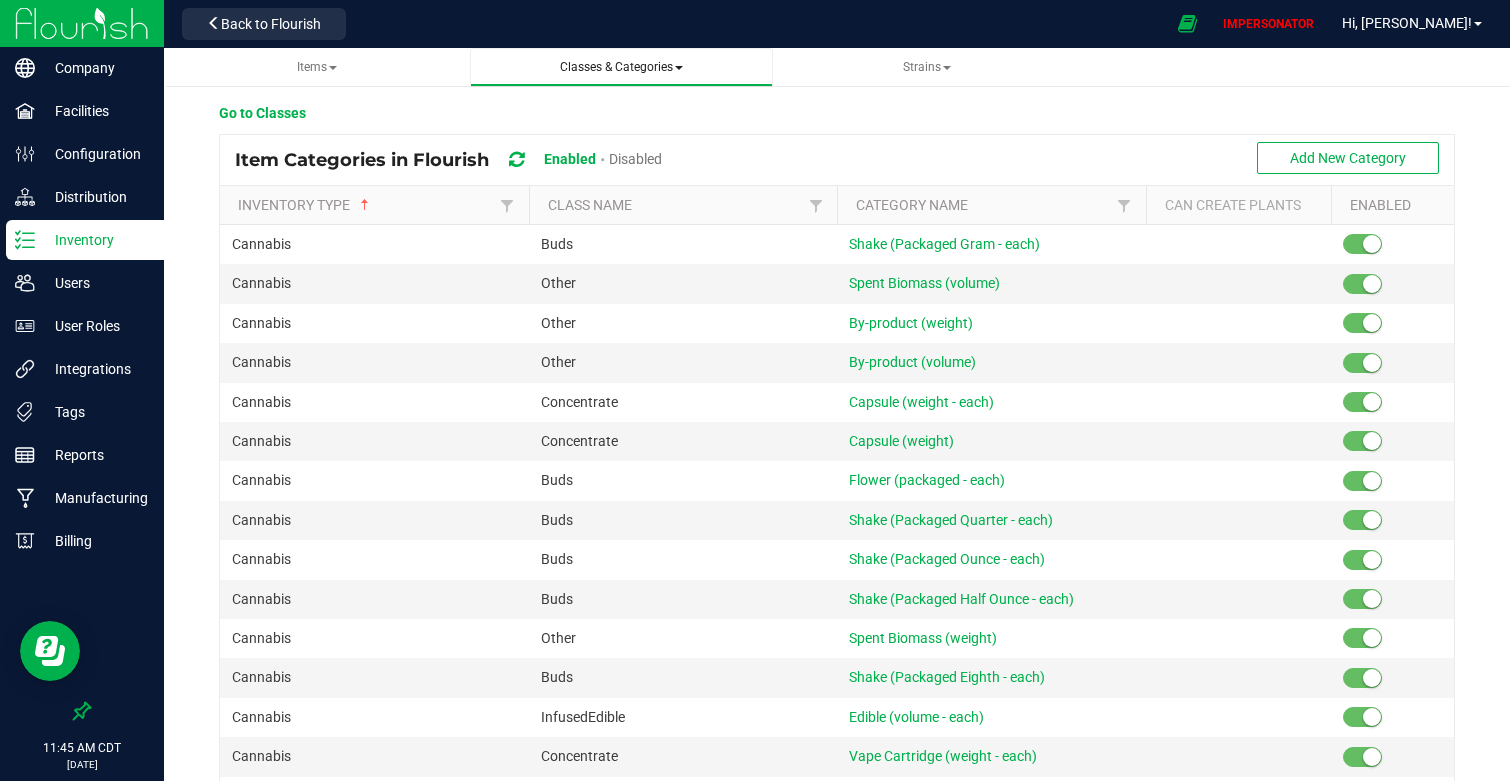click on "Classes & Categories" at bounding box center [621, 67] 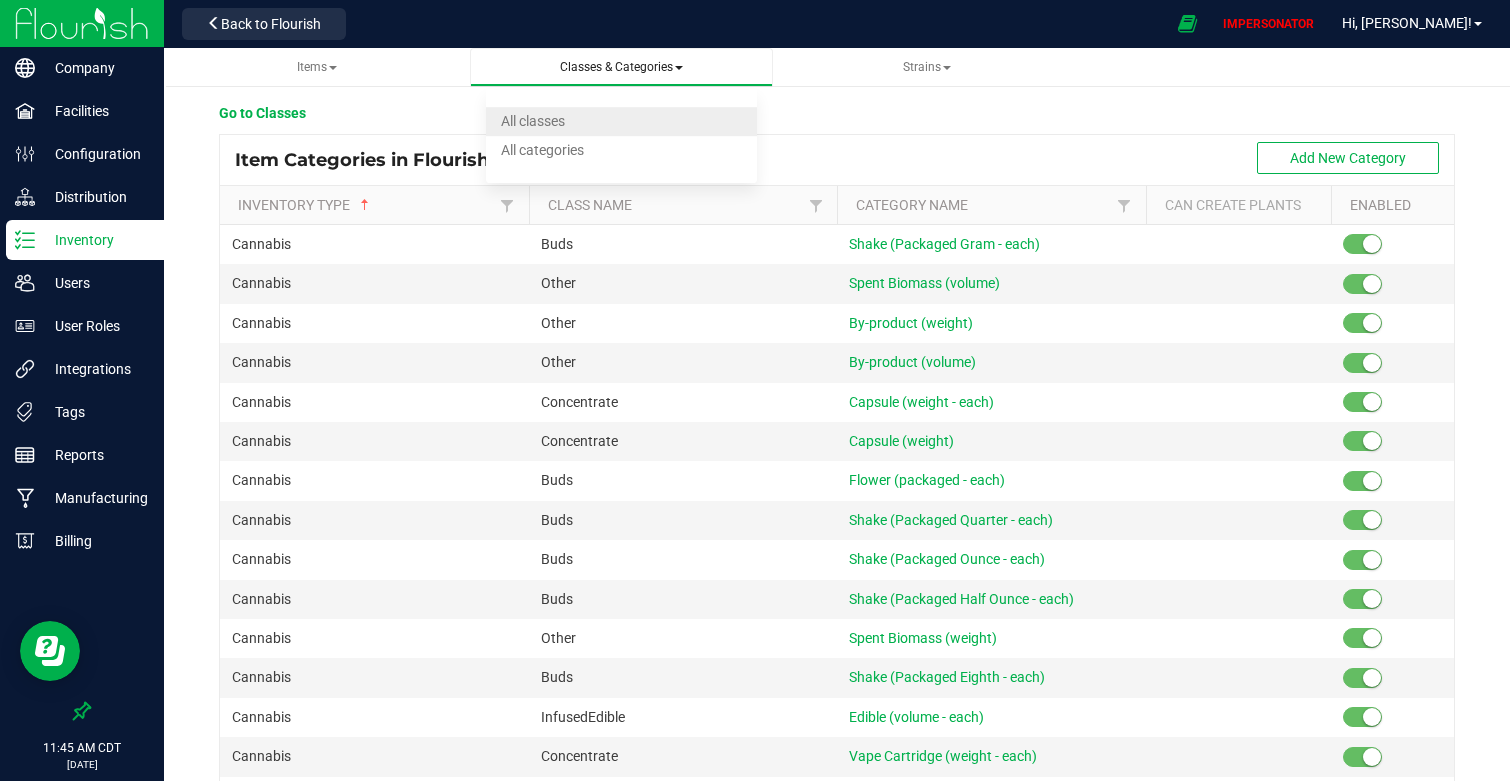 click on "All classes" at bounding box center [533, 121] 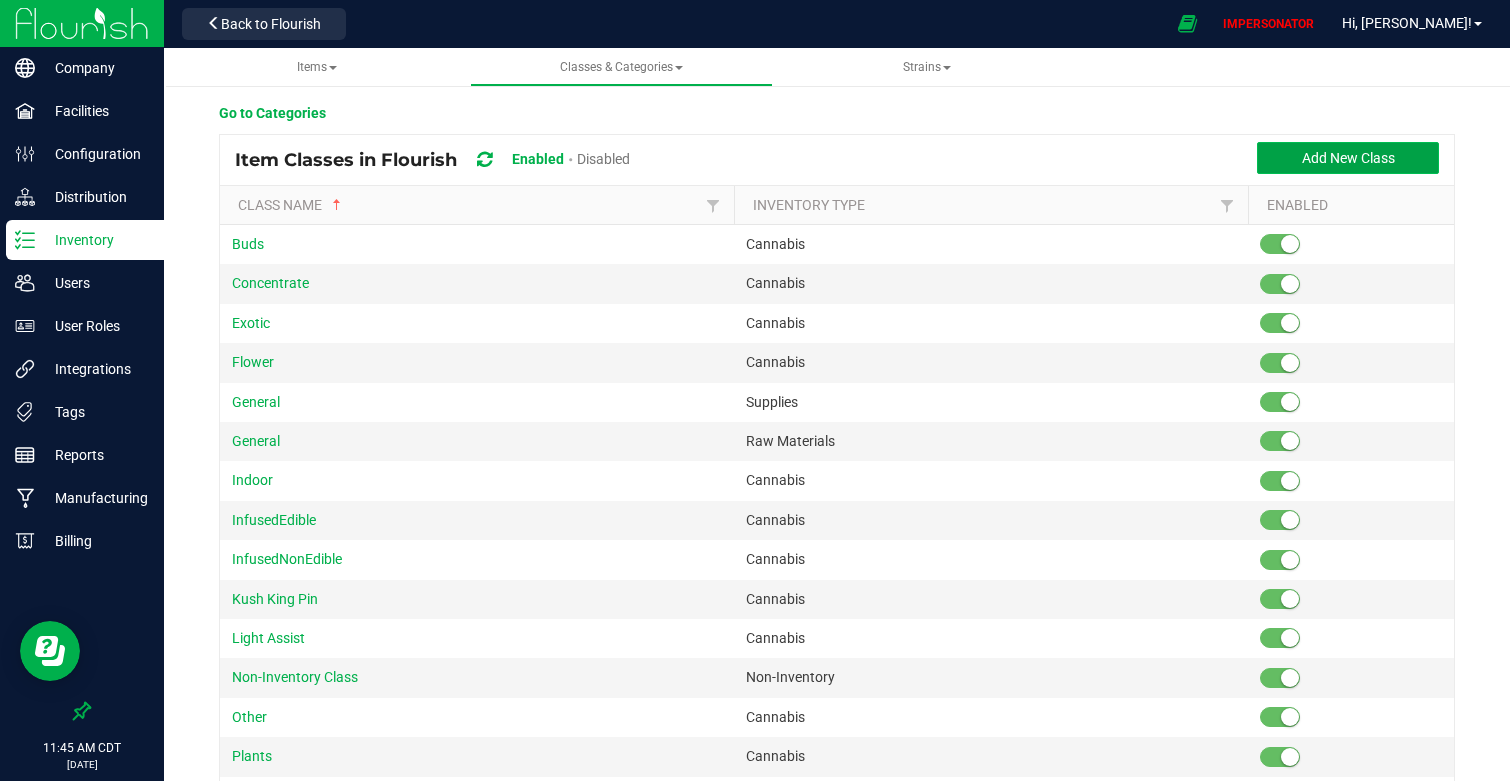 click on "Add New Class" at bounding box center [1348, 158] 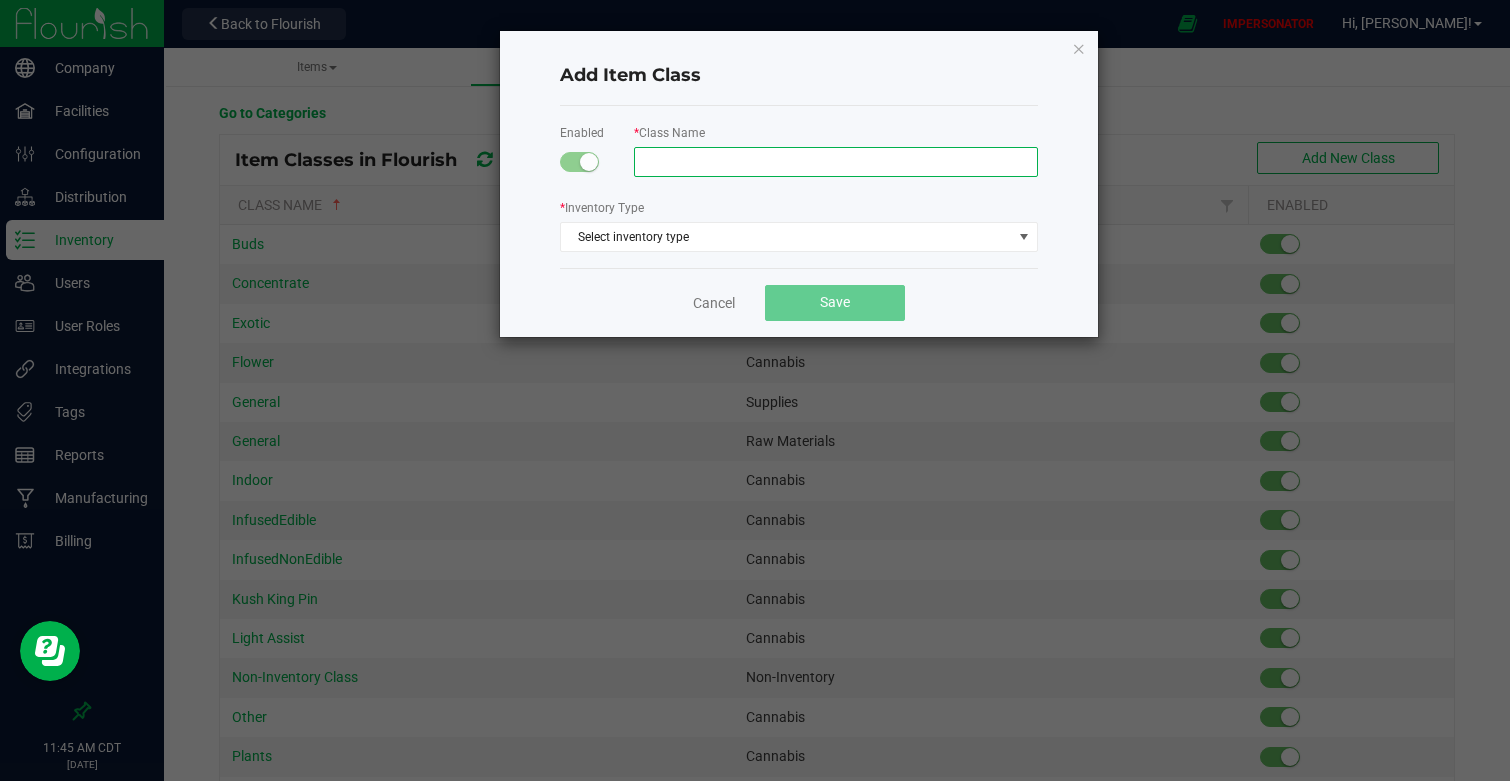click at bounding box center (836, 162) 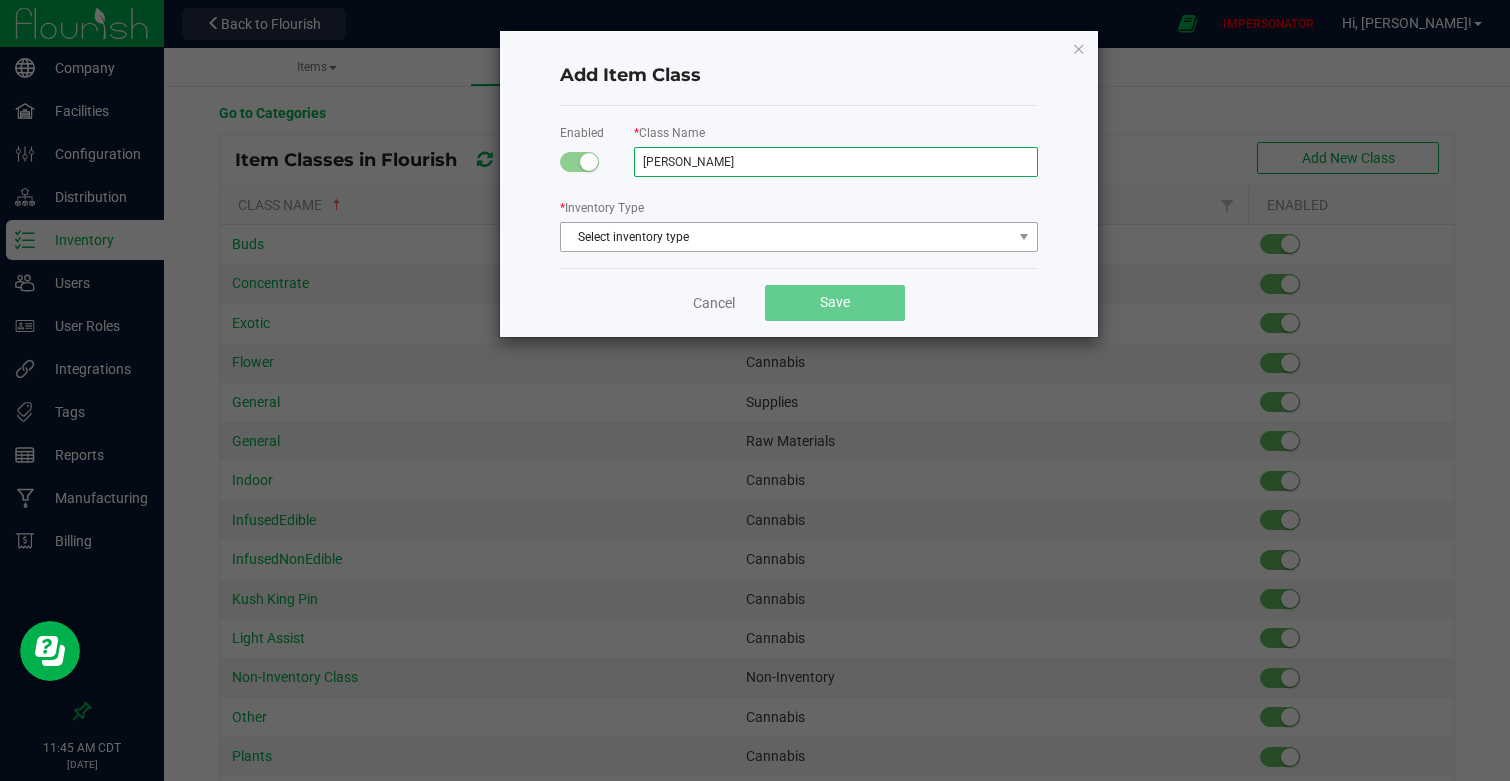 type on "[PERSON_NAME]" 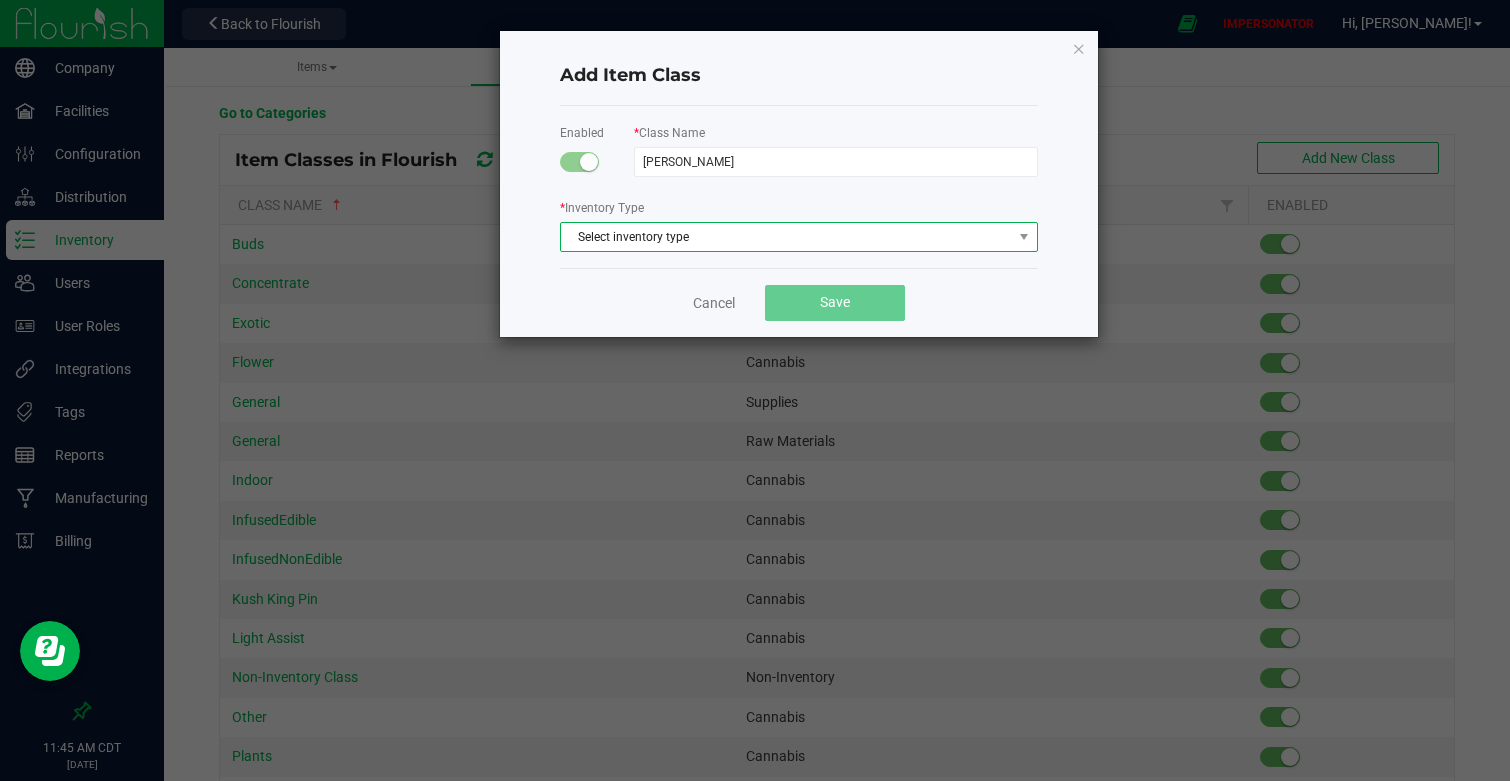 click on "Select inventory type" at bounding box center (786, 237) 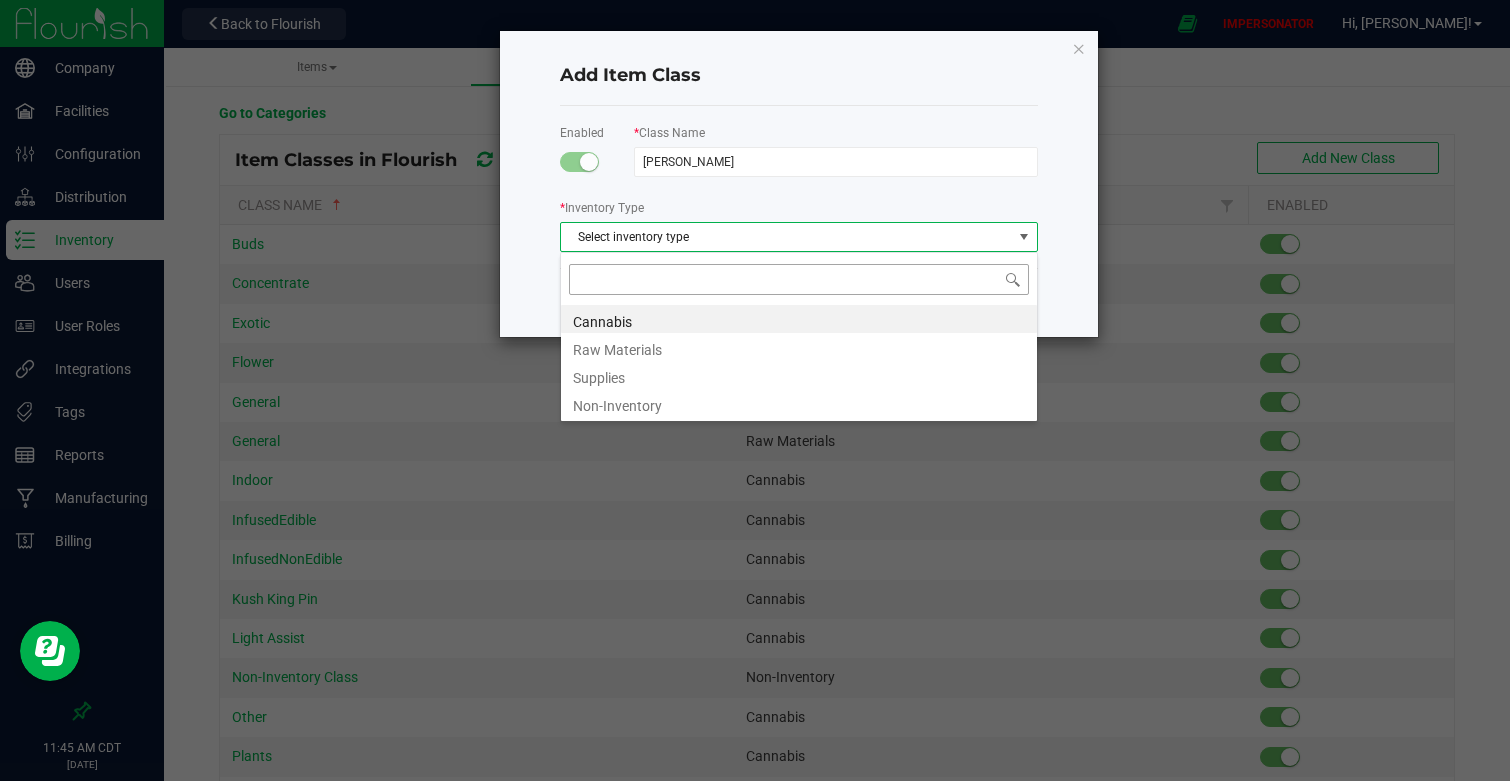 scroll, scrollTop: 99970, scrollLeft: 99522, axis: both 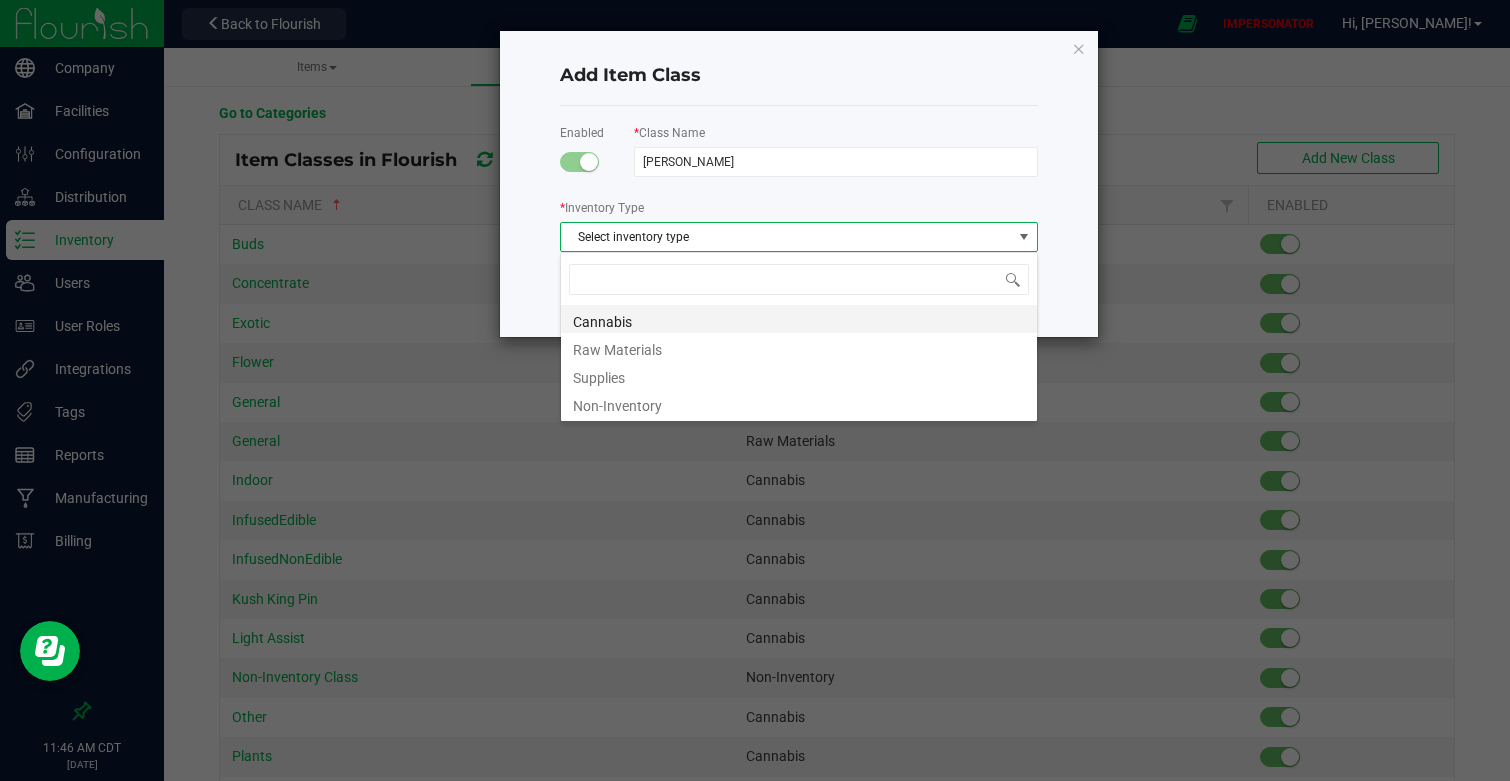 click on "Cannabis" at bounding box center [799, 319] 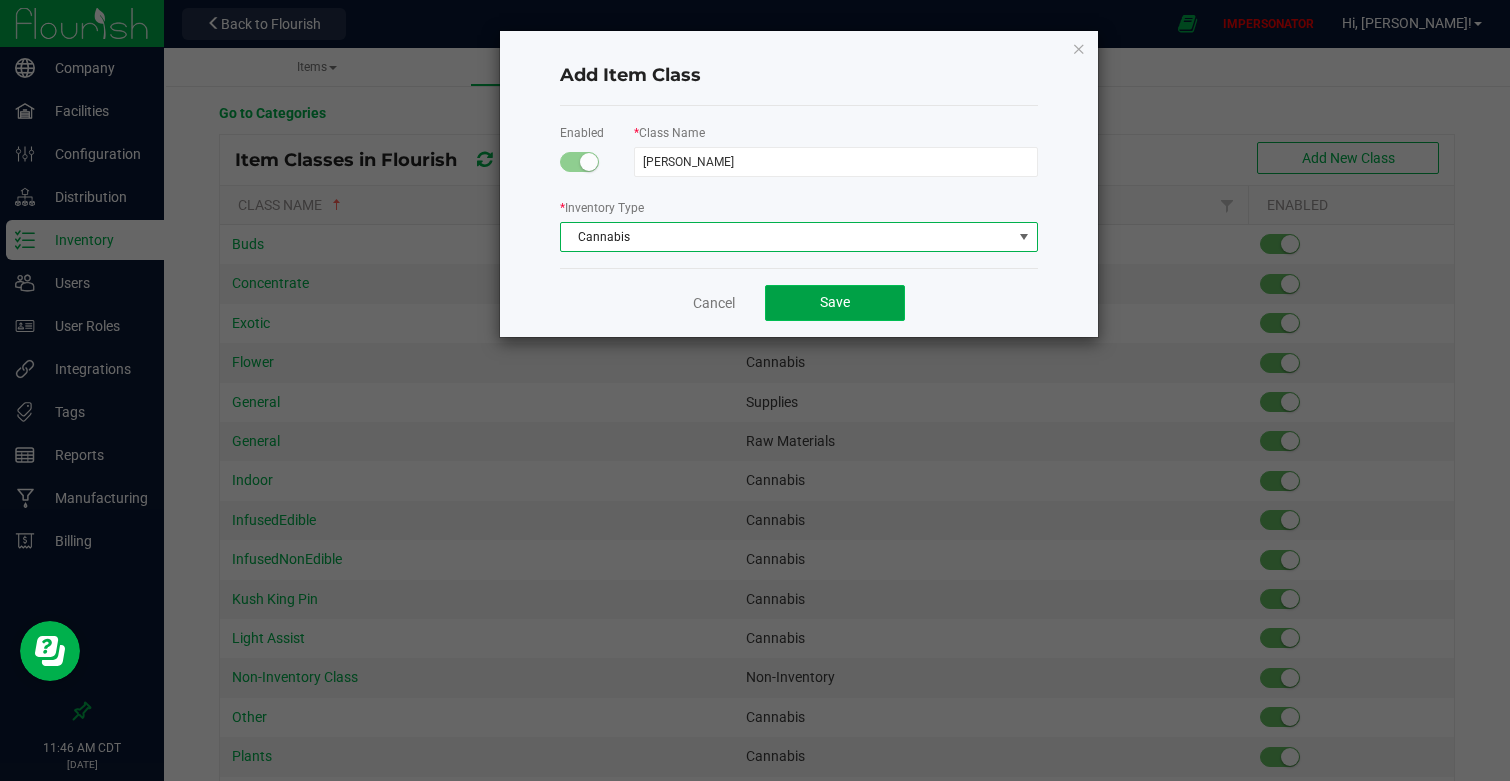 click on "Save" 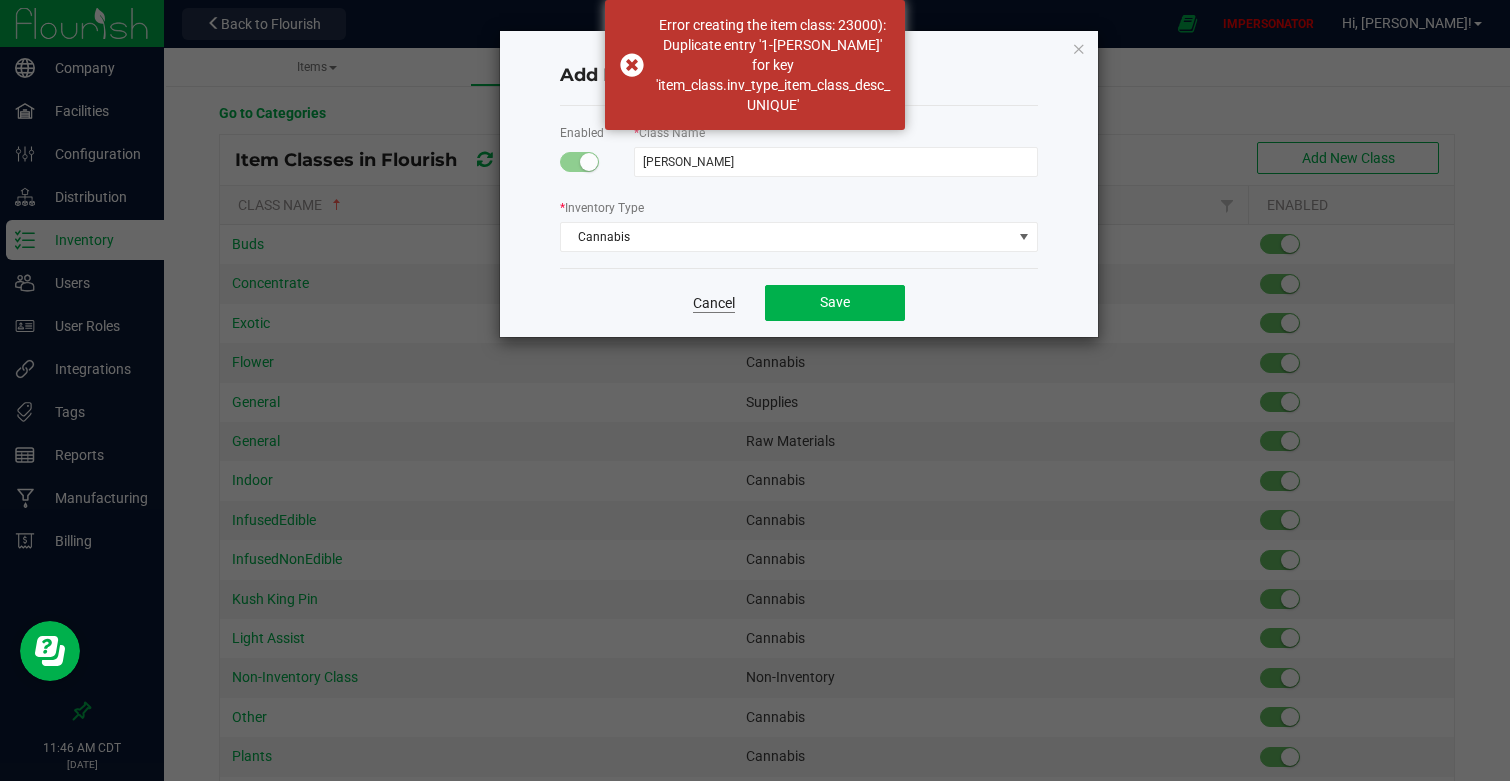 click on "Cancel" 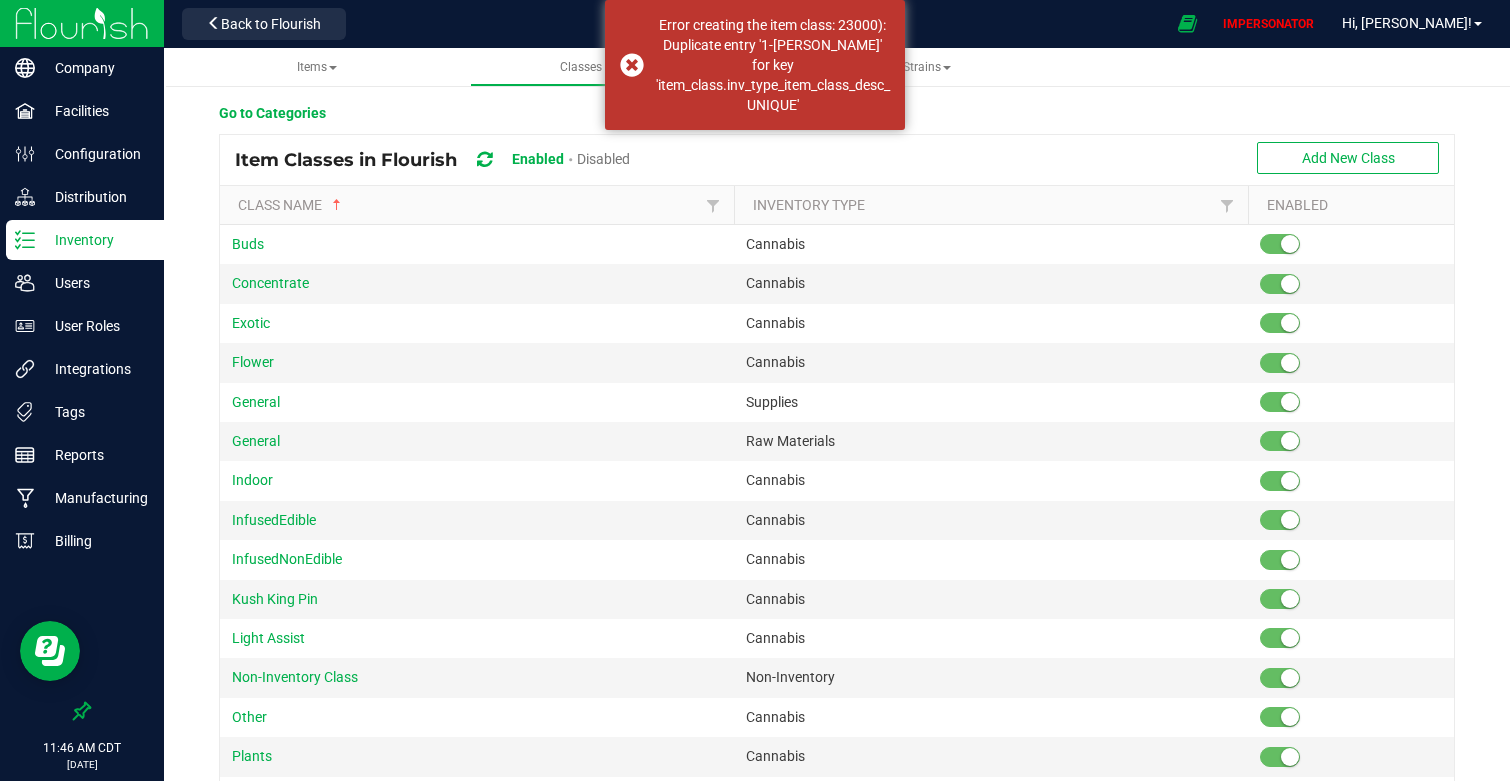 click on "Go to Categories" at bounding box center (844, 118) 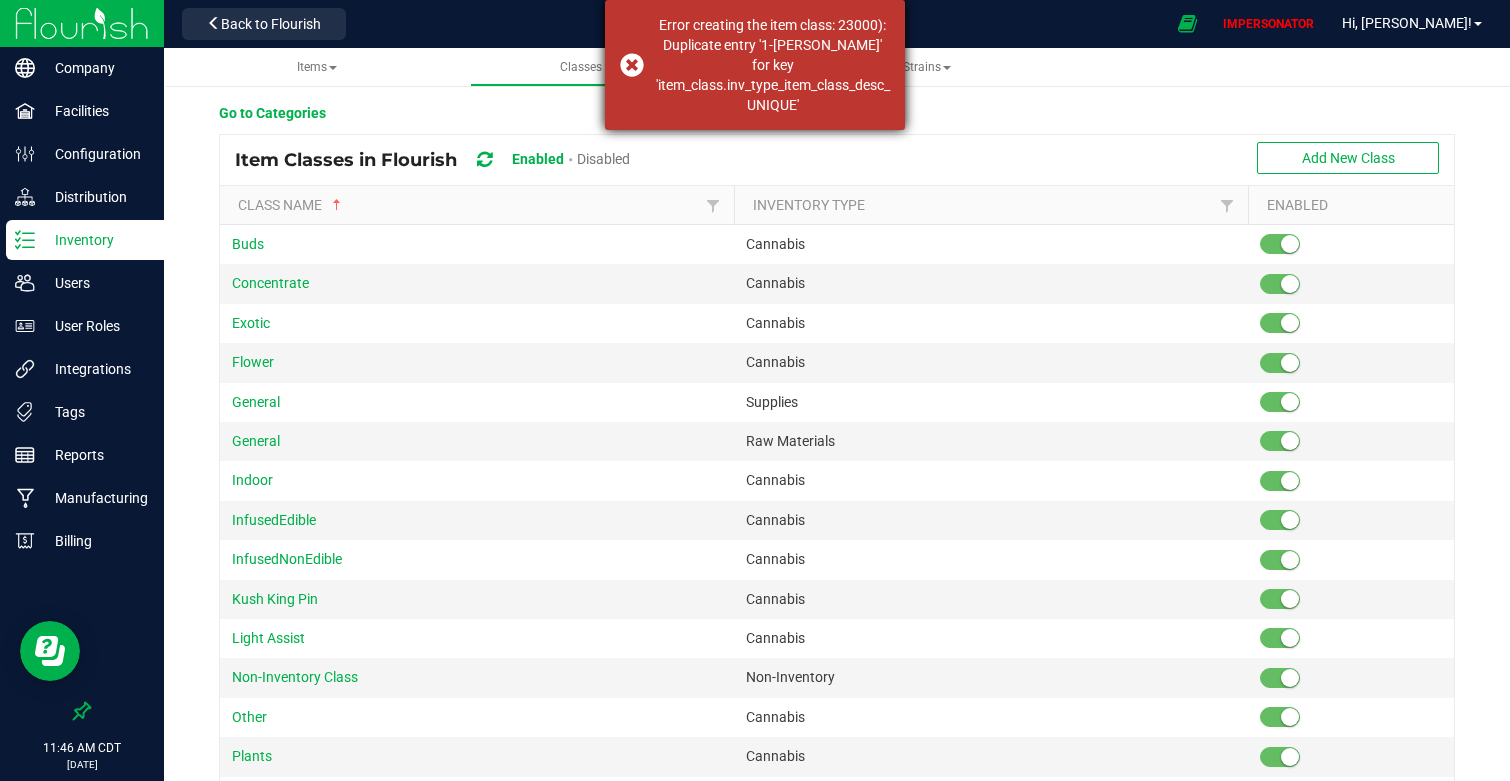 click on "Error creating the item class: 23000): Duplicate entry '1-Wyatt Purp' for key 'item_class.inv_type_item_class_desc_UNIQUE'" at bounding box center [755, 65] 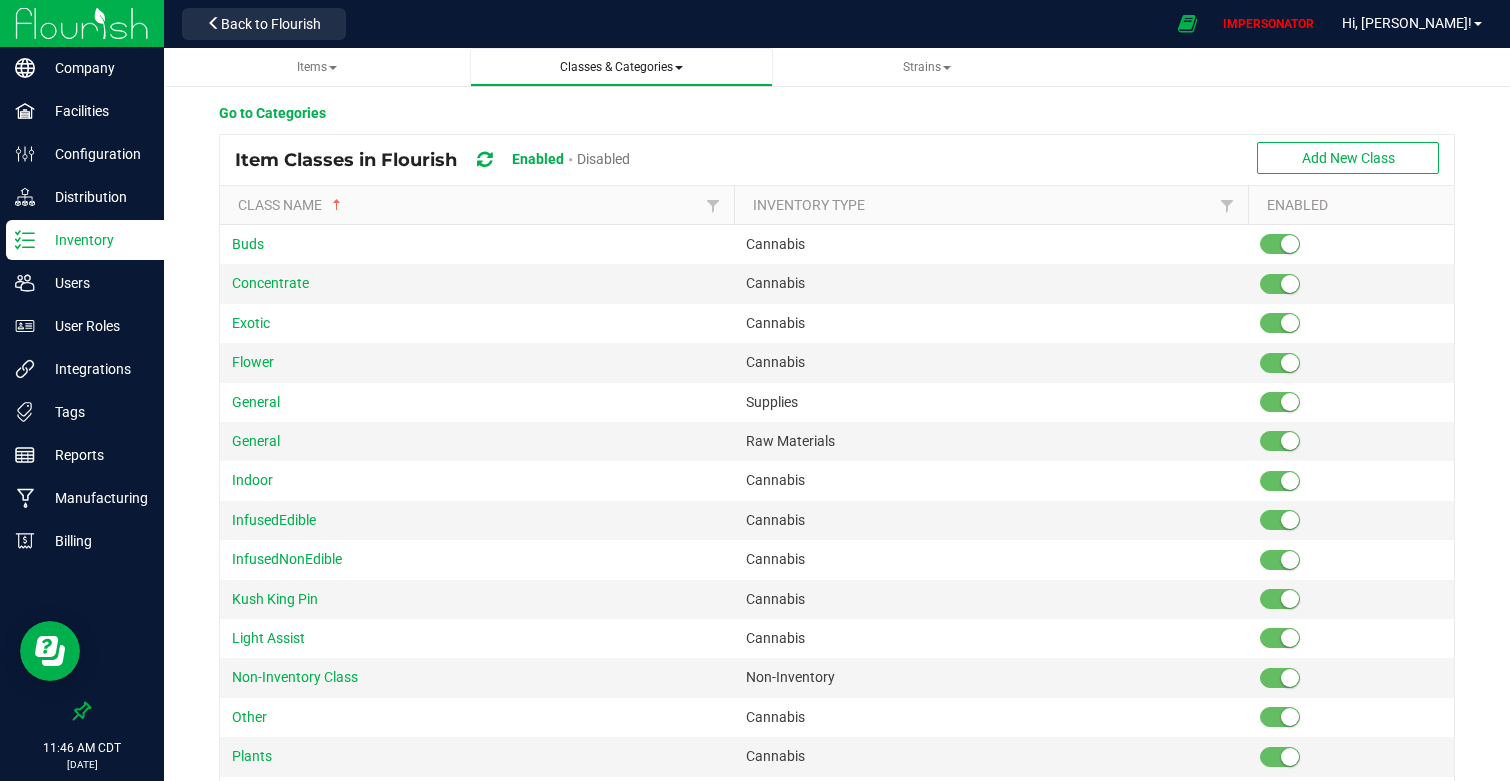 click on "Classes & Categories" at bounding box center (621, 67) 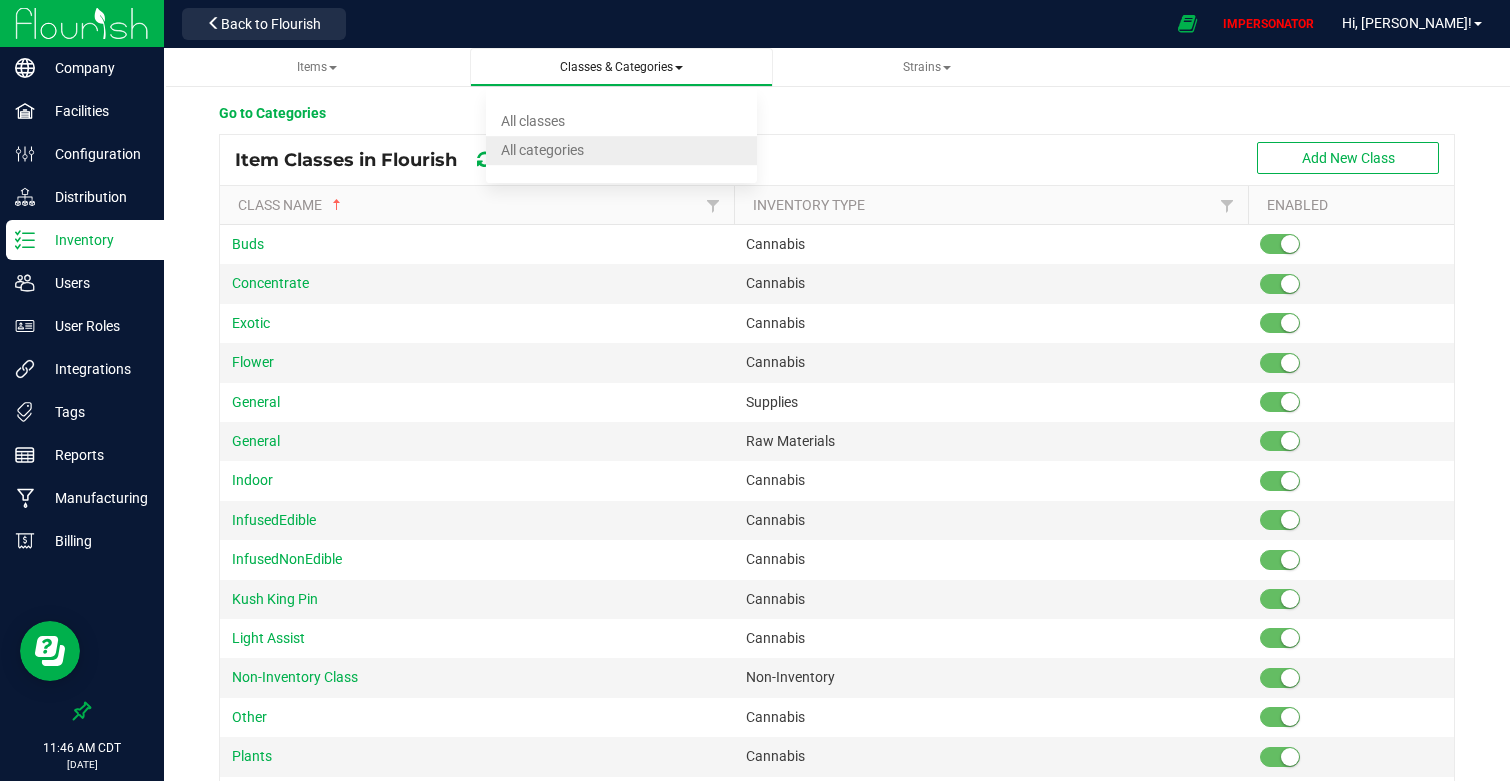 click on "All categories" at bounding box center [621, 150] 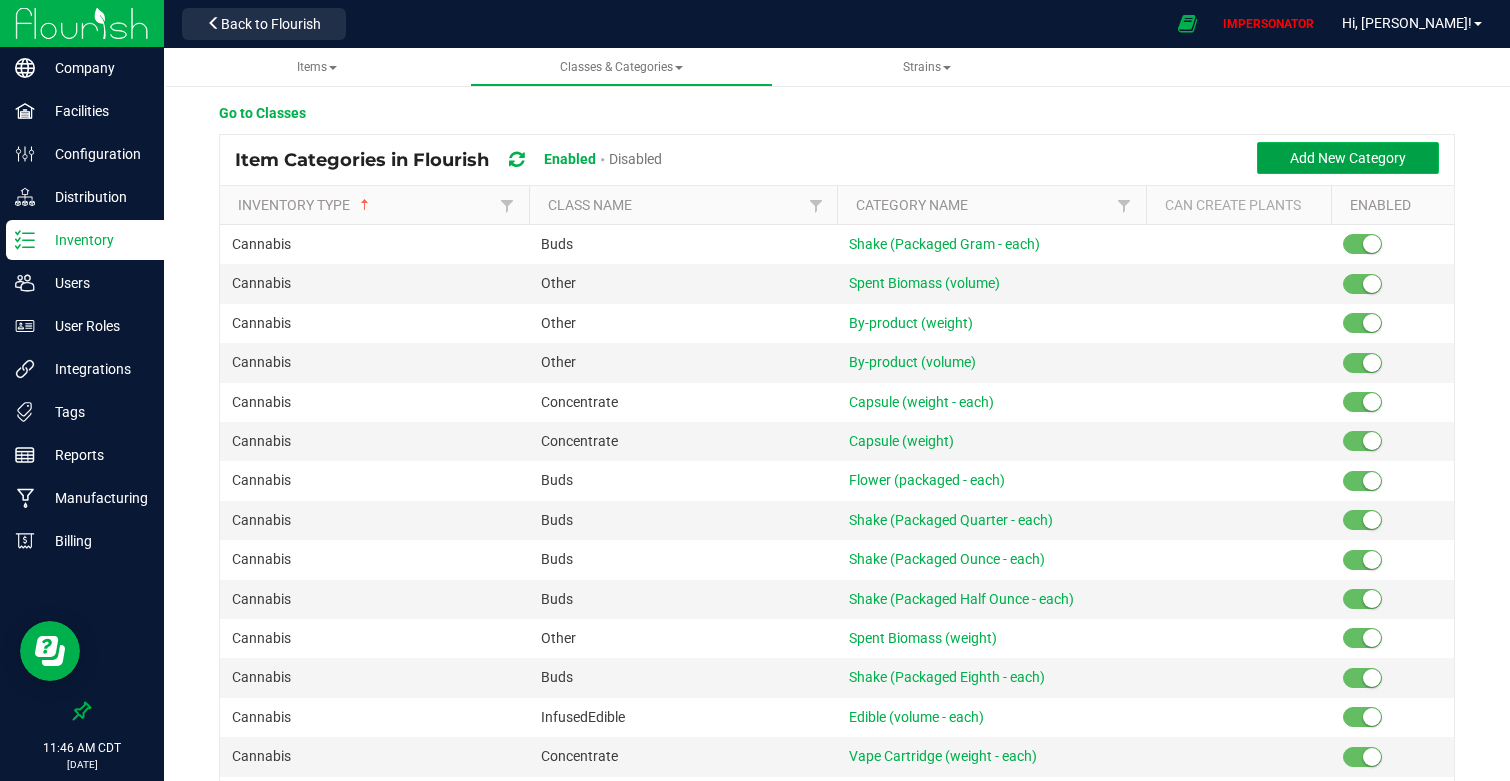 click on "Add New Category" at bounding box center [1348, 158] 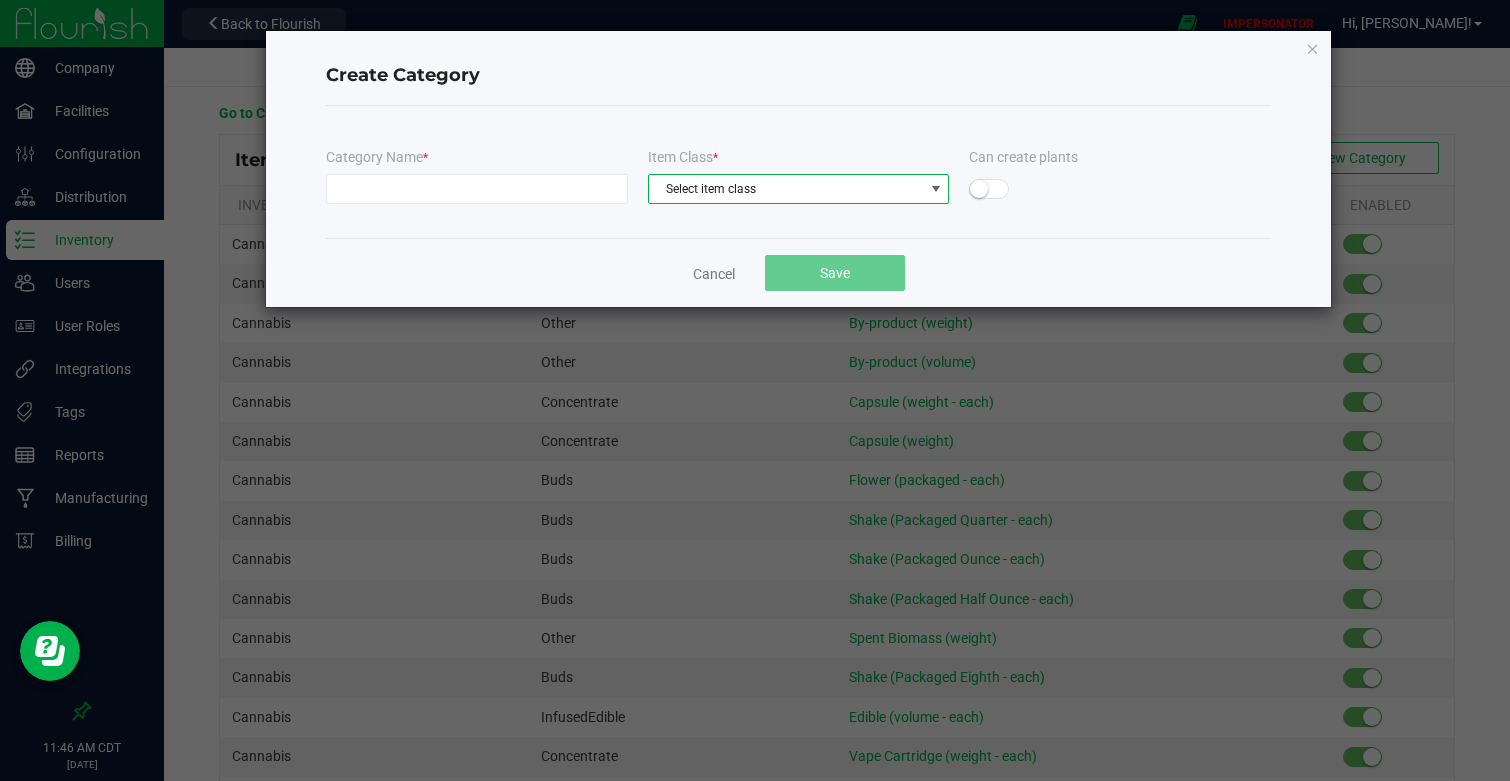 click on "Select item class" at bounding box center (786, 189) 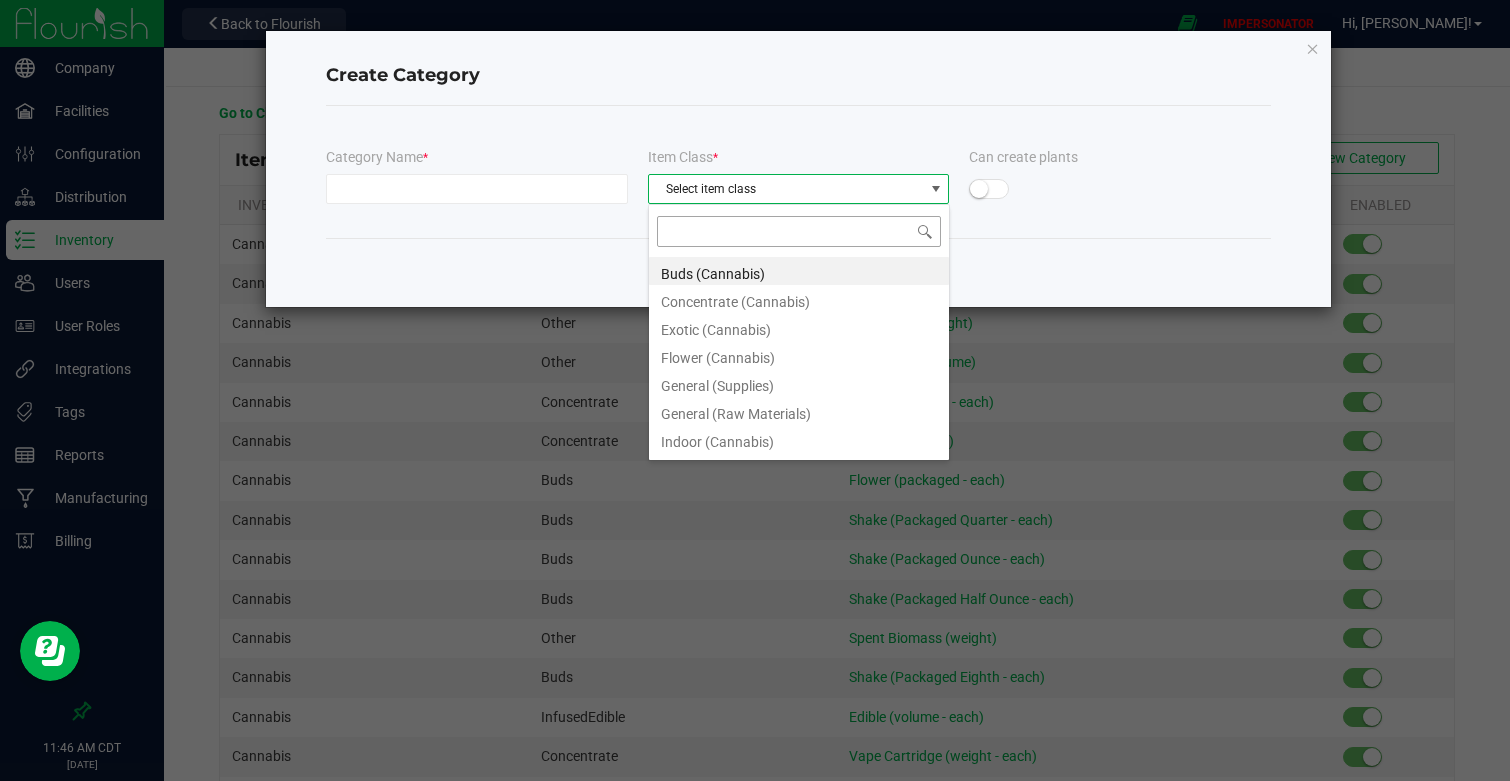 scroll, scrollTop: 99970, scrollLeft: 99698, axis: both 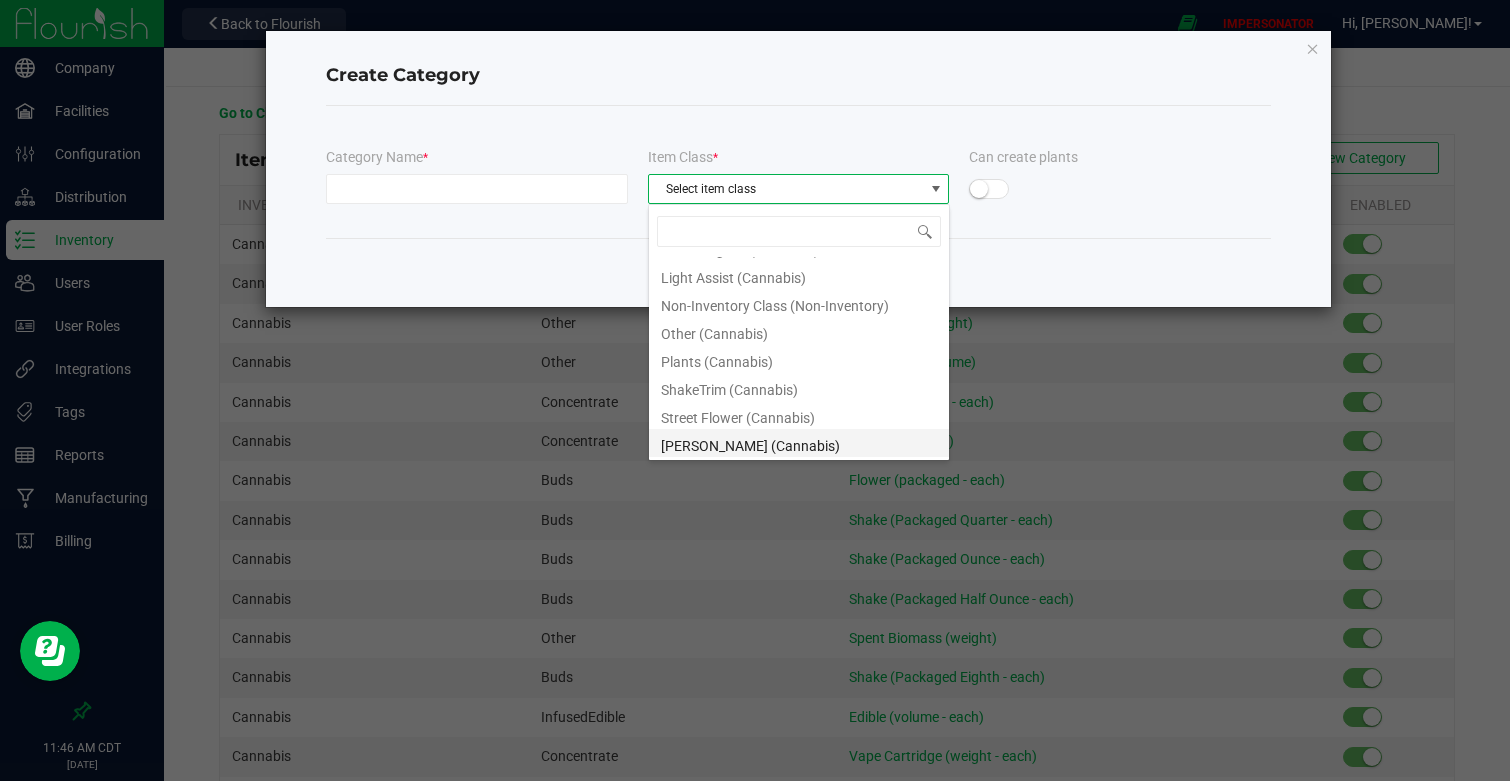 click on "[PERSON_NAME] (Cannabis)" at bounding box center [799, 443] 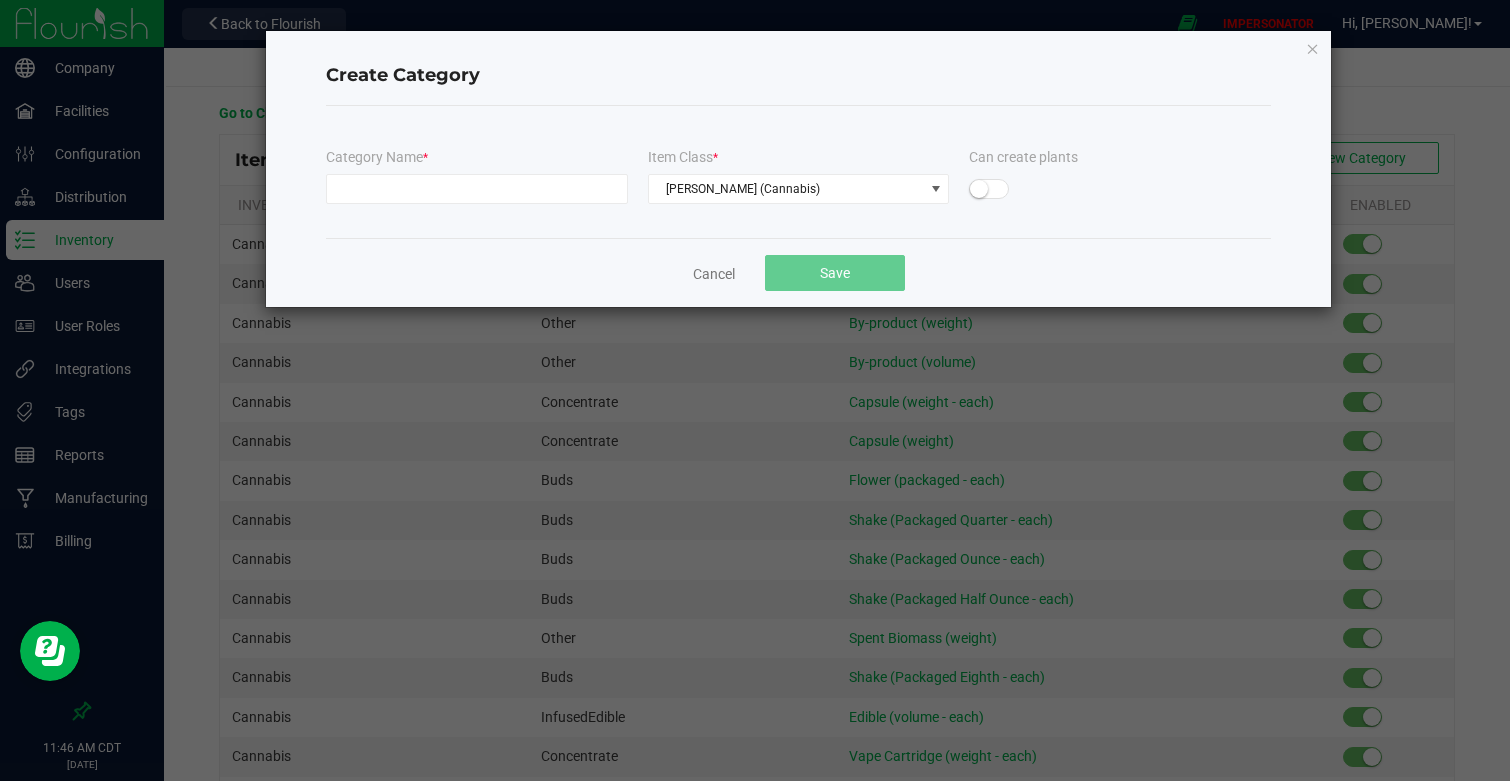 click on "Cancel   Save" 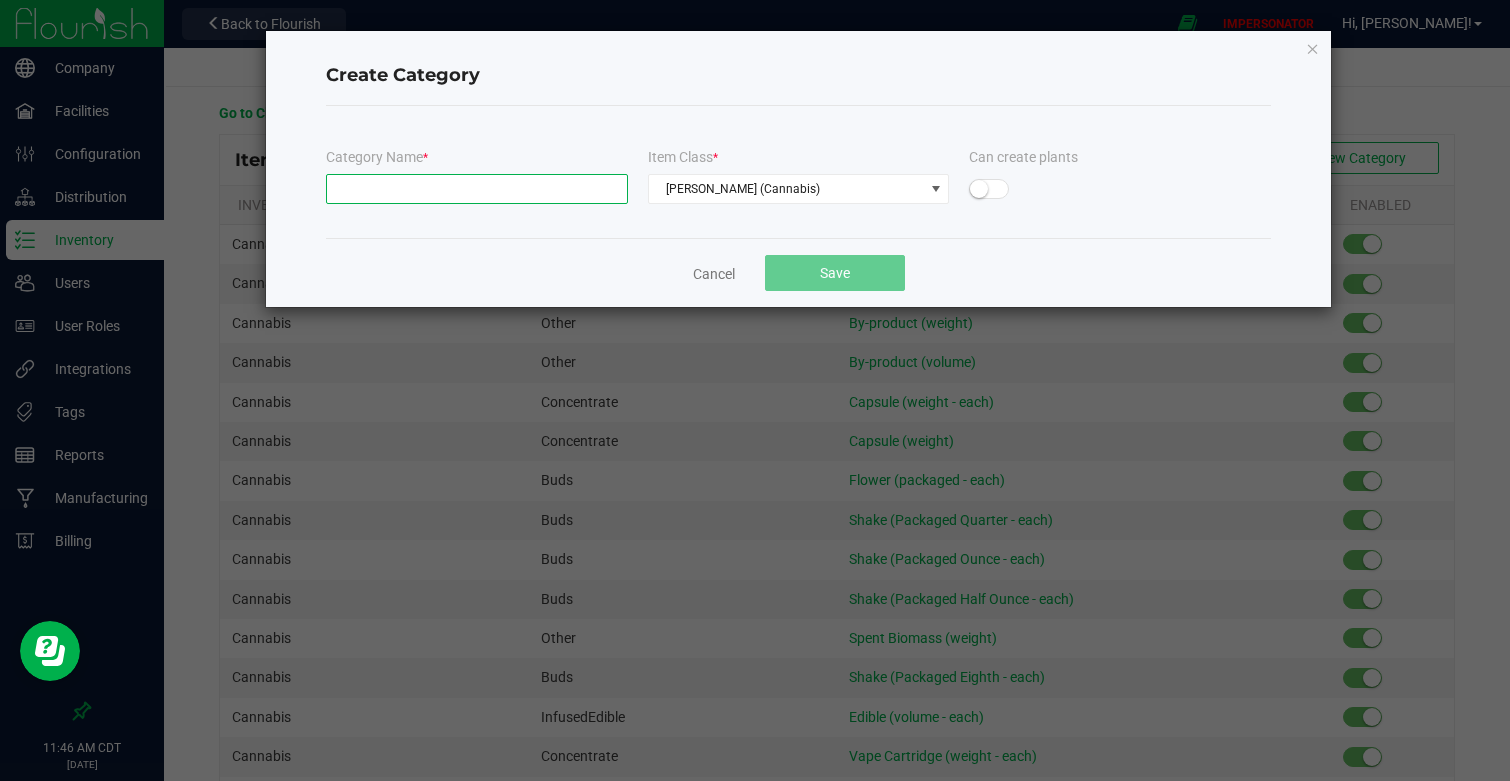 click at bounding box center [477, 189] 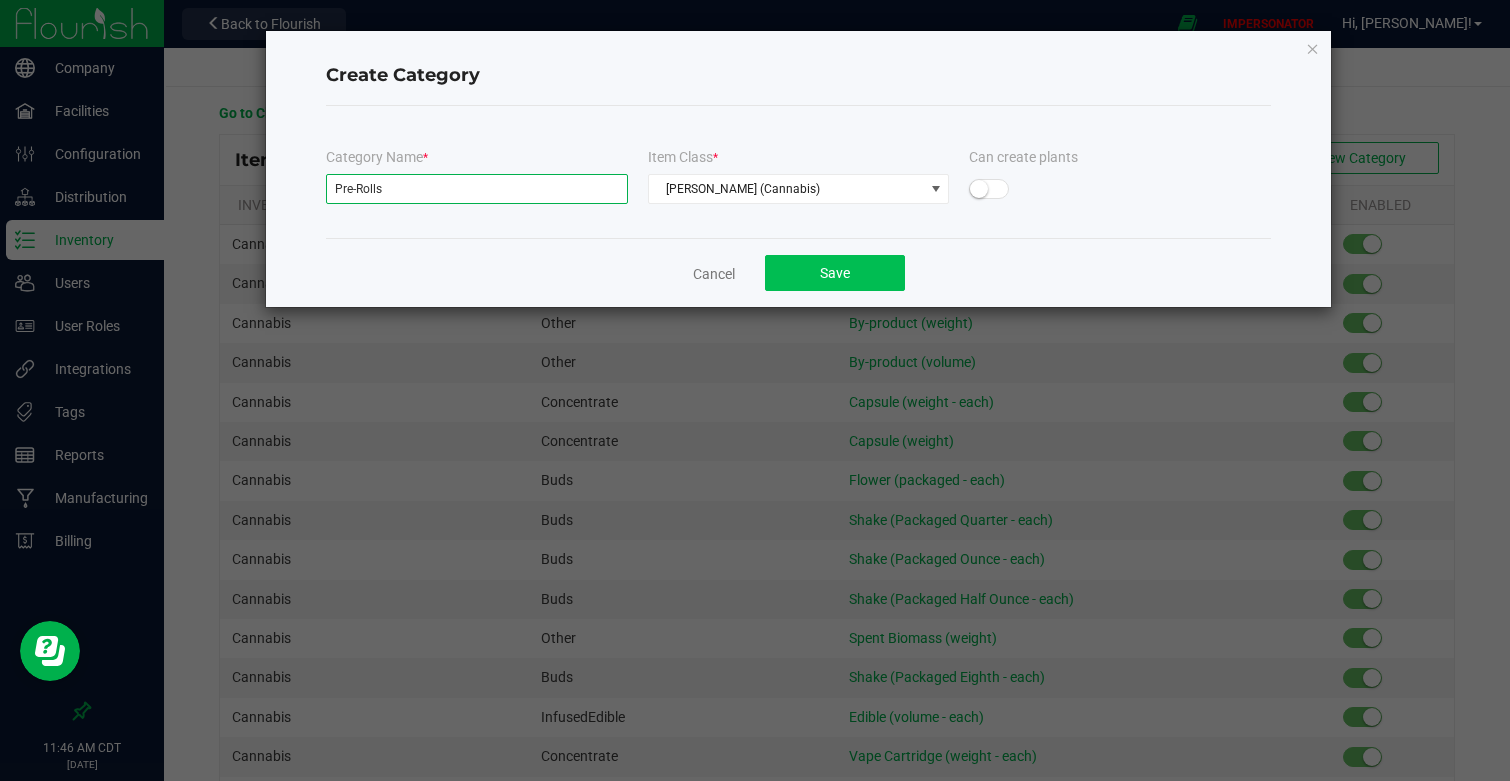 type on "Pre-Rolls" 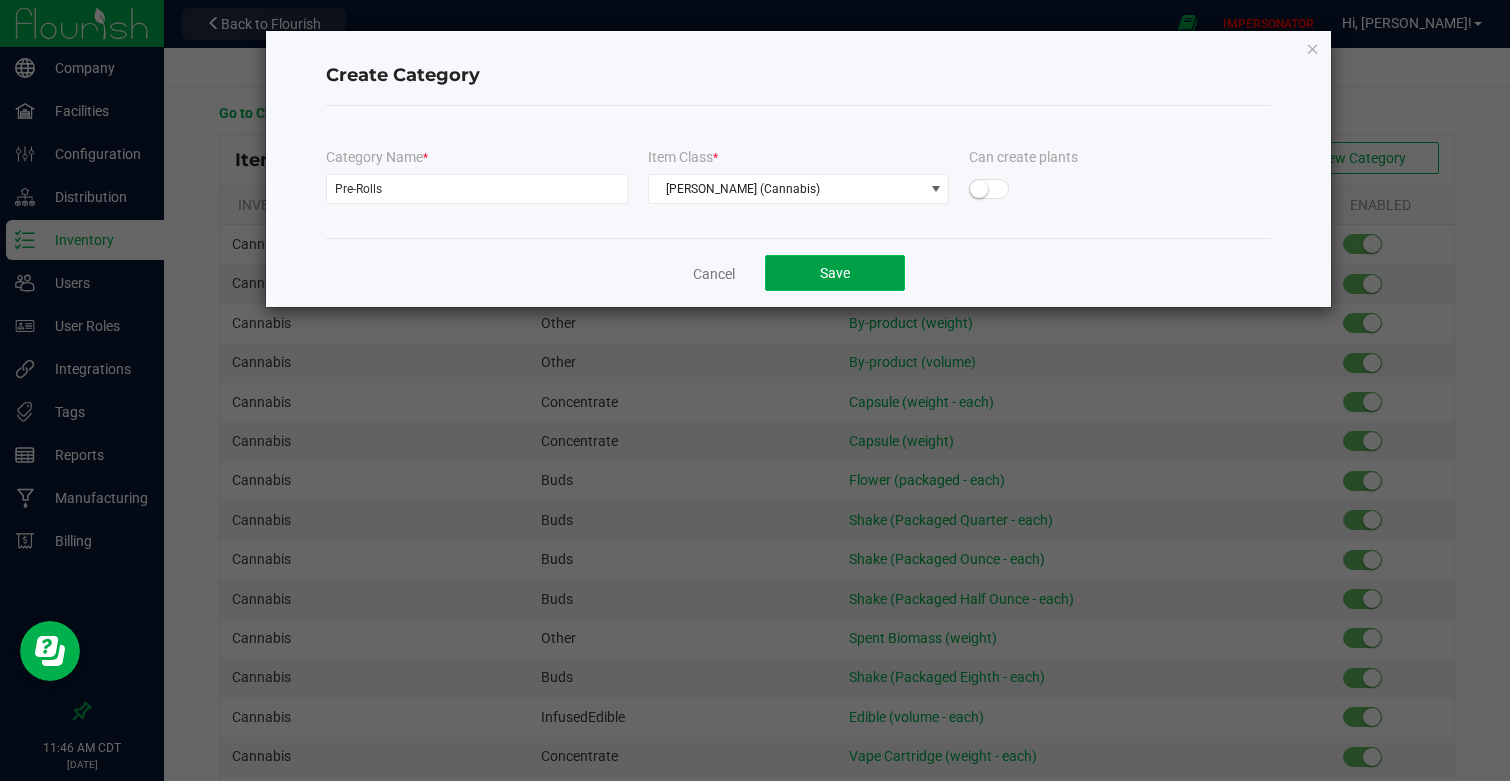 click on "Save" 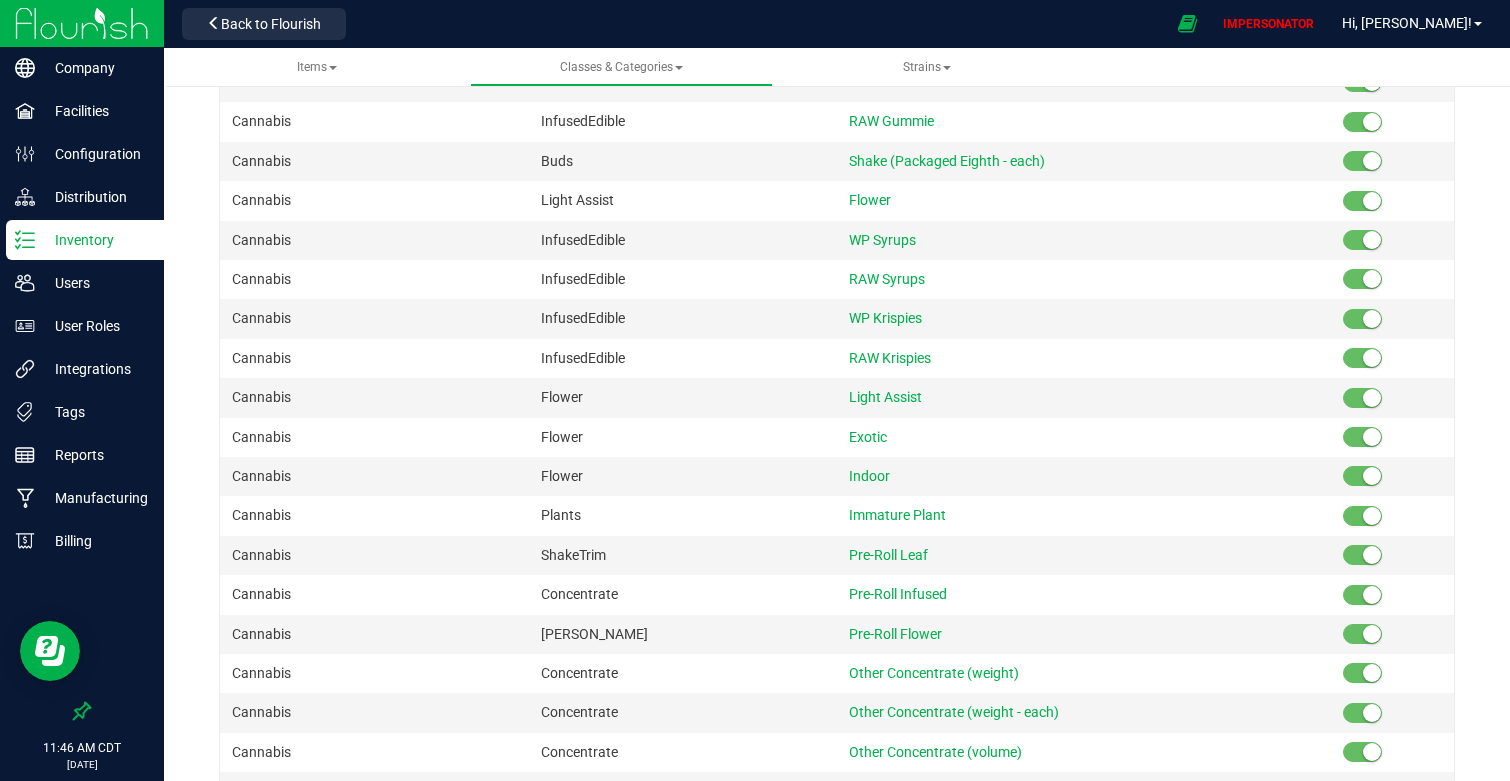 scroll, scrollTop: 1225, scrollLeft: 0, axis: vertical 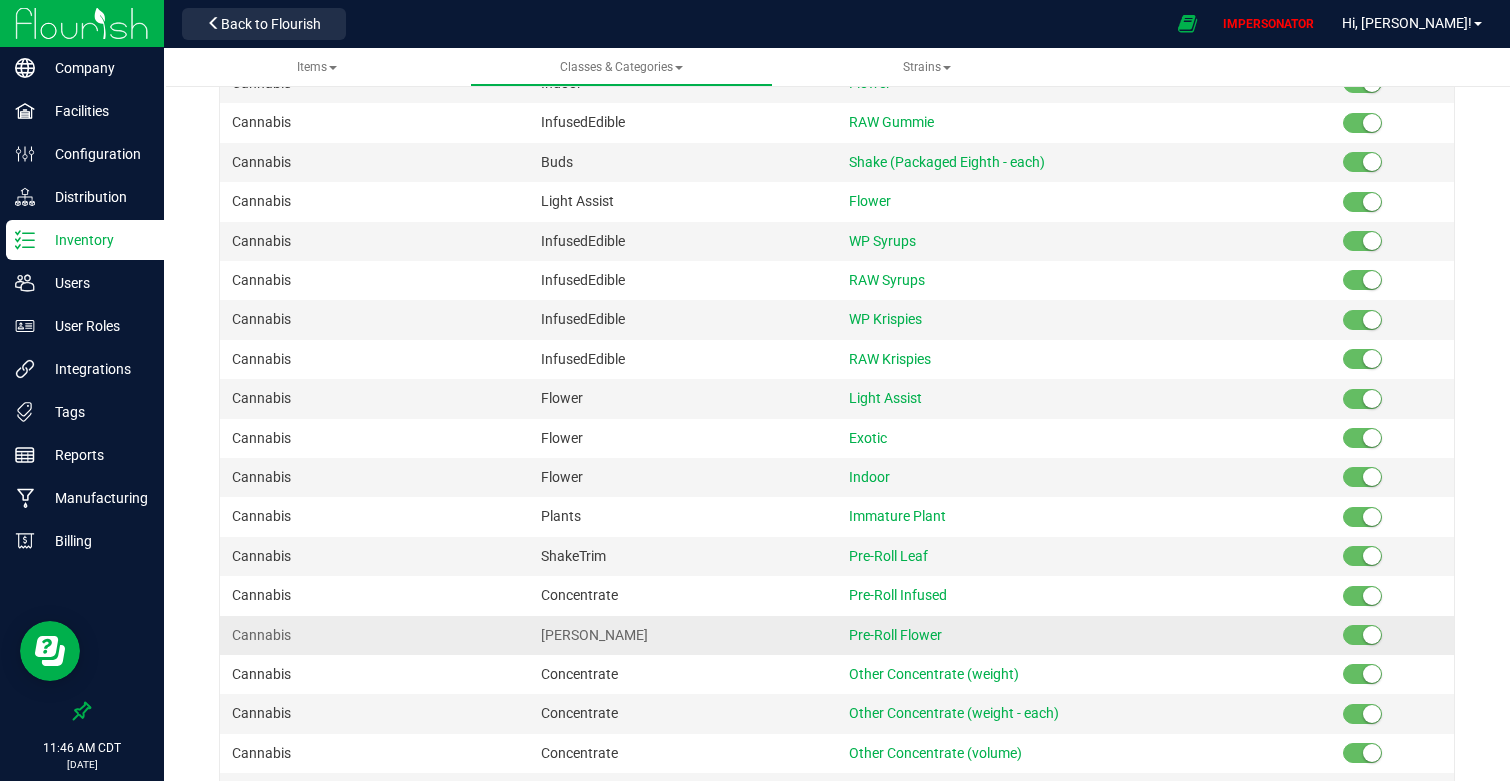 drag, startPoint x: 636, startPoint y: 632, endPoint x: 523, endPoint y: 629, distance: 113.03982 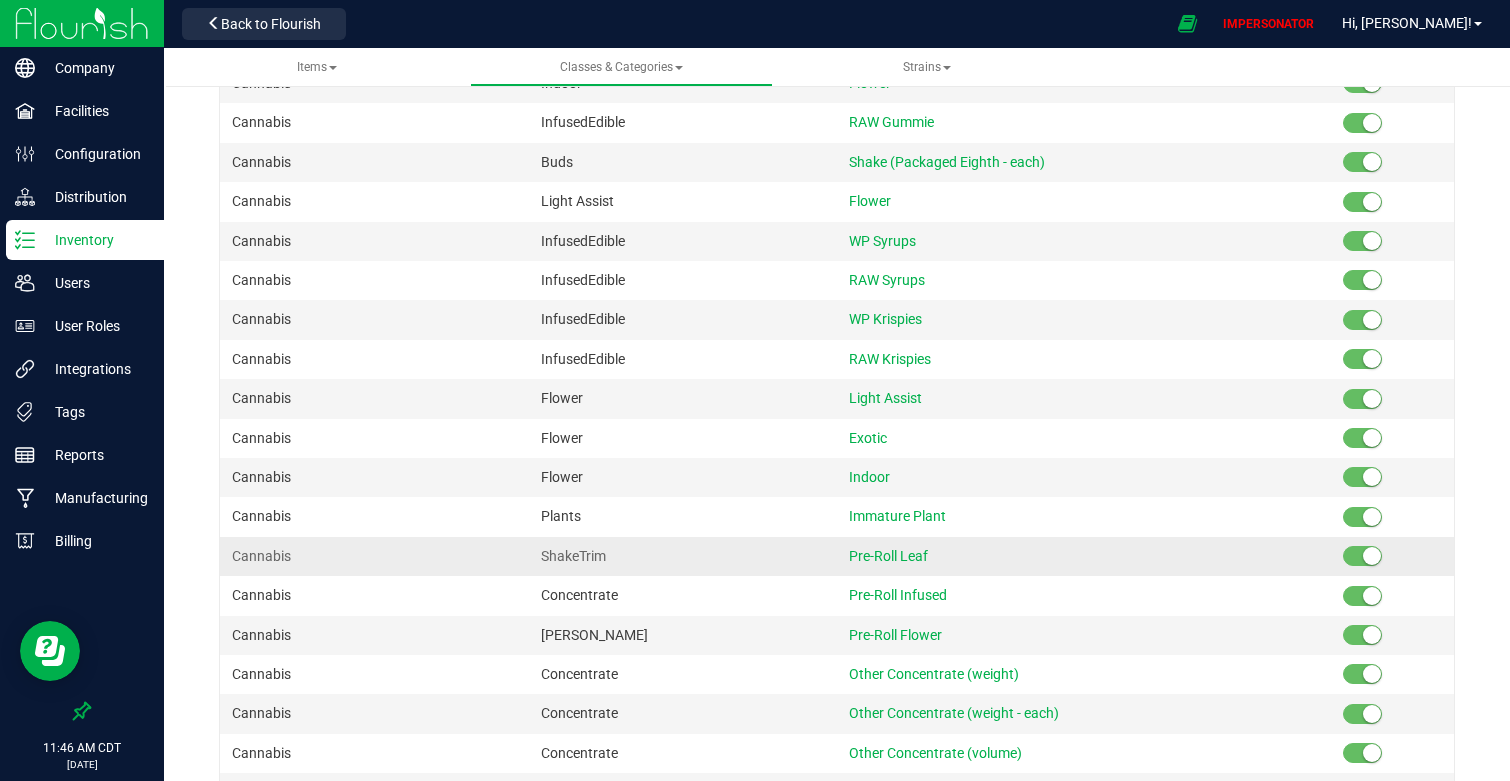copy on "[PERSON_NAME]" 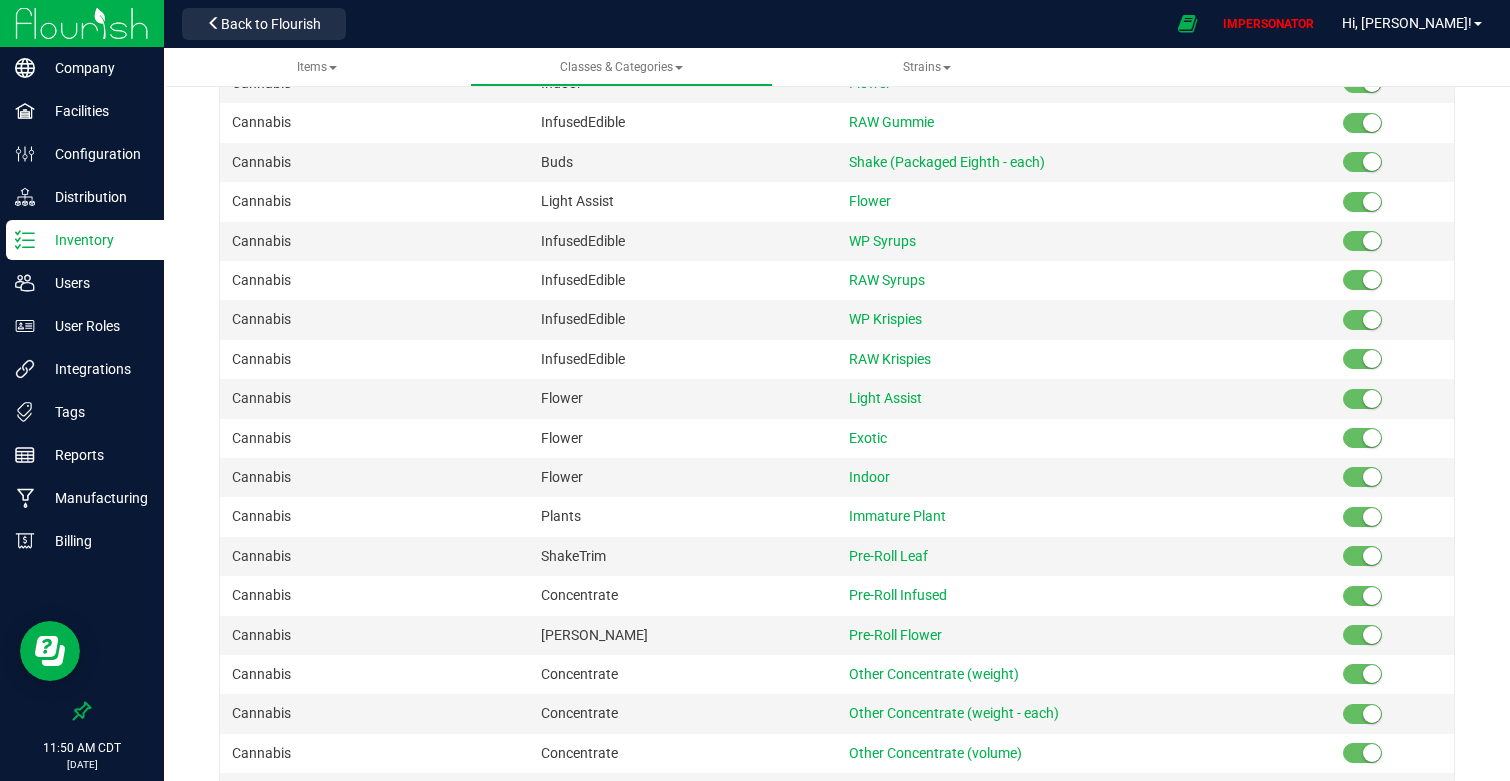 click on "Inventory" at bounding box center [95, 240] 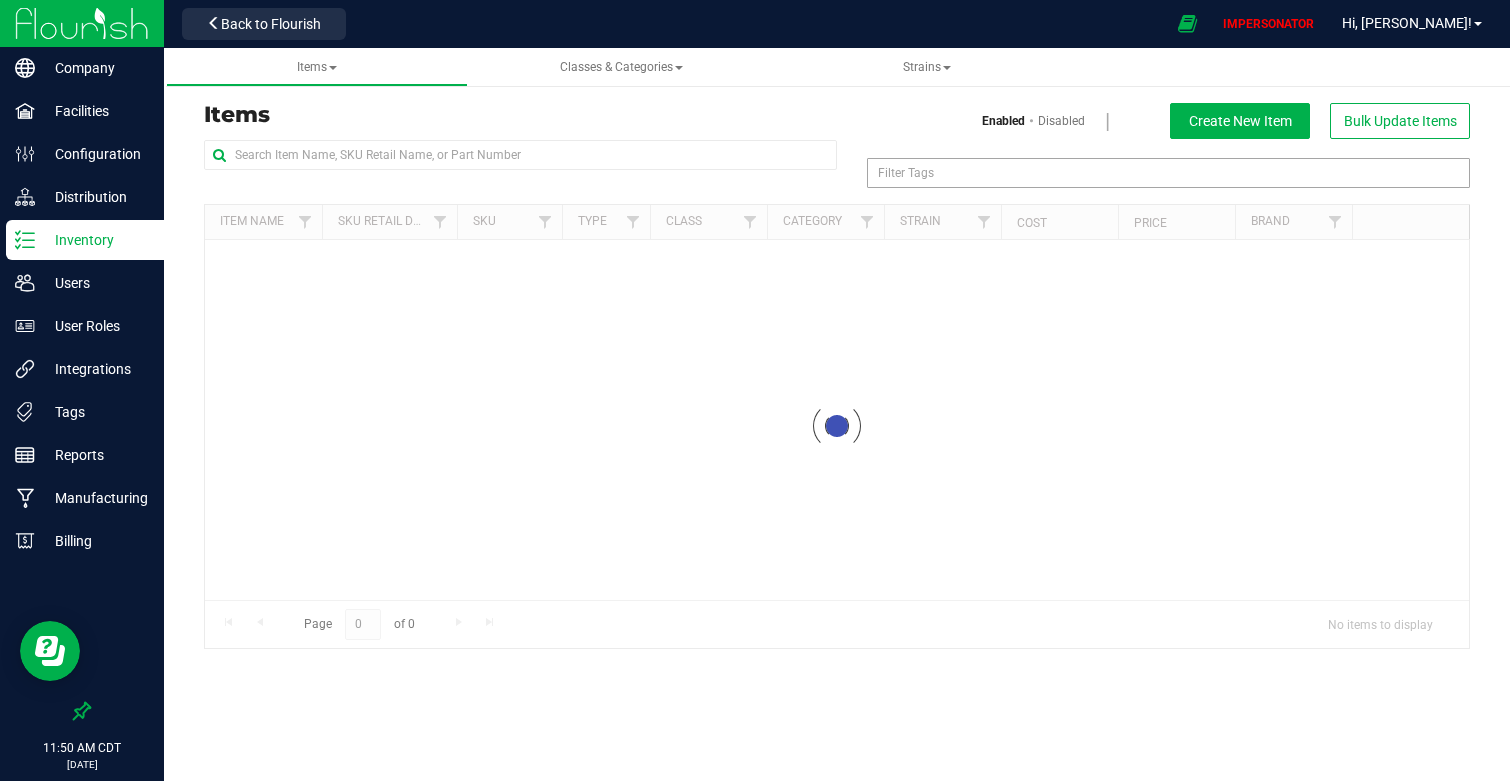 scroll, scrollTop: 0, scrollLeft: 0, axis: both 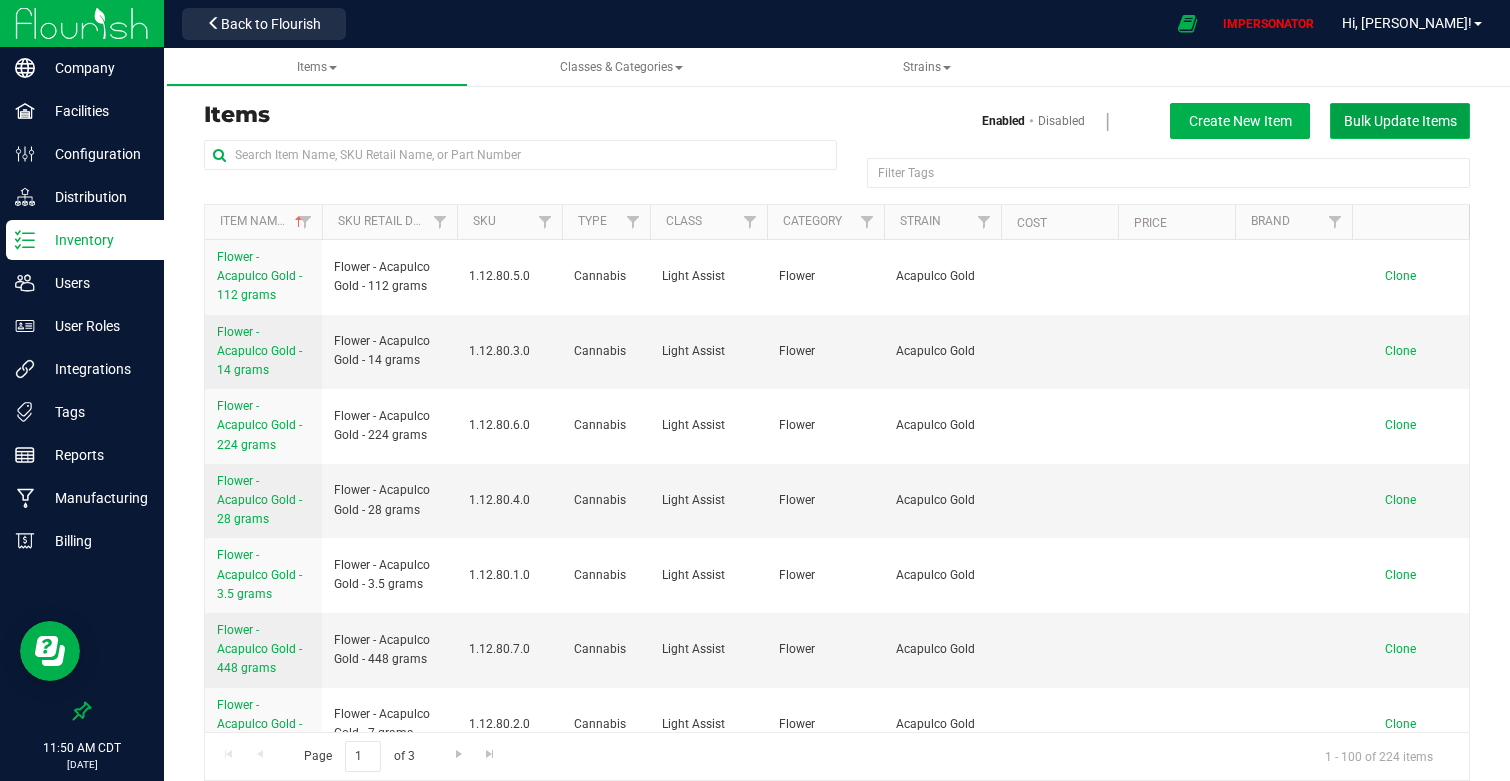click on "Bulk Update Items" at bounding box center [1400, 121] 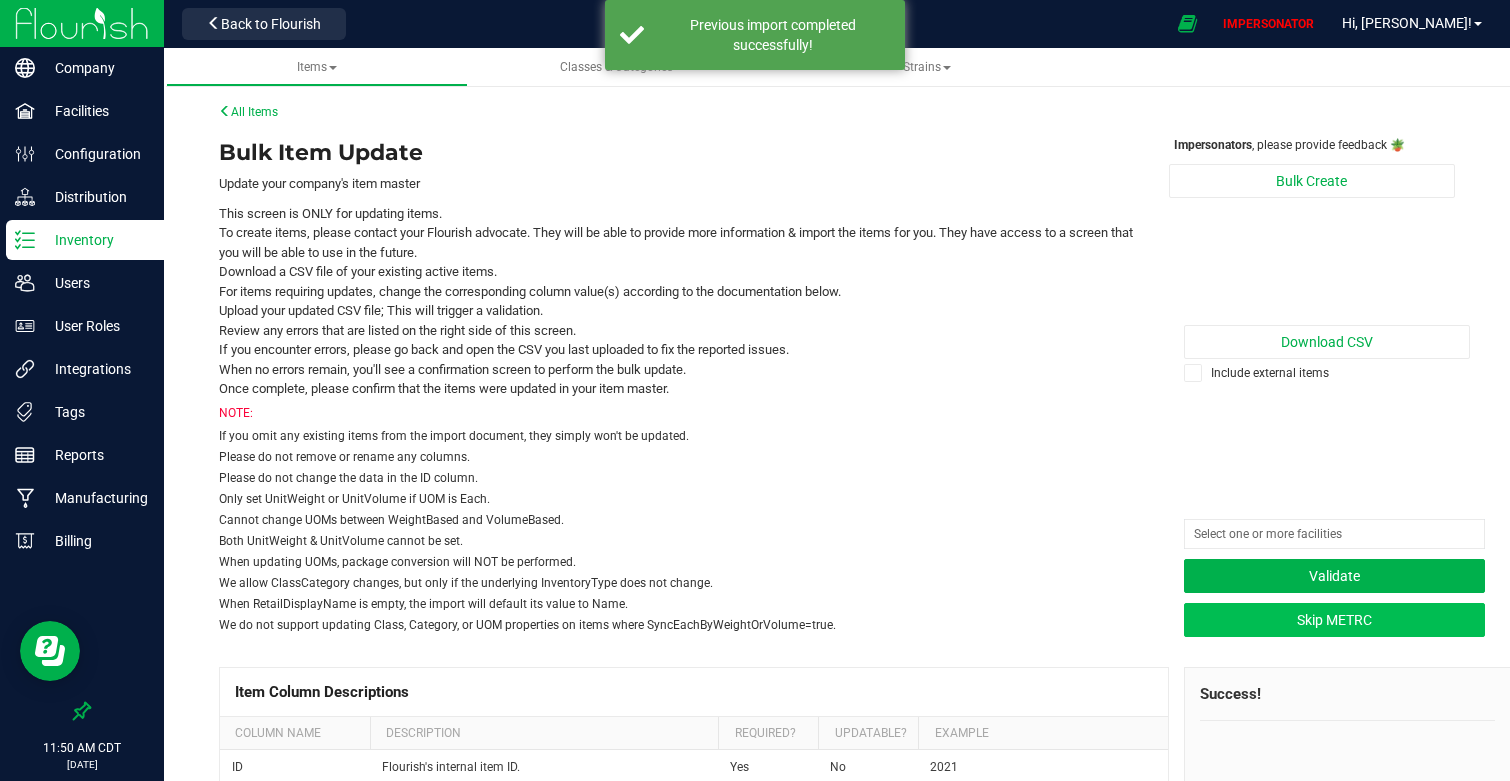 click on "Skip METRC" at bounding box center [1335, 620] 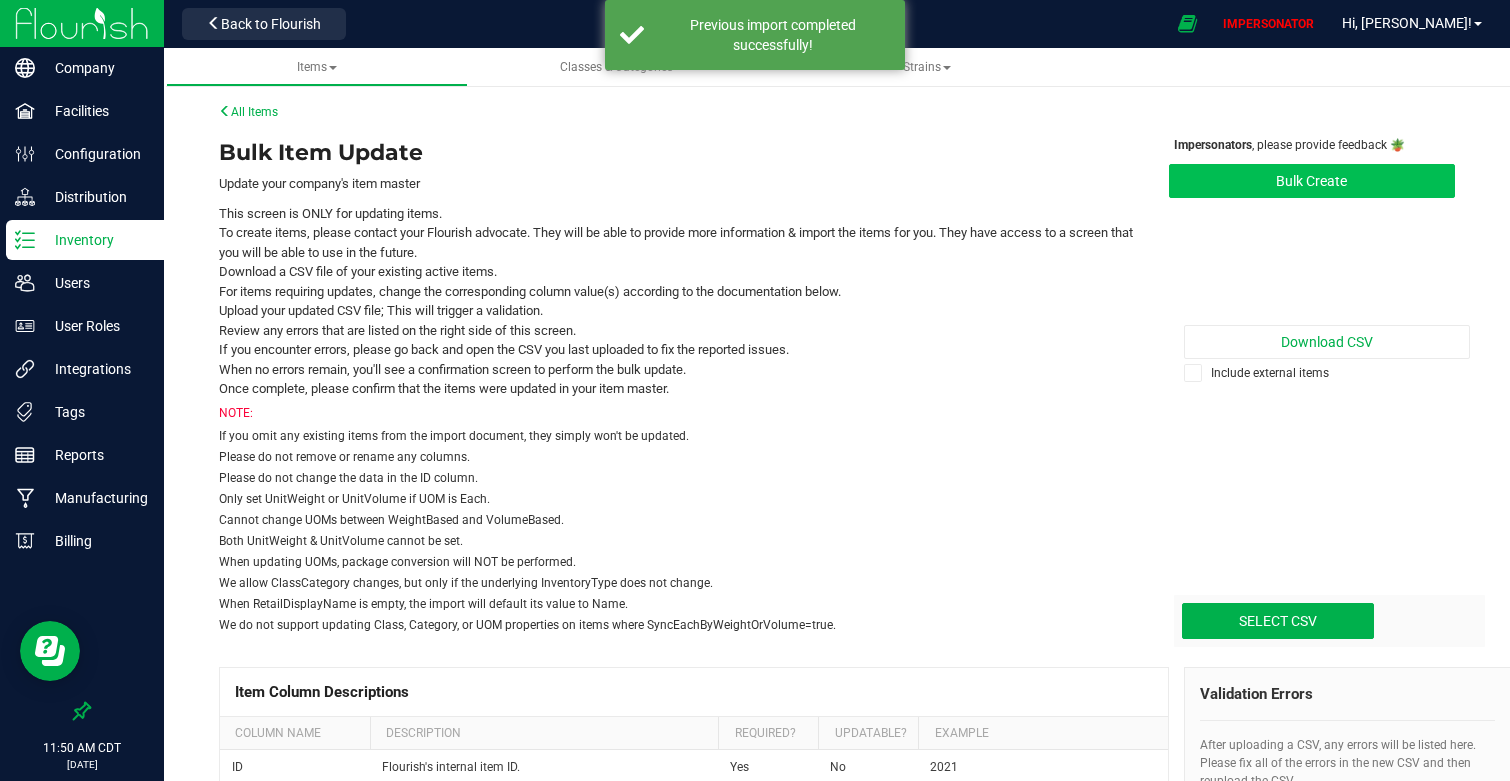 click on "Bulk Create" at bounding box center [1312, 181] 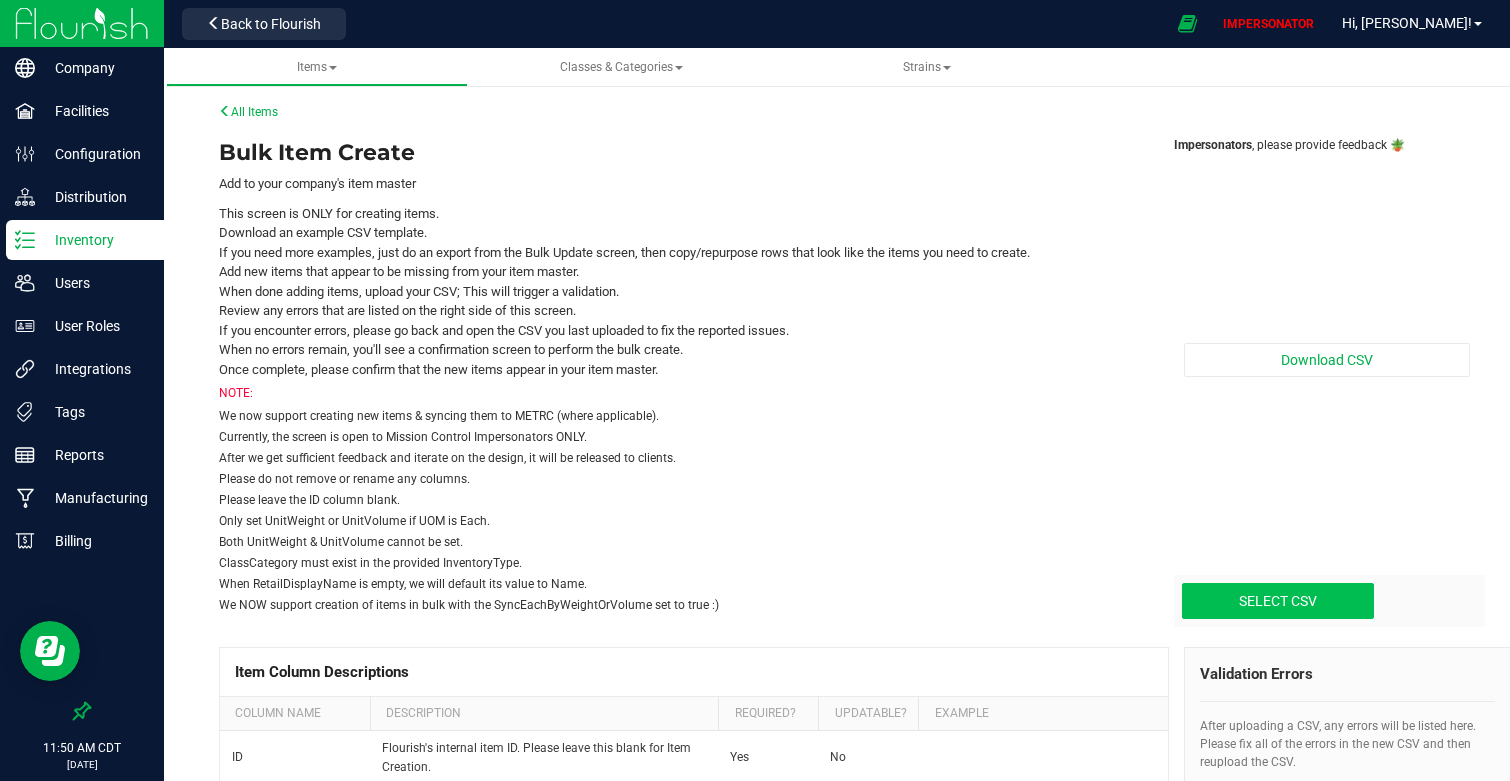 click at bounding box center (-72, 500) 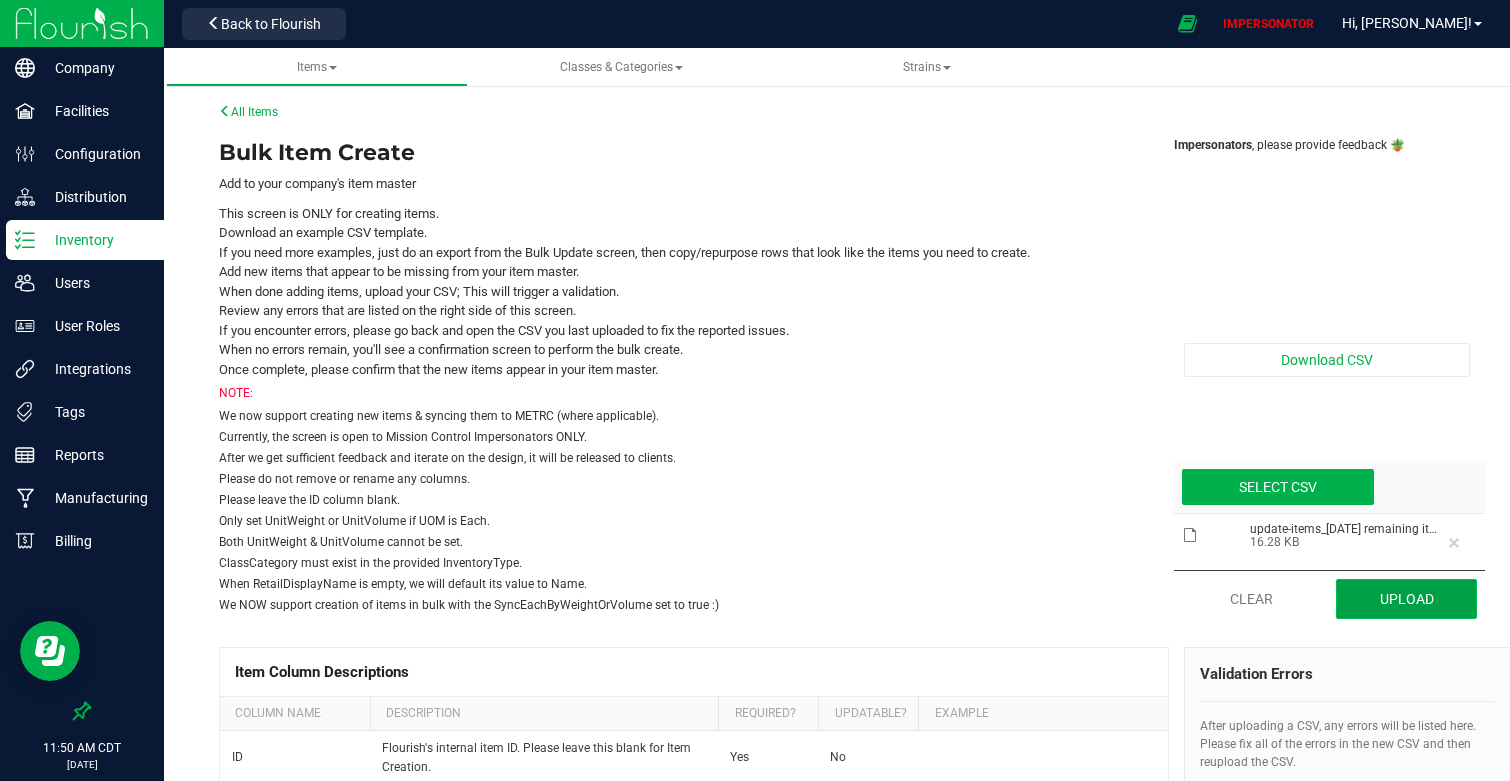 click on "Upload" at bounding box center (1406, 599) 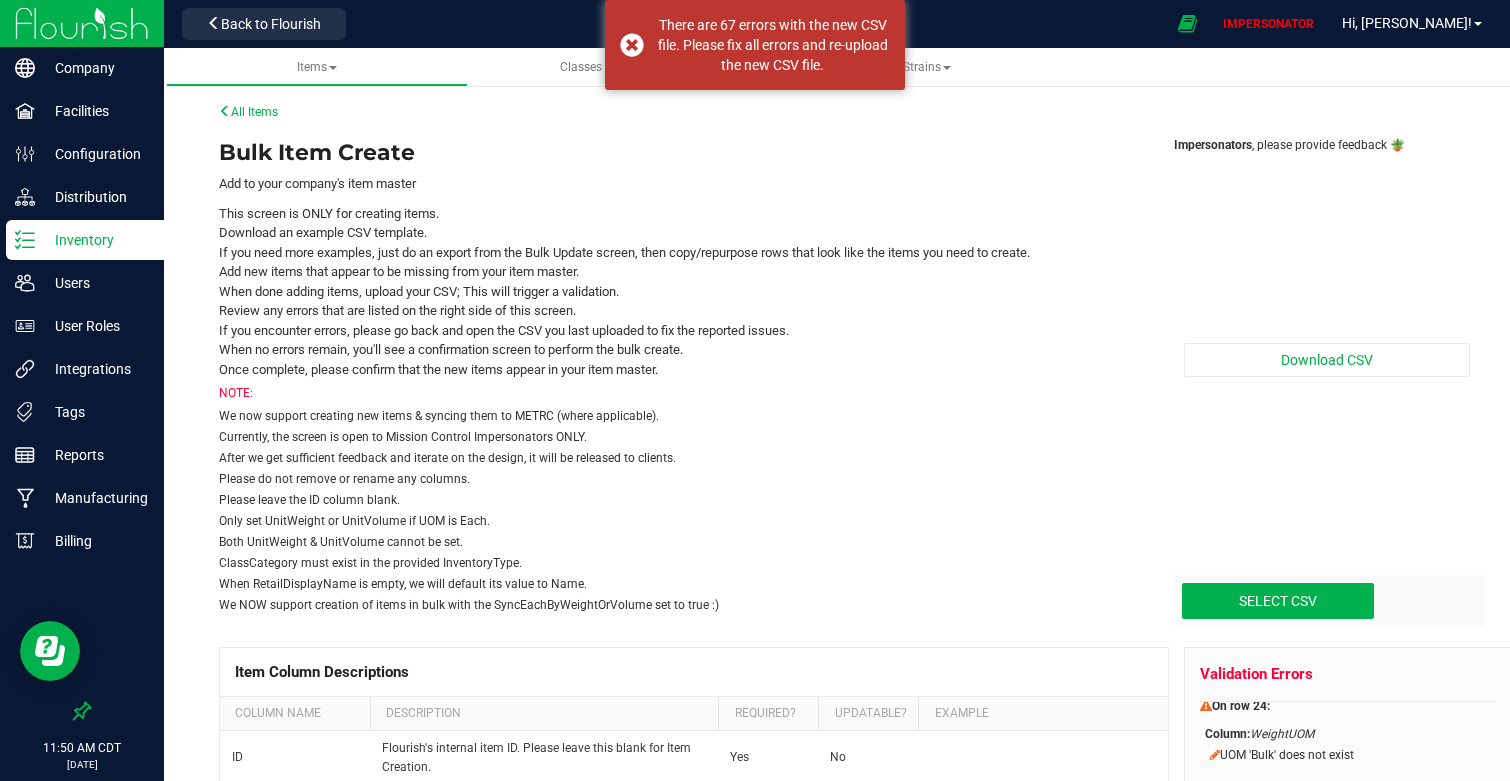 scroll, scrollTop: 192, scrollLeft: 0, axis: vertical 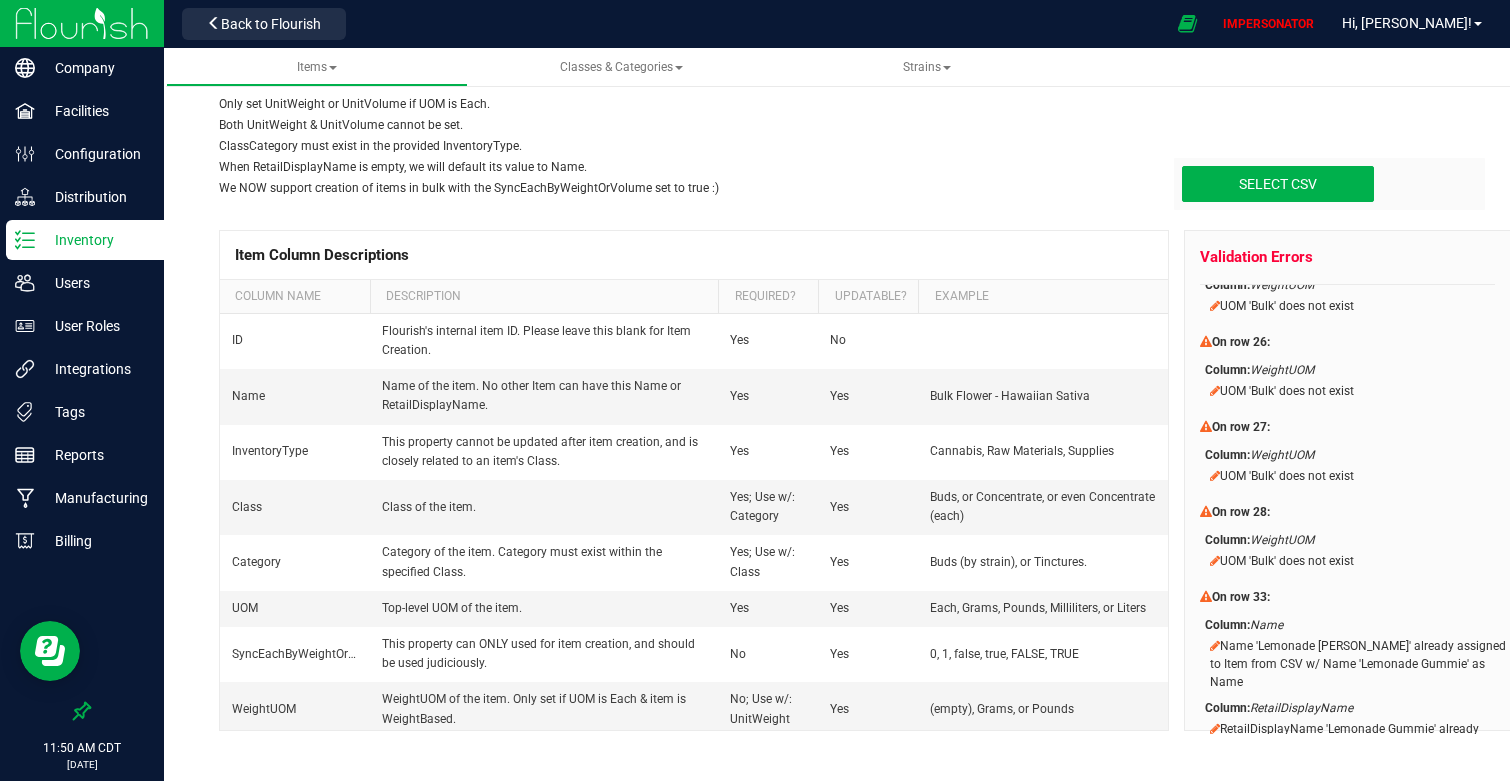 drag, startPoint x: 1248, startPoint y: 390, endPoint x: 1334, endPoint y: 406, distance: 87.47571 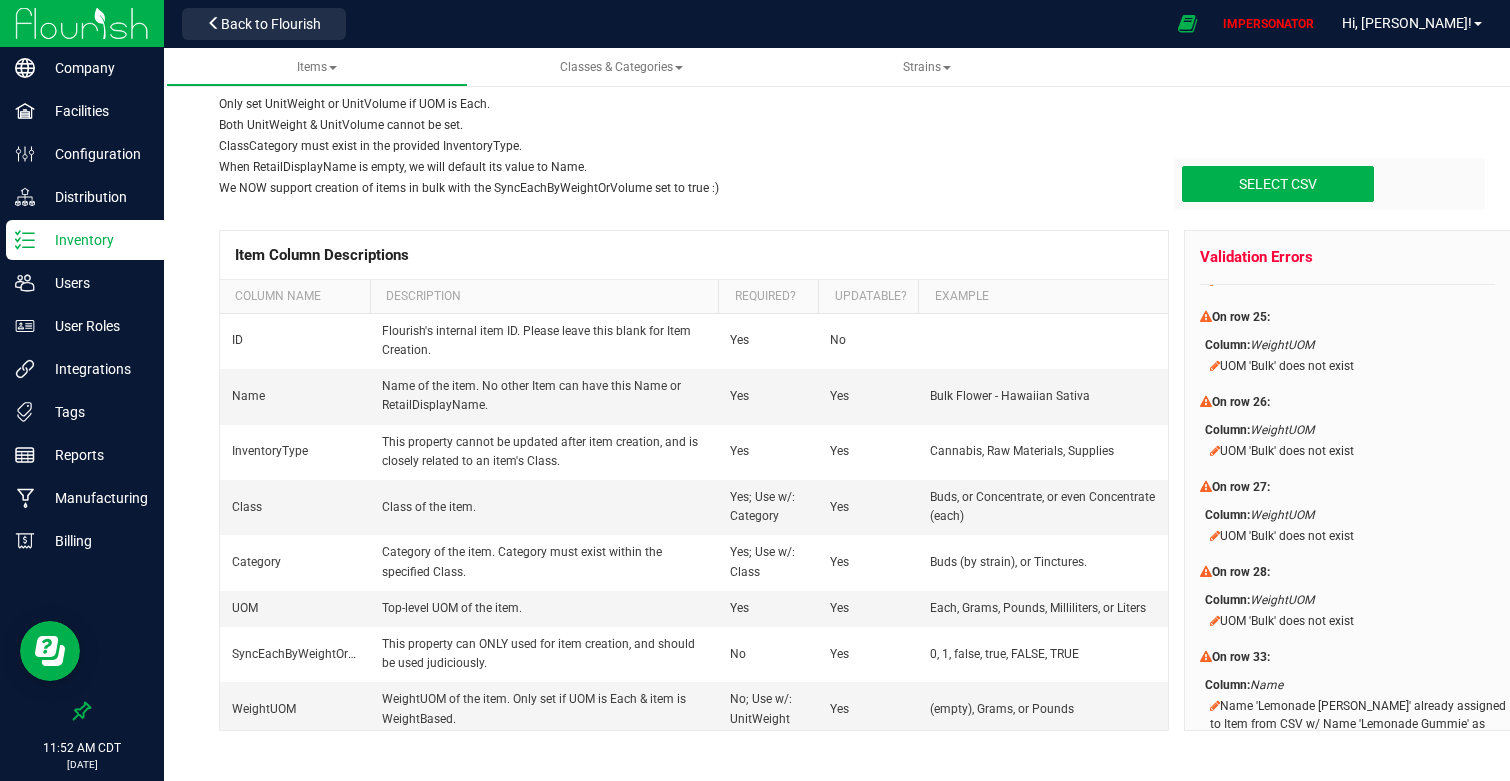 scroll, scrollTop: 244, scrollLeft: 0, axis: vertical 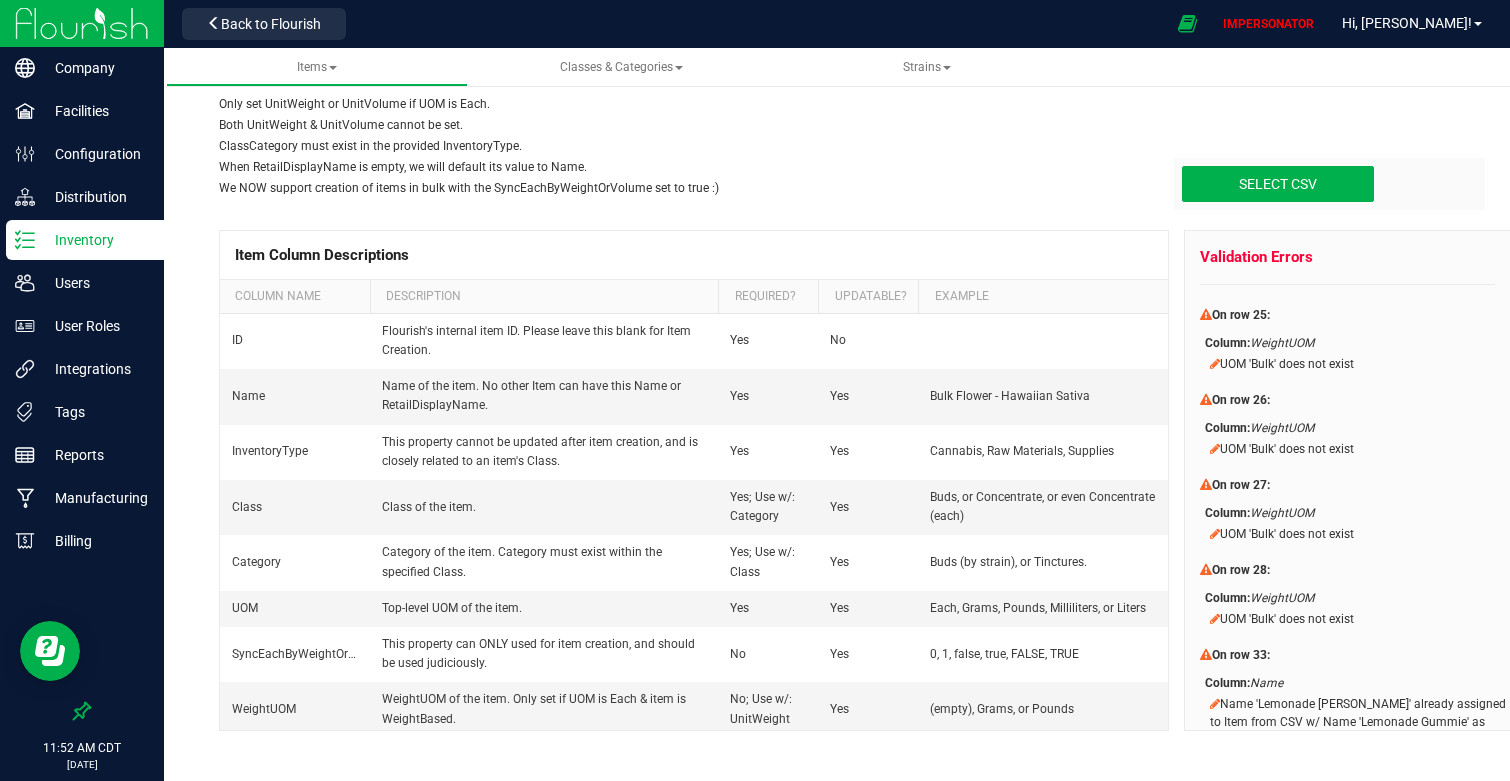 click on "On row 27:" at bounding box center [1241, 485] 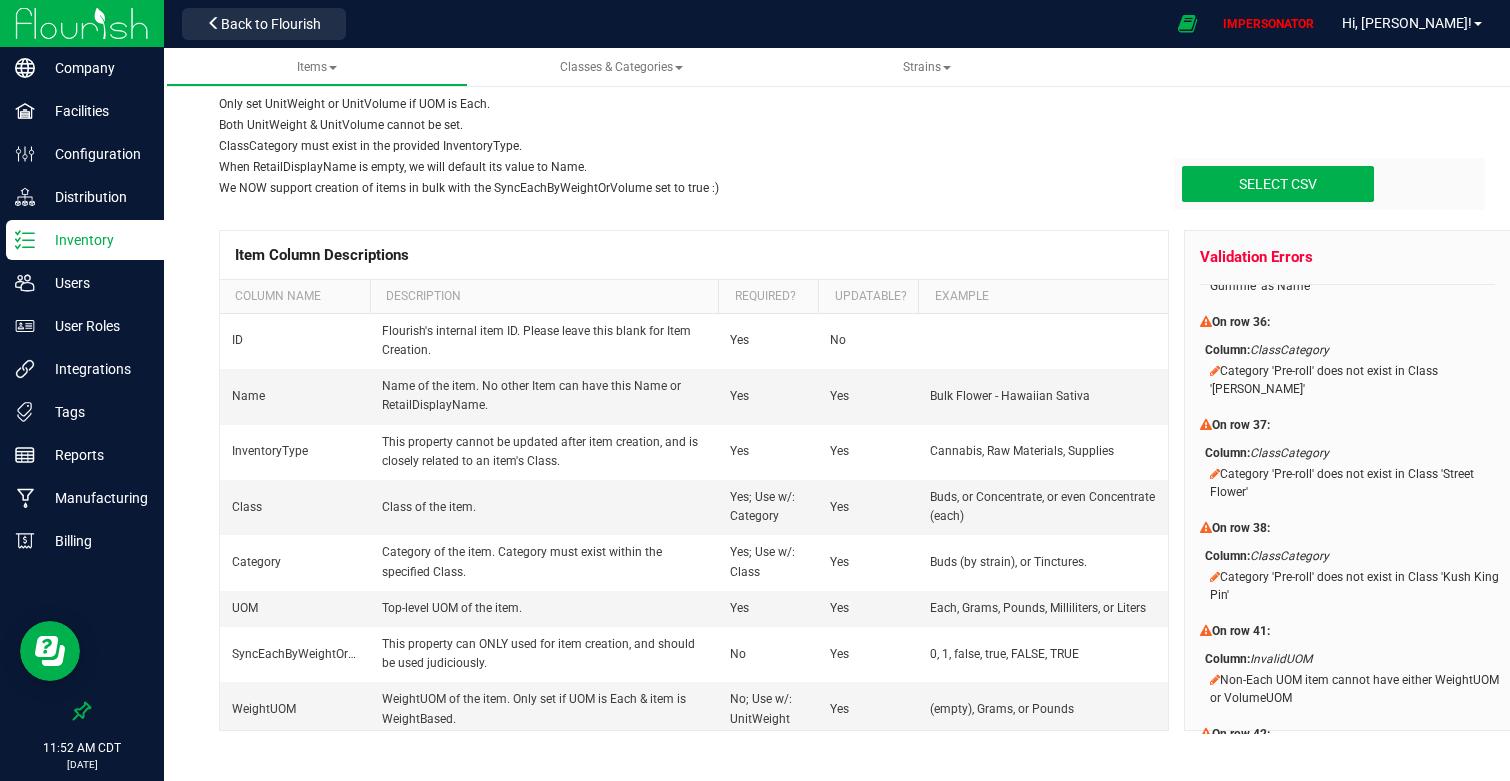 scroll, scrollTop: 791, scrollLeft: 0, axis: vertical 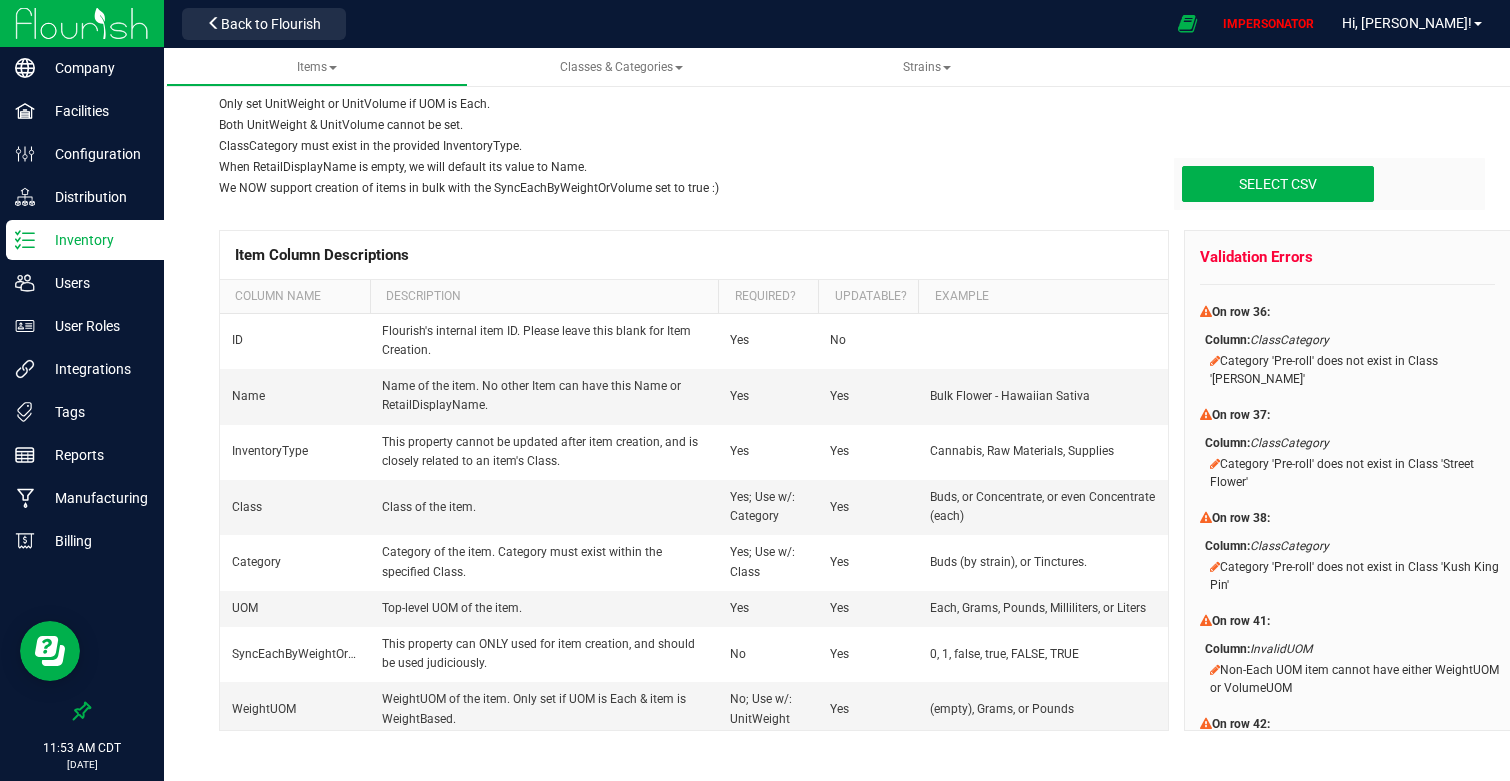 drag, startPoint x: 1275, startPoint y: 343, endPoint x: 1320, endPoint y: 342, distance: 45.01111 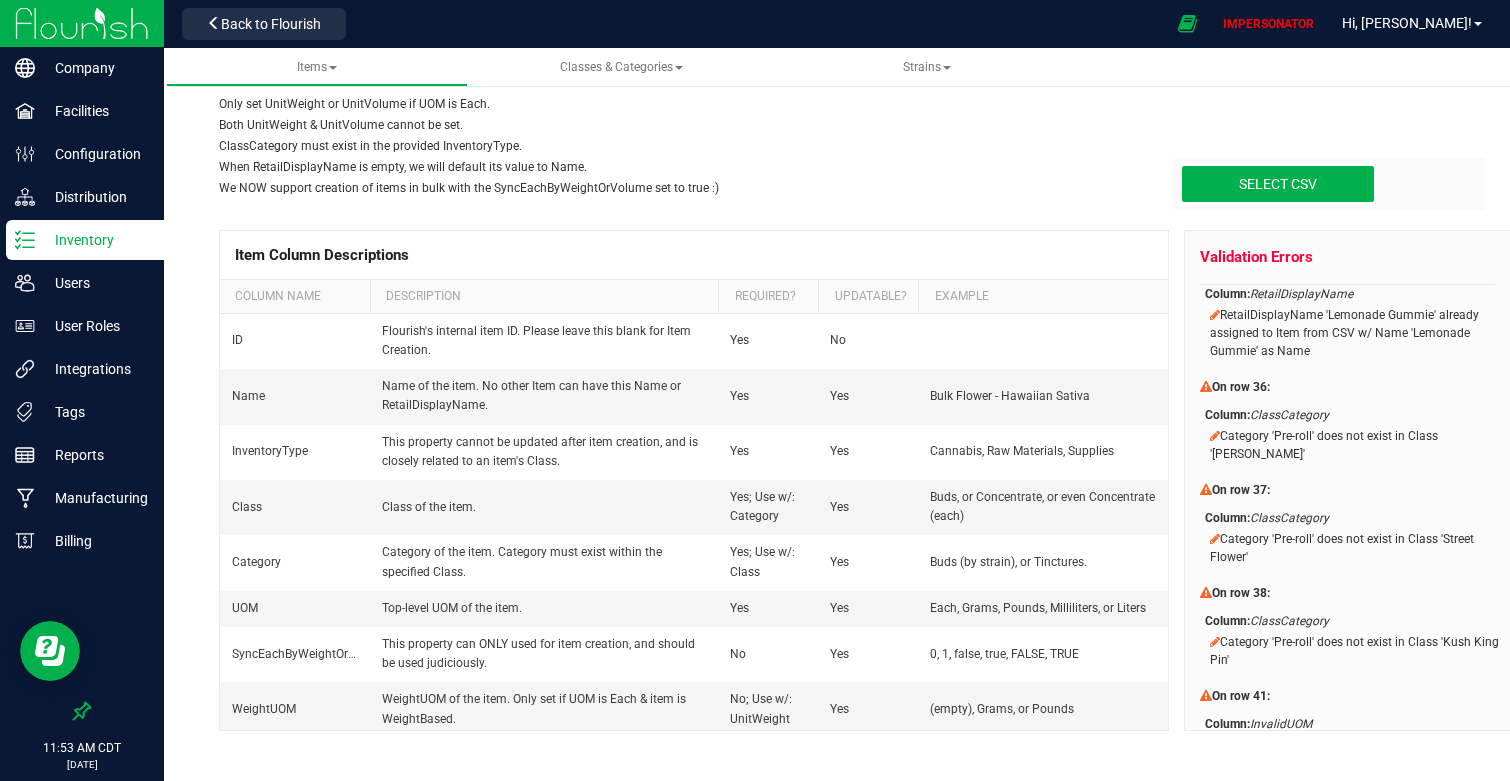 scroll, scrollTop: 714, scrollLeft: 0, axis: vertical 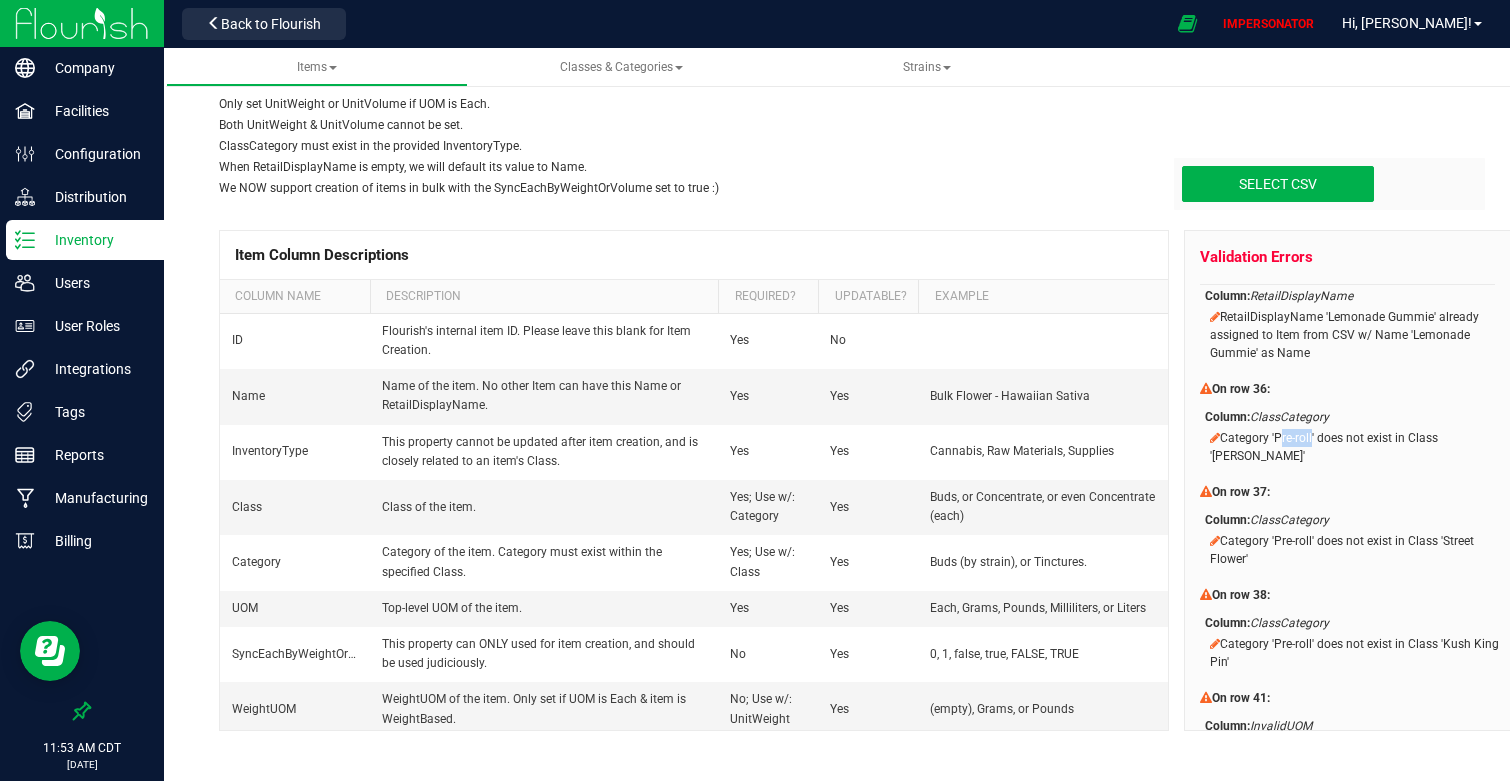 drag, startPoint x: 1279, startPoint y: 420, endPoint x: 1312, endPoint y: 420, distance: 33 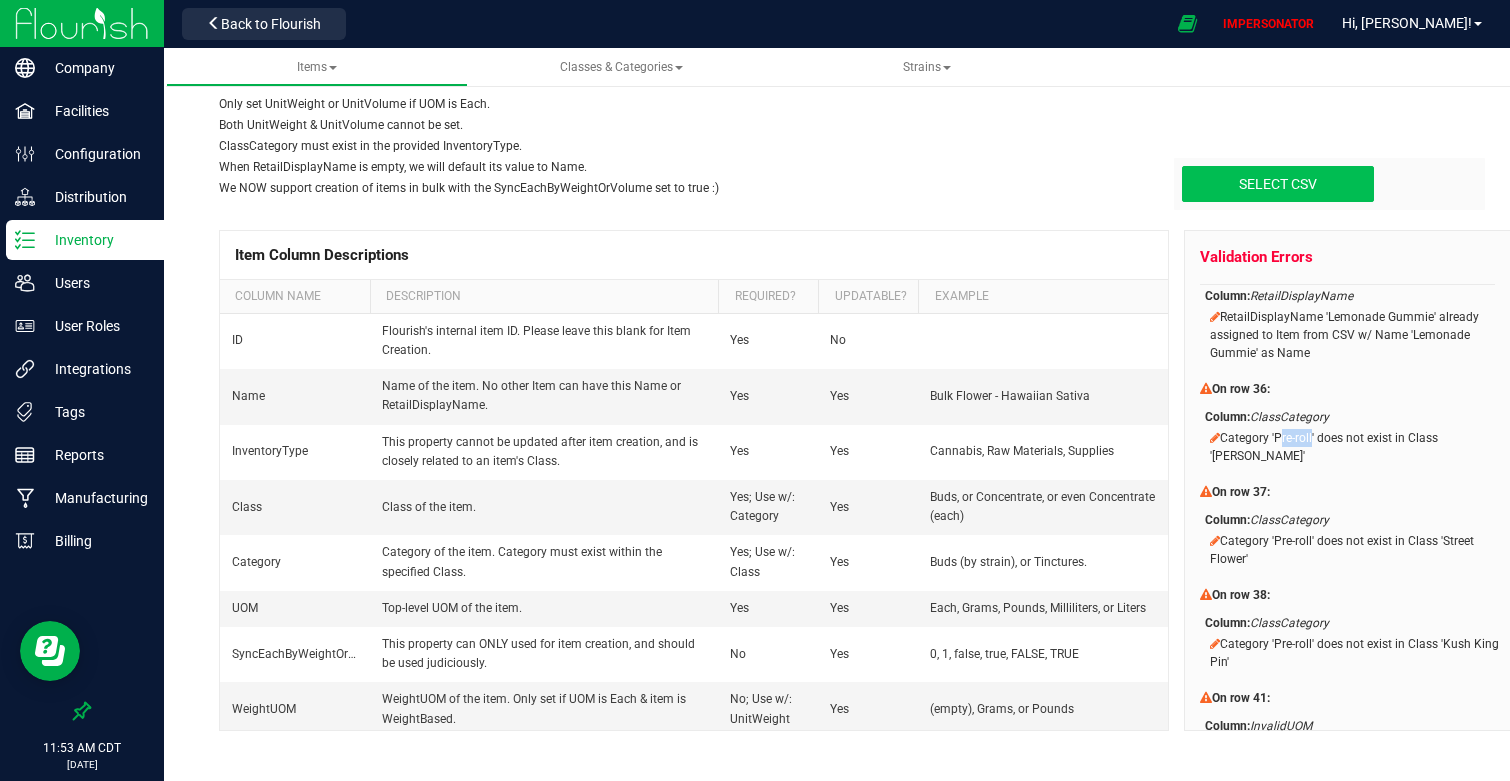 click at bounding box center [-72, 83] 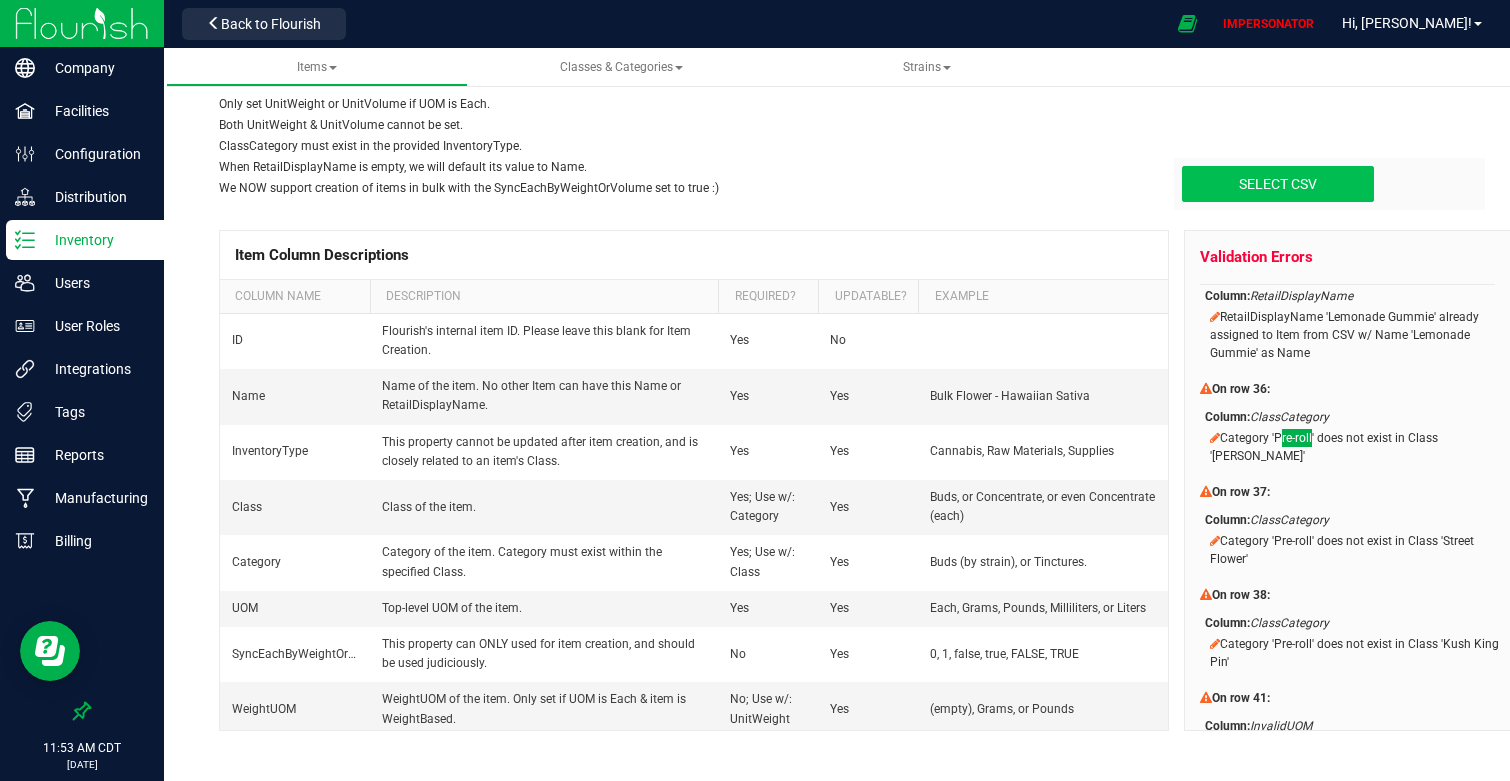 click at bounding box center (-72, 83) 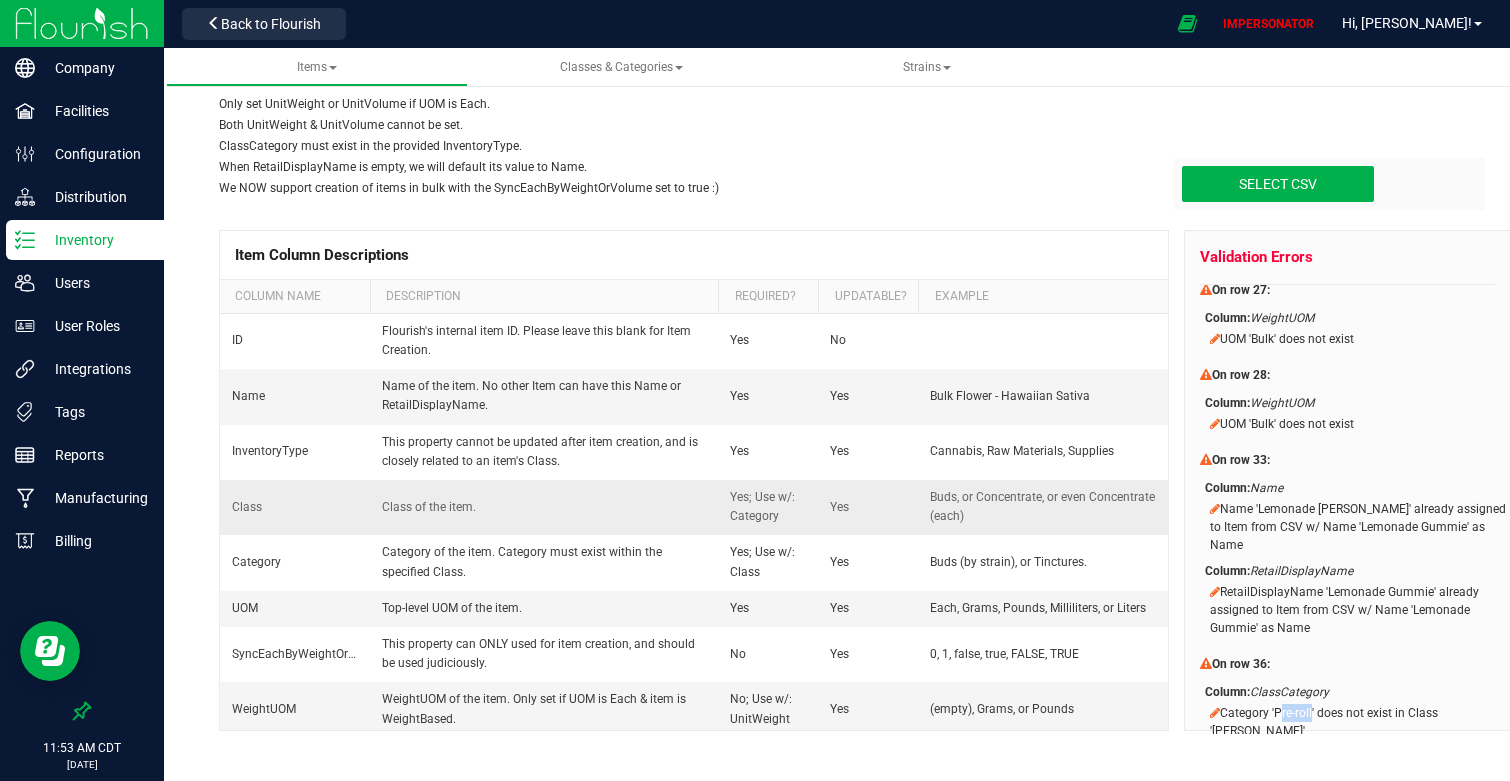scroll, scrollTop: 0, scrollLeft: 0, axis: both 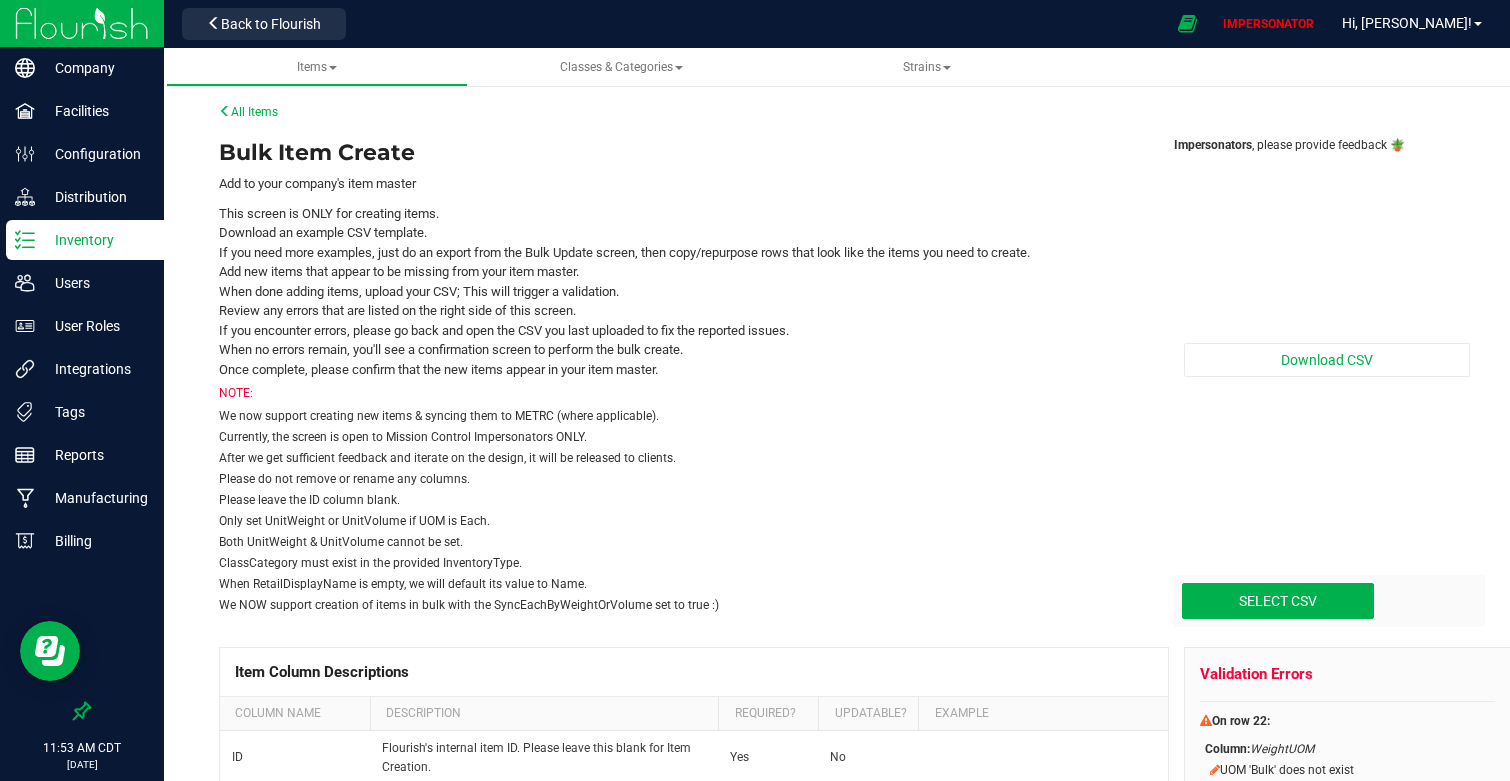 click on "Impersonators , please provide feedback 🪴  Download CSV  Select CSV Drop files here to upload" at bounding box center [1312, 376] 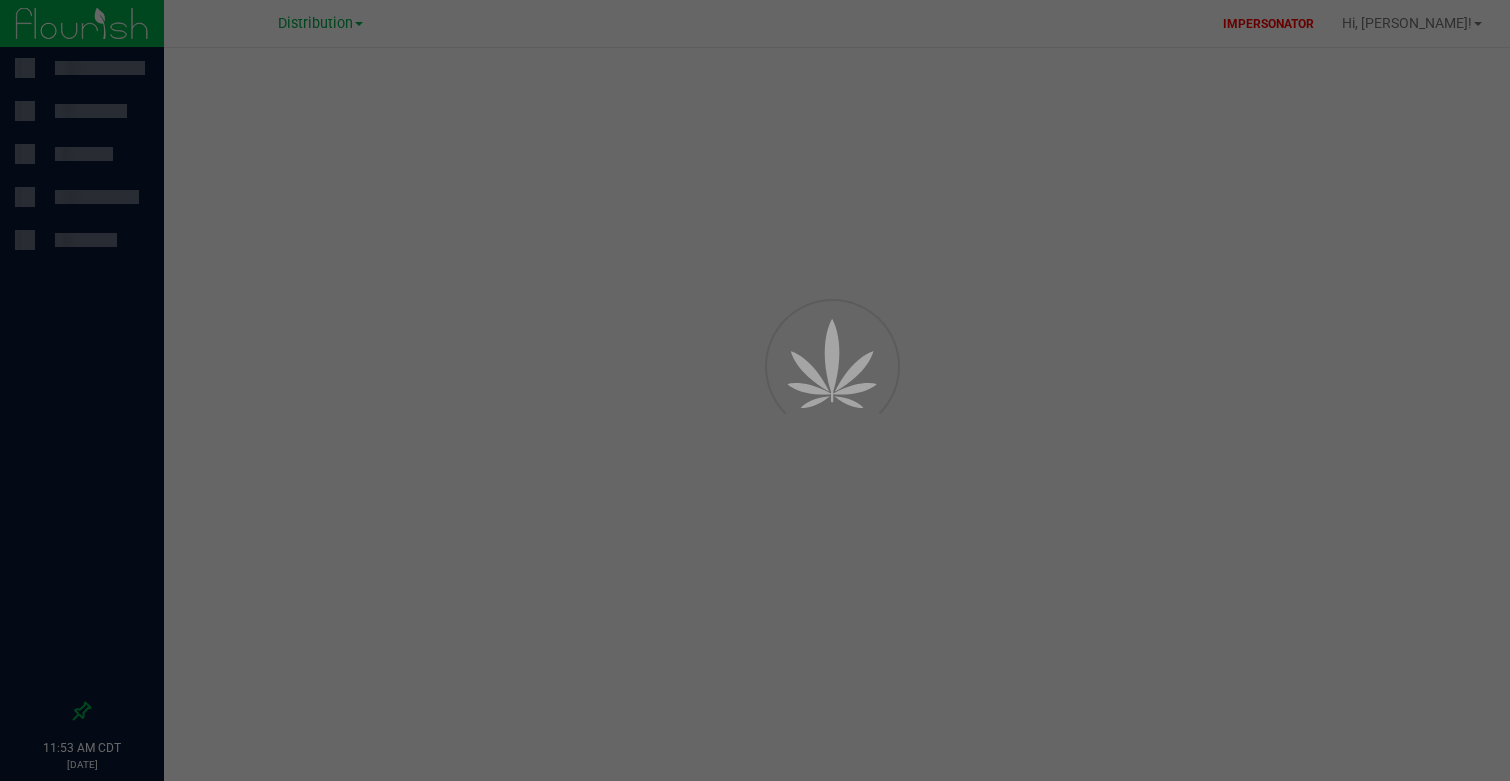 scroll, scrollTop: 0, scrollLeft: 0, axis: both 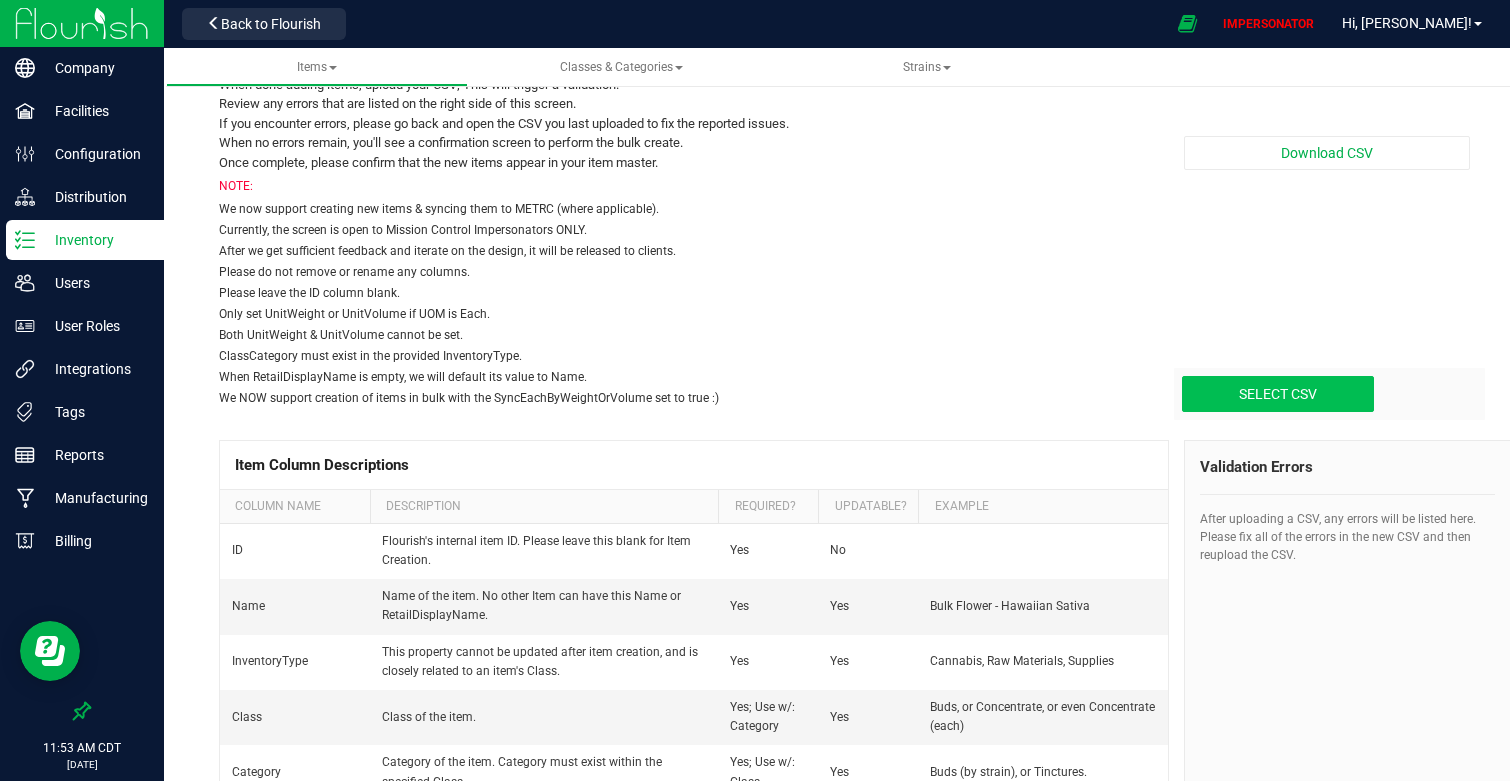 click at bounding box center [-72, 293] 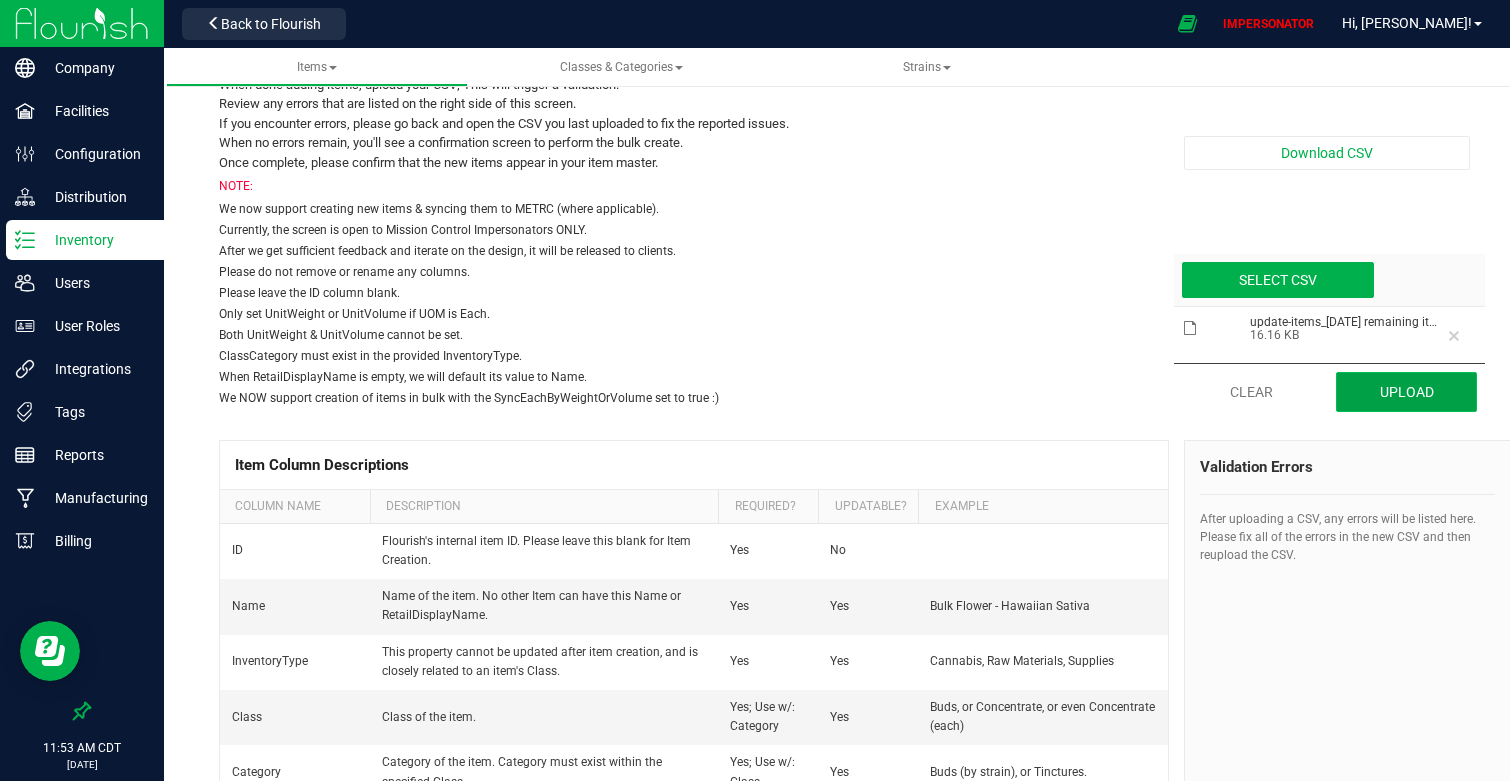 click on "Upload" at bounding box center (1406, 392) 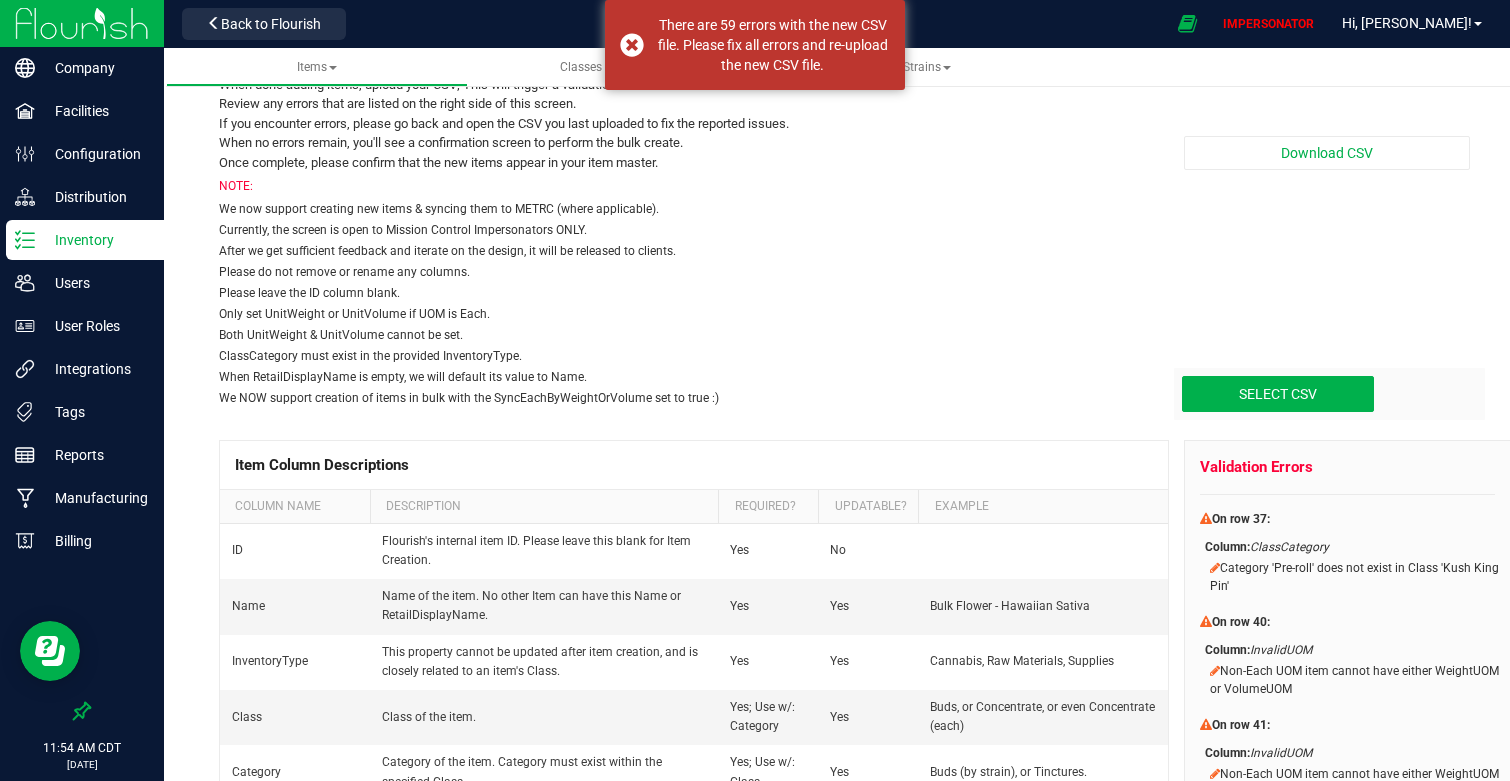 scroll, scrollTop: 0, scrollLeft: 0, axis: both 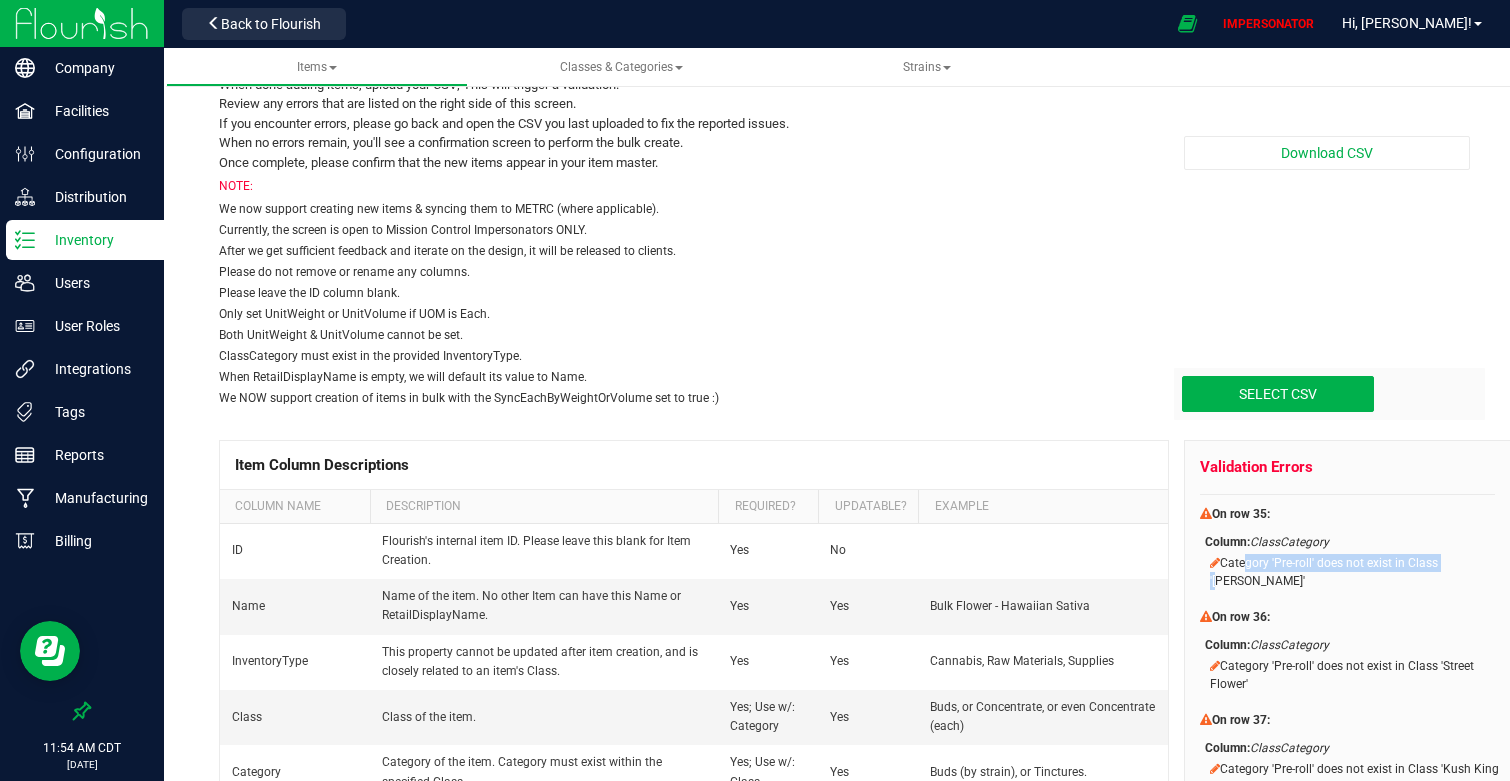 drag, startPoint x: 1244, startPoint y: 562, endPoint x: 1440, endPoint y: 561, distance: 196.00255 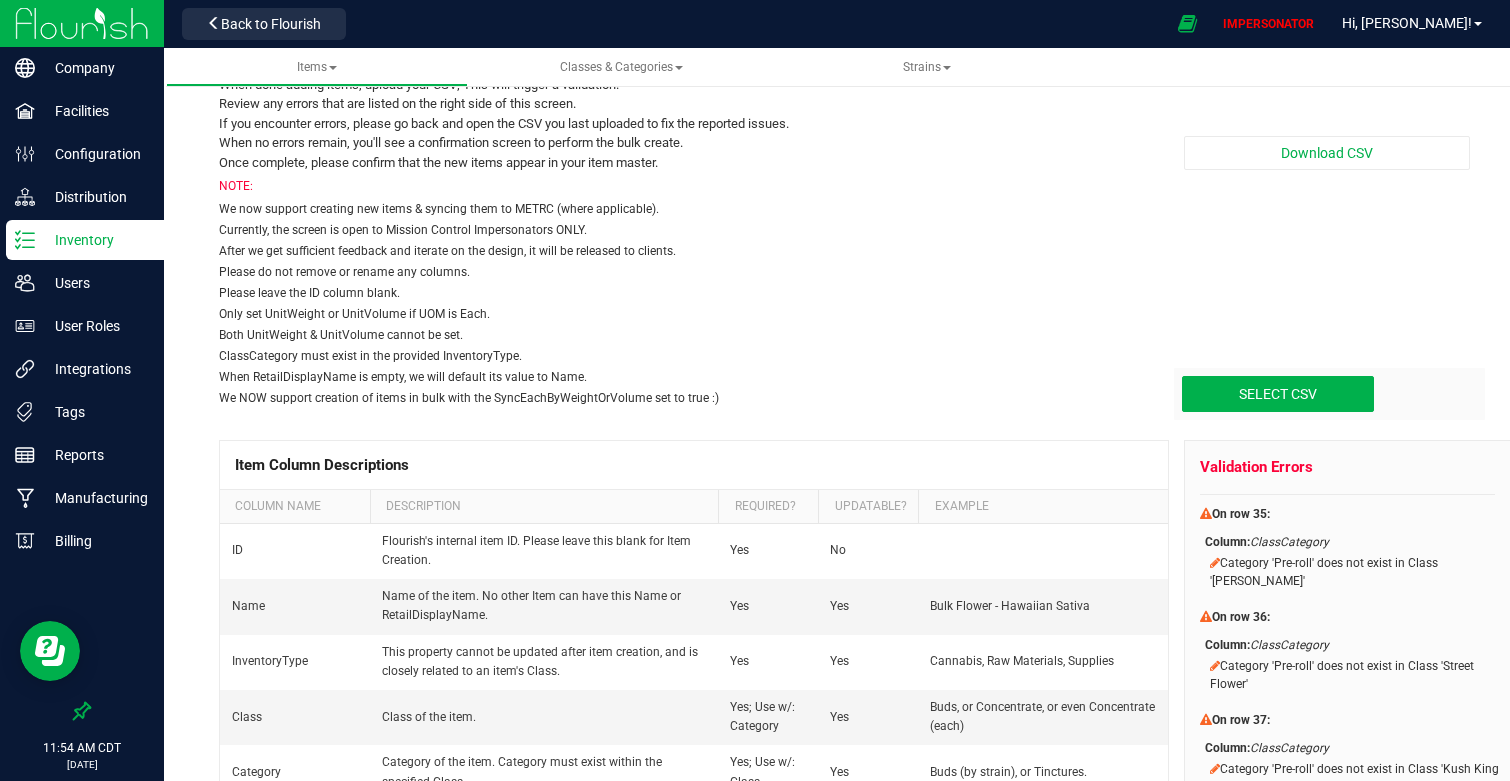 click on "On row 36:" at bounding box center [1355, 617] 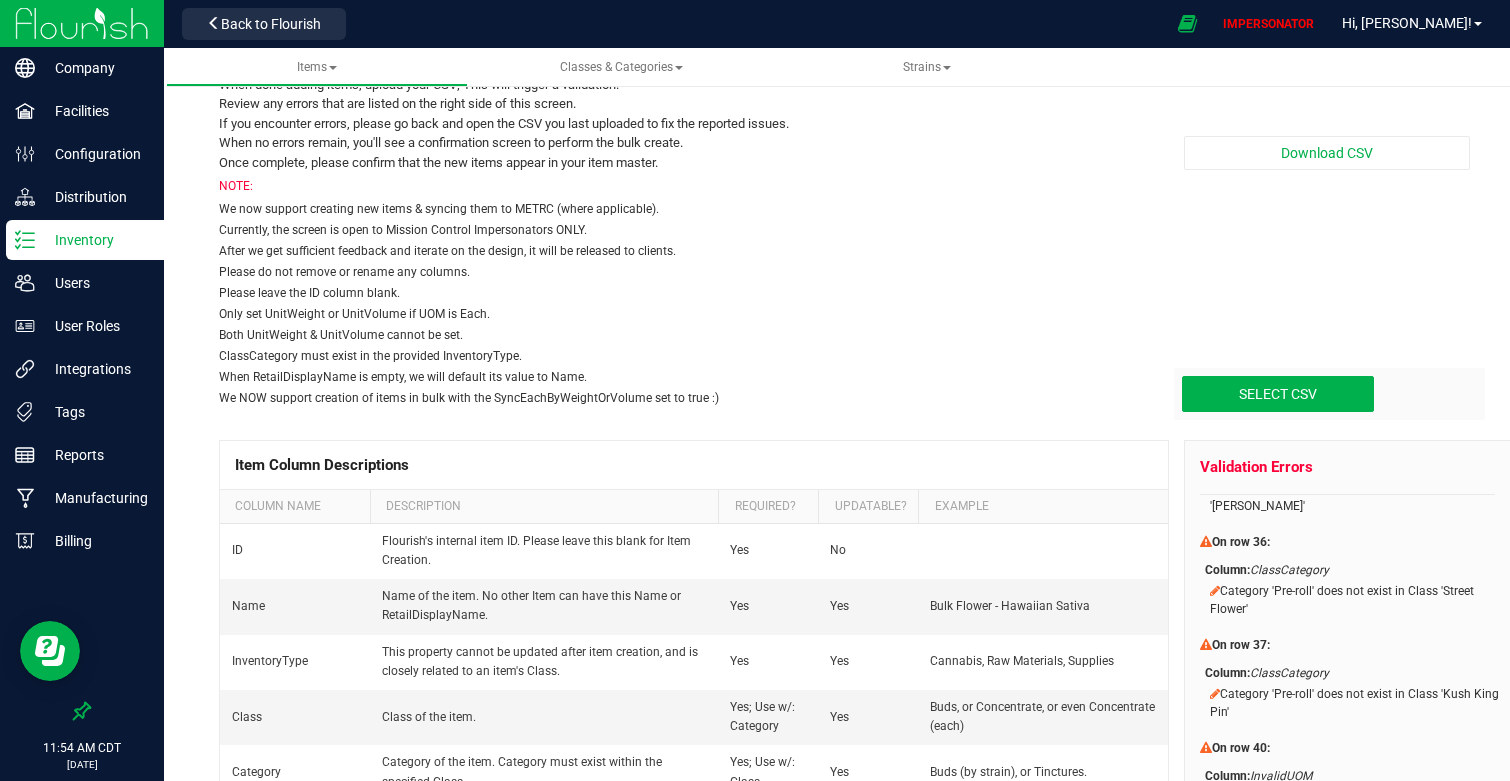 scroll, scrollTop: 0, scrollLeft: 0, axis: both 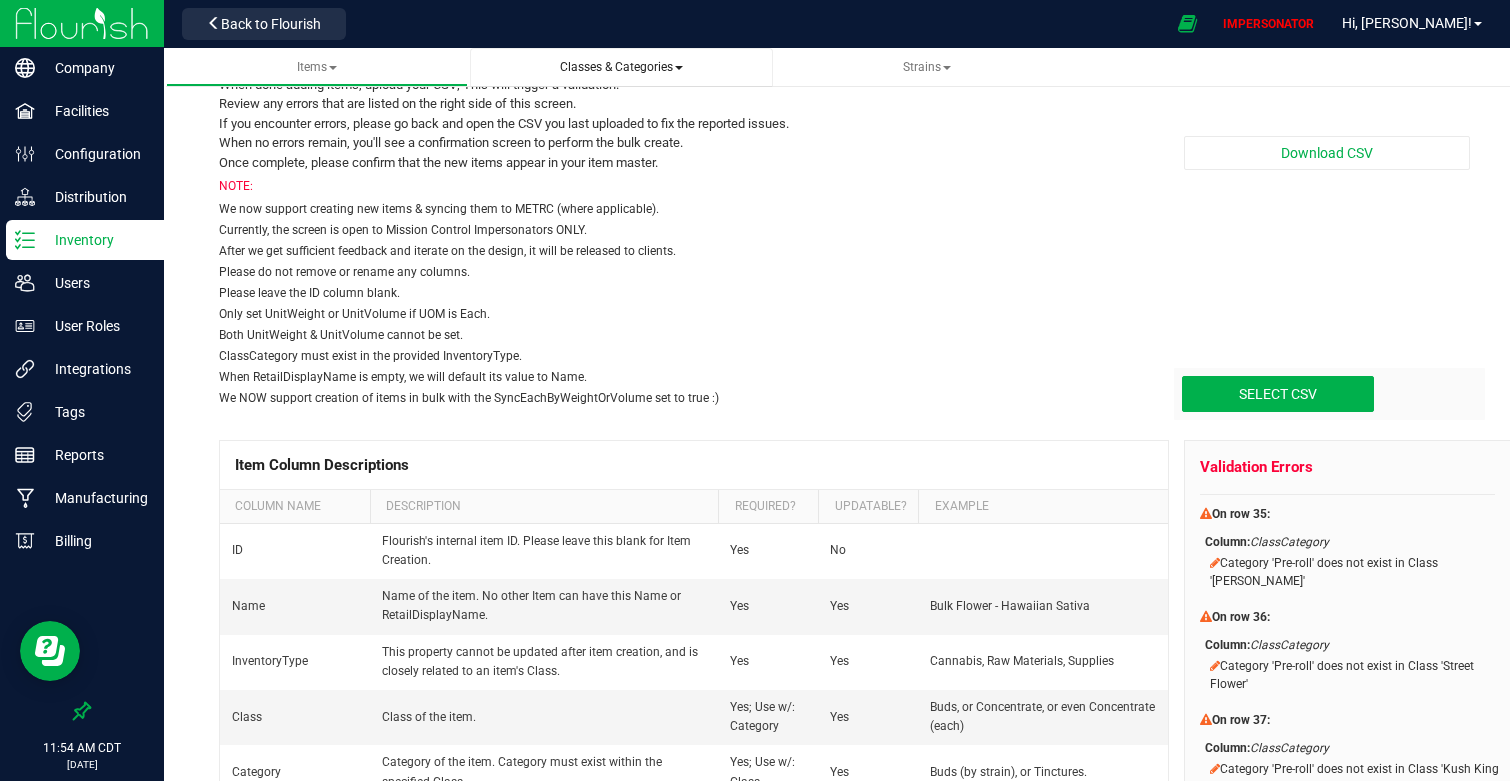 click on "Classes & Categories" at bounding box center (621, 67) 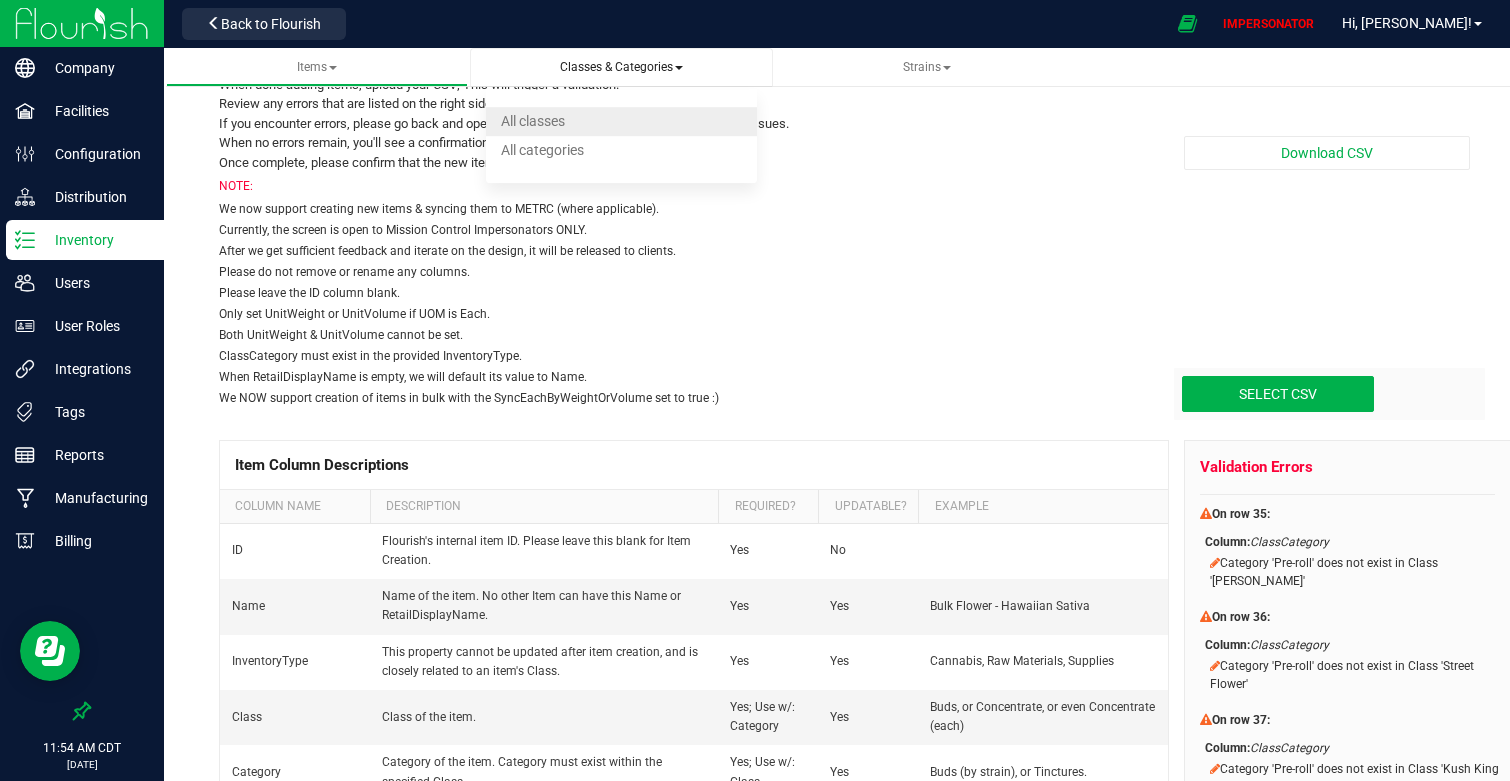 click on "All classes" at bounding box center [621, 121] 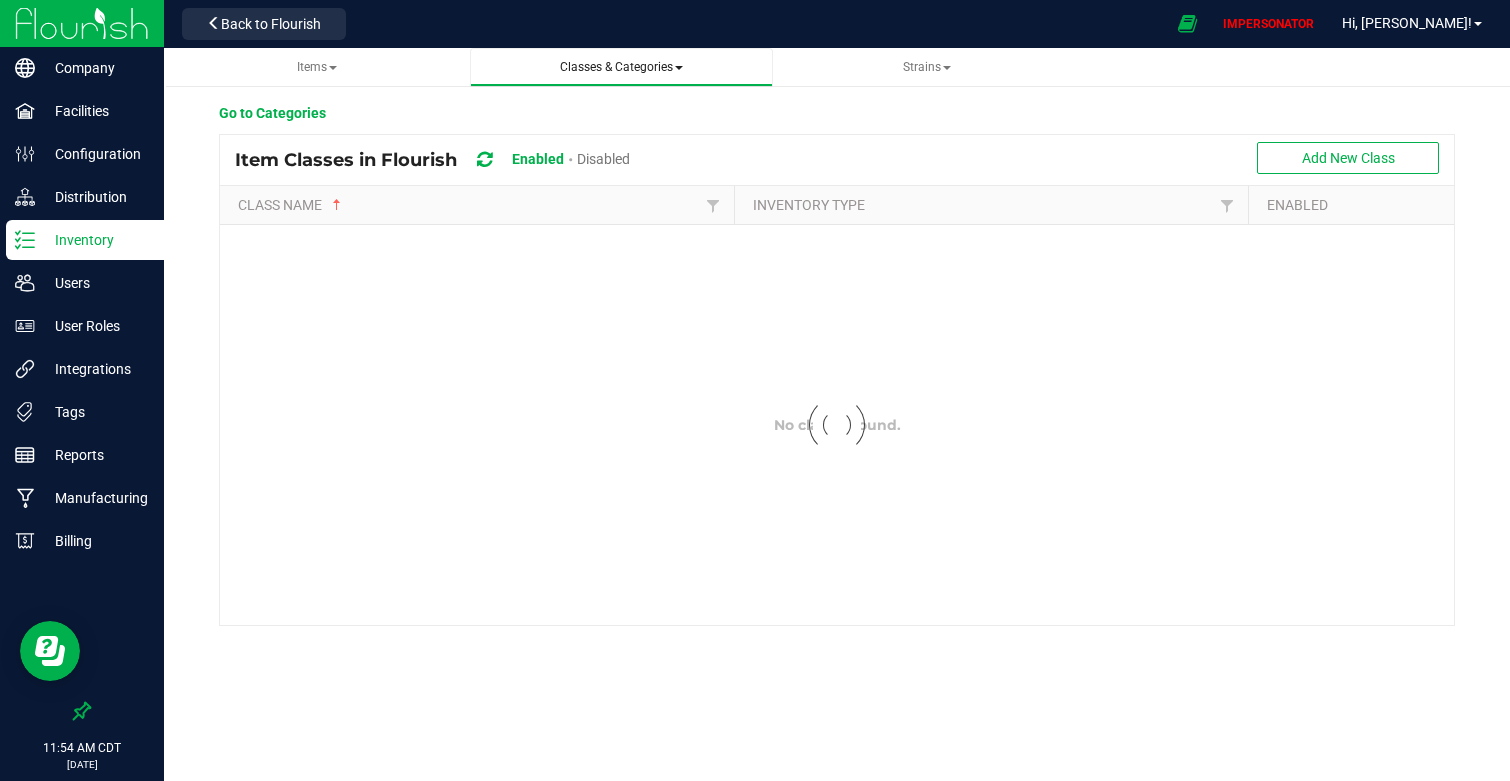 scroll, scrollTop: 0, scrollLeft: 0, axis: both 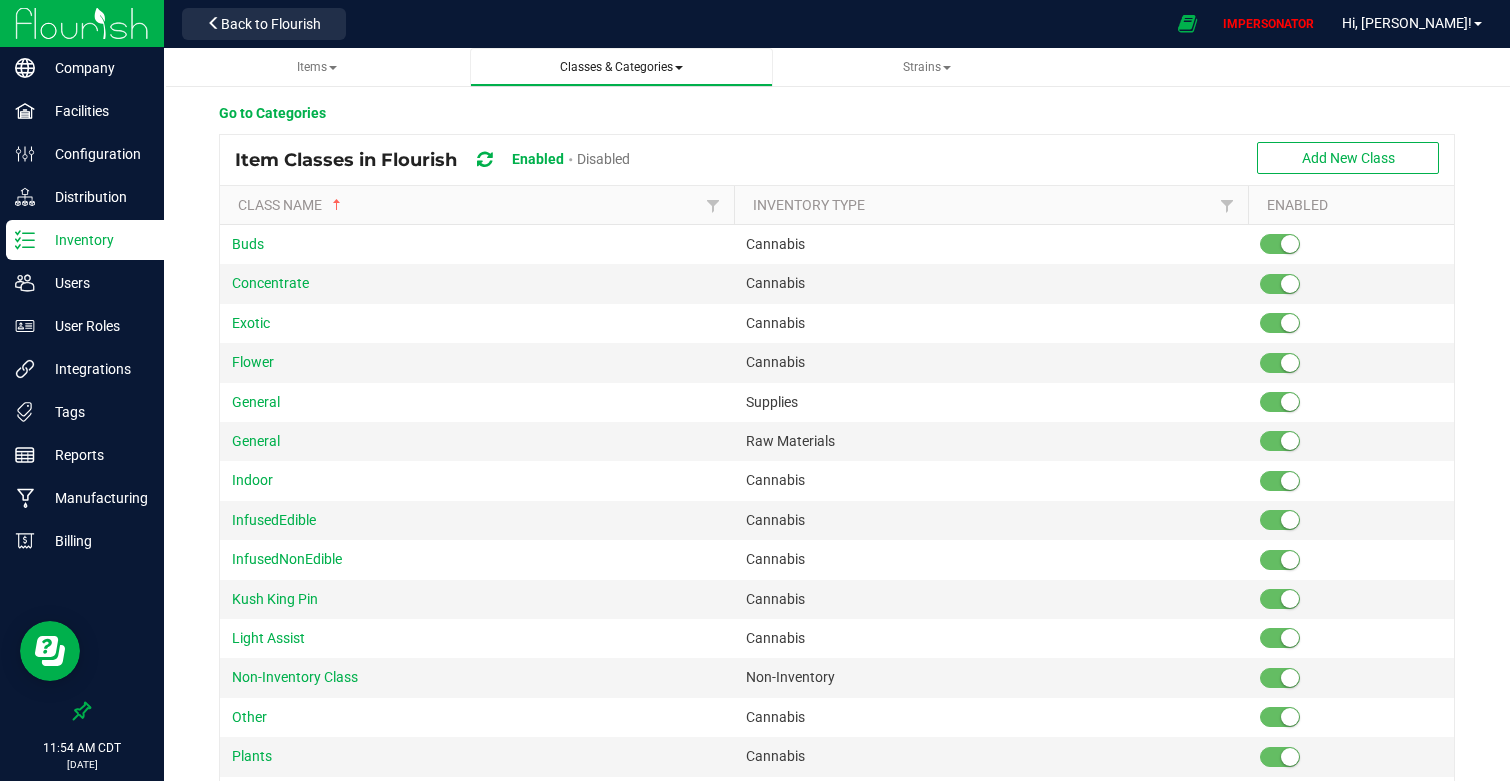 click on "Classes & Categories" at bounding box center (621, 67) 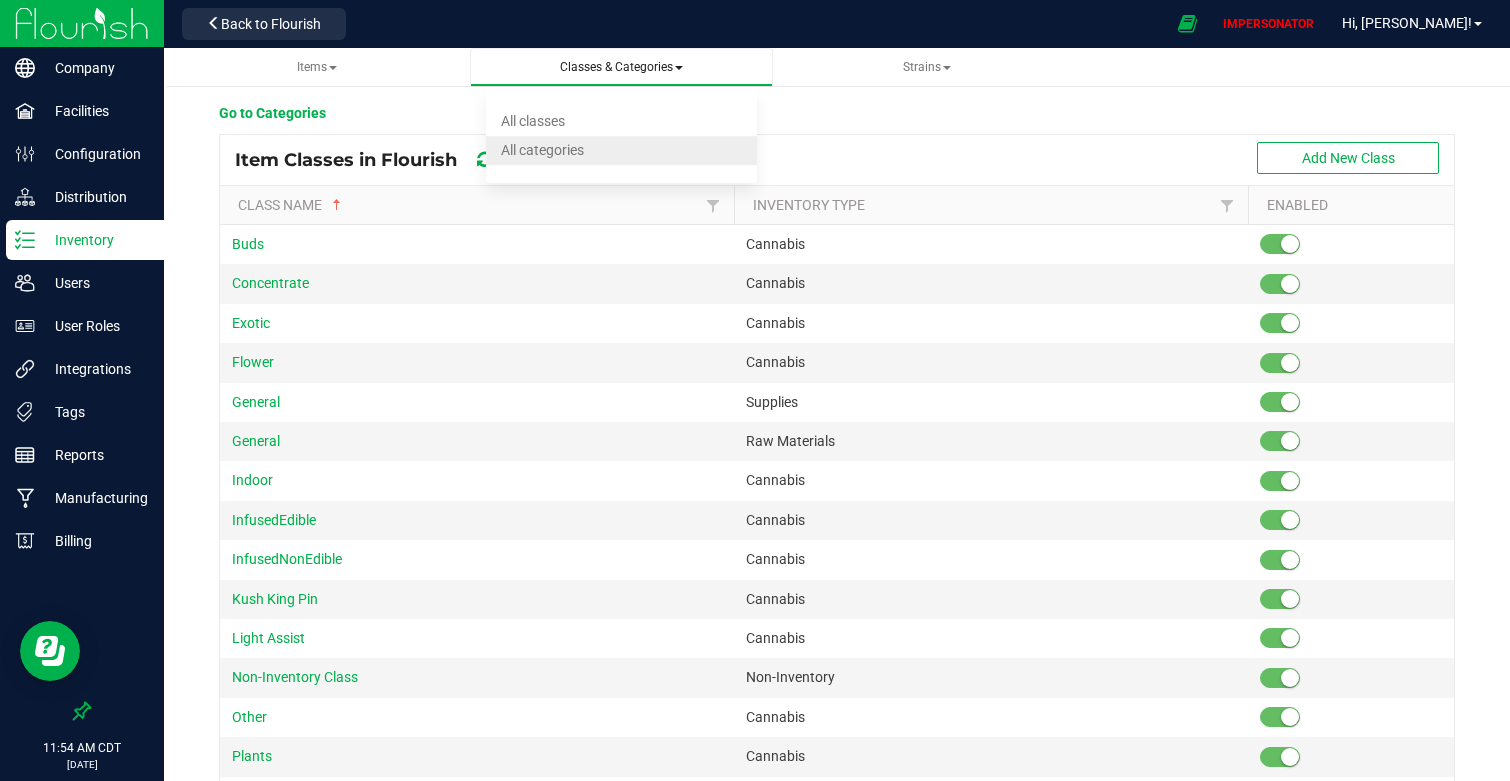 click on "All categories" at bounding box center [621, 150] 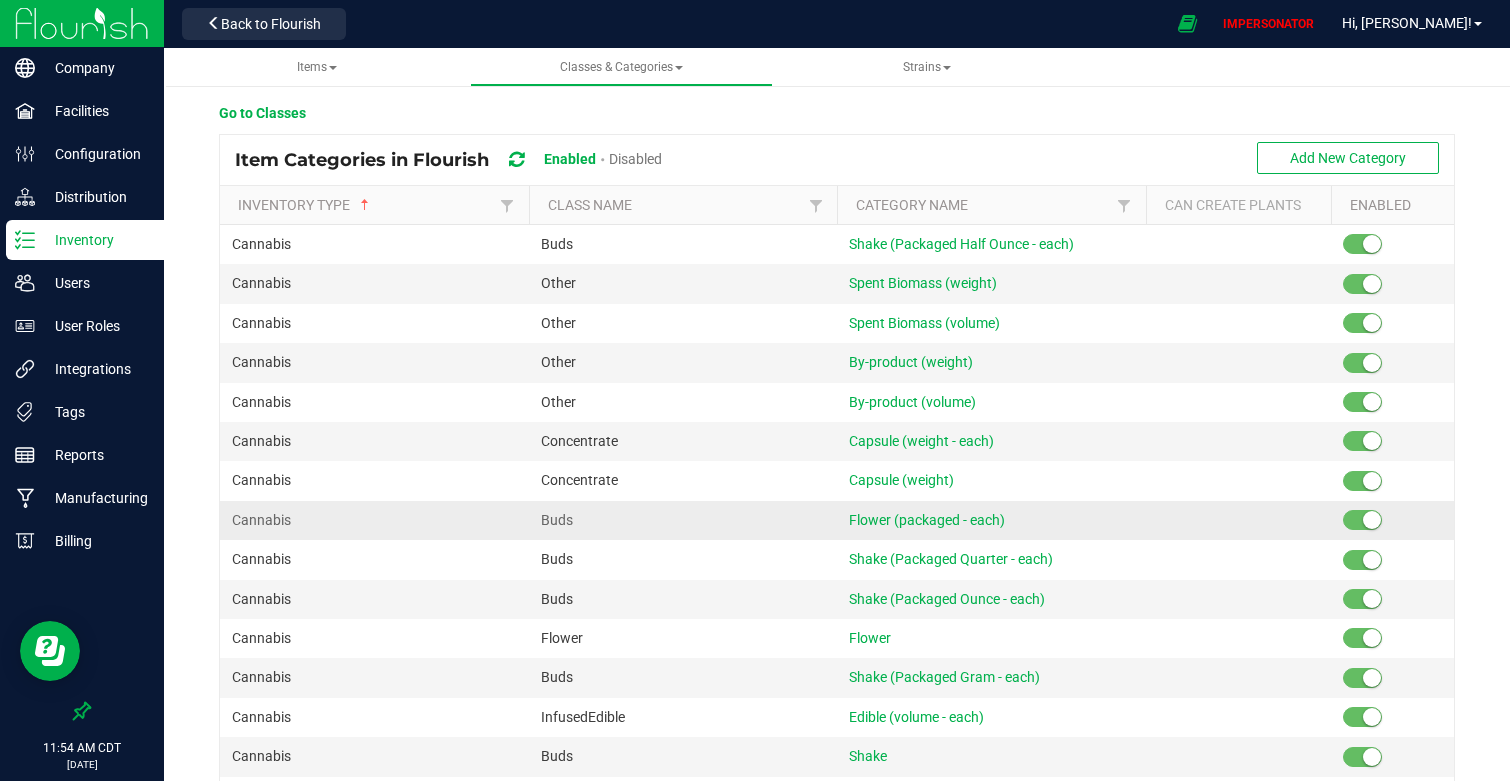 scroll, scrollTop: 617, scrollLeft: 0, axis: vertical 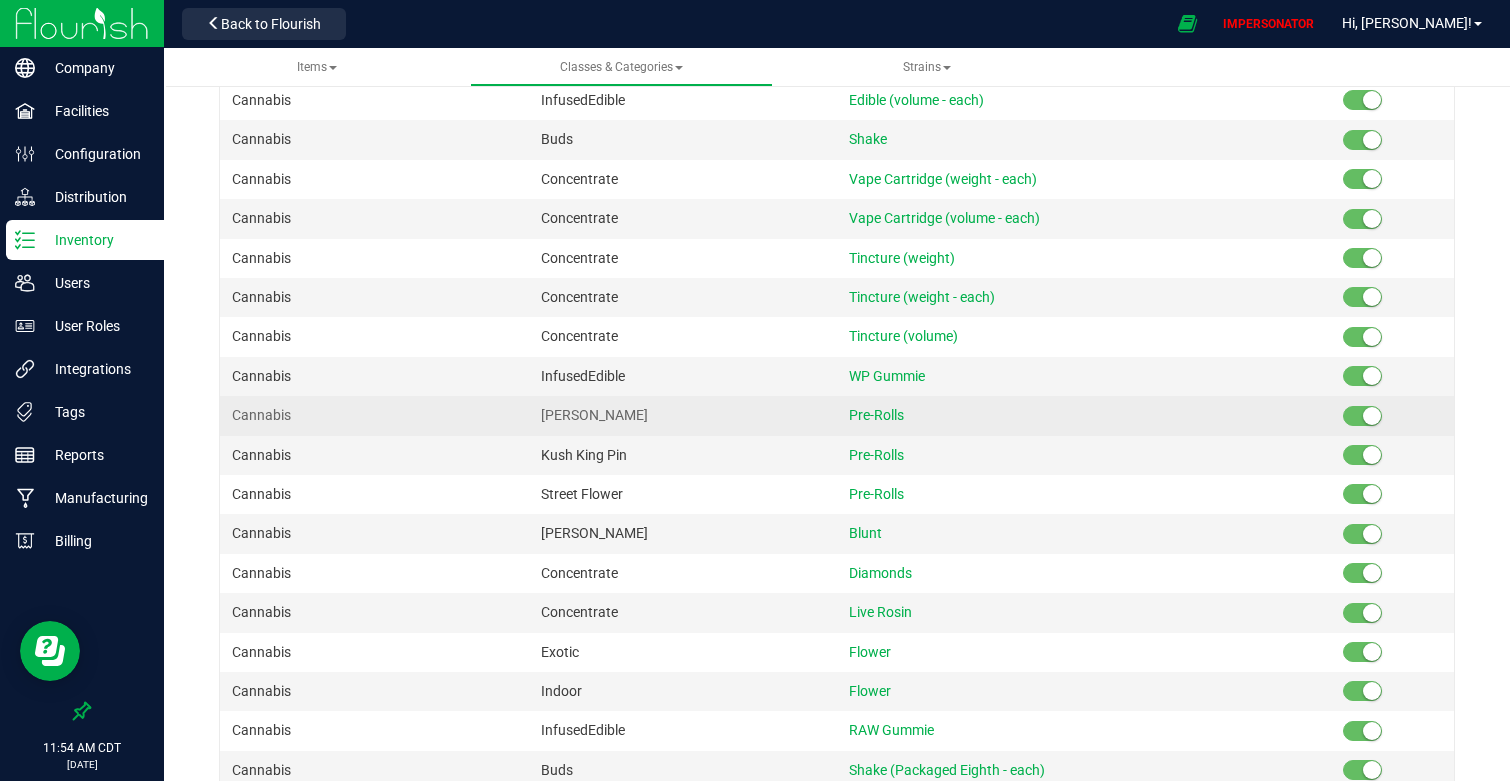 click on "[PERSON_NAME]" at bounding box center (594, 415) 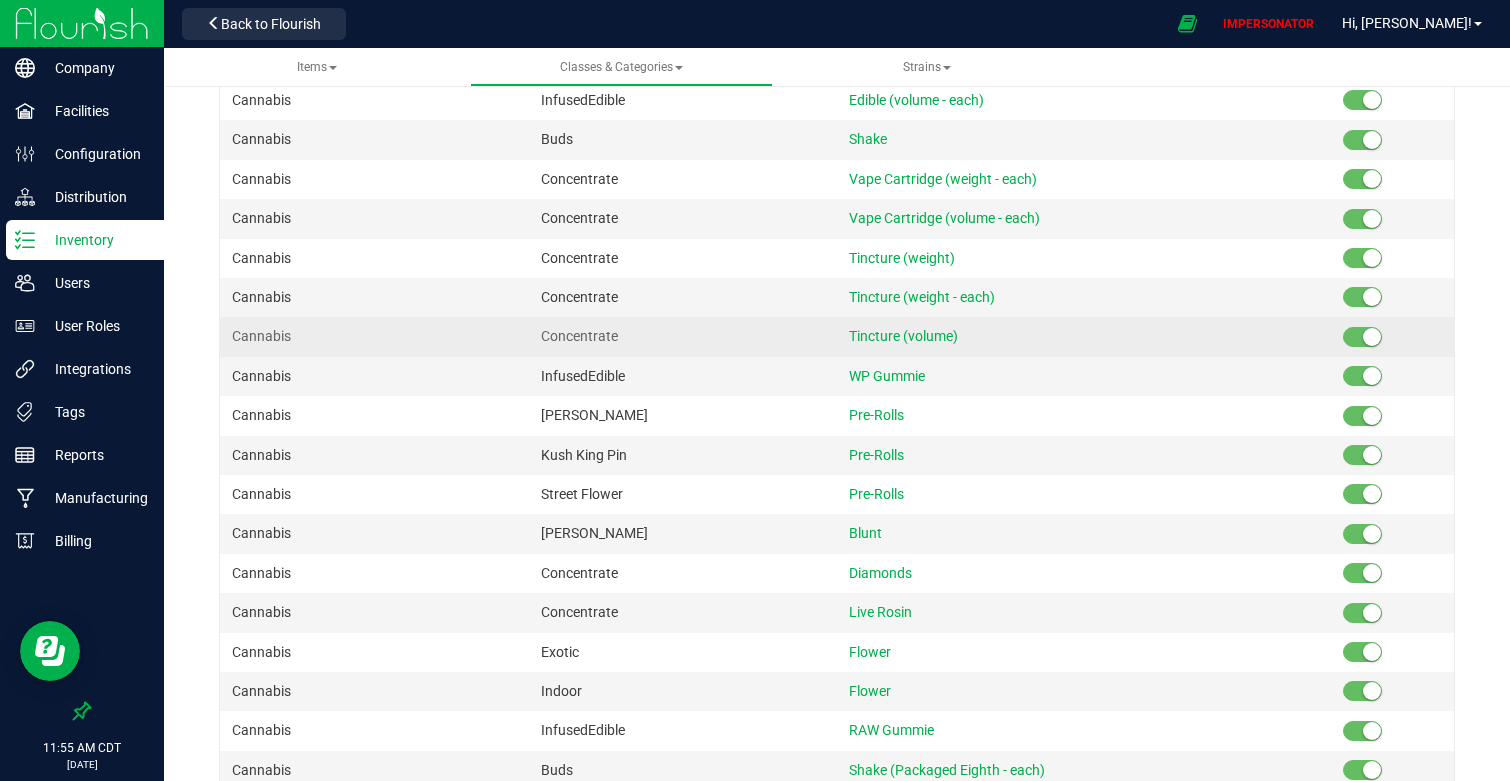 scroll, scrollTop: 0, scrollLeft: 0, axis: both 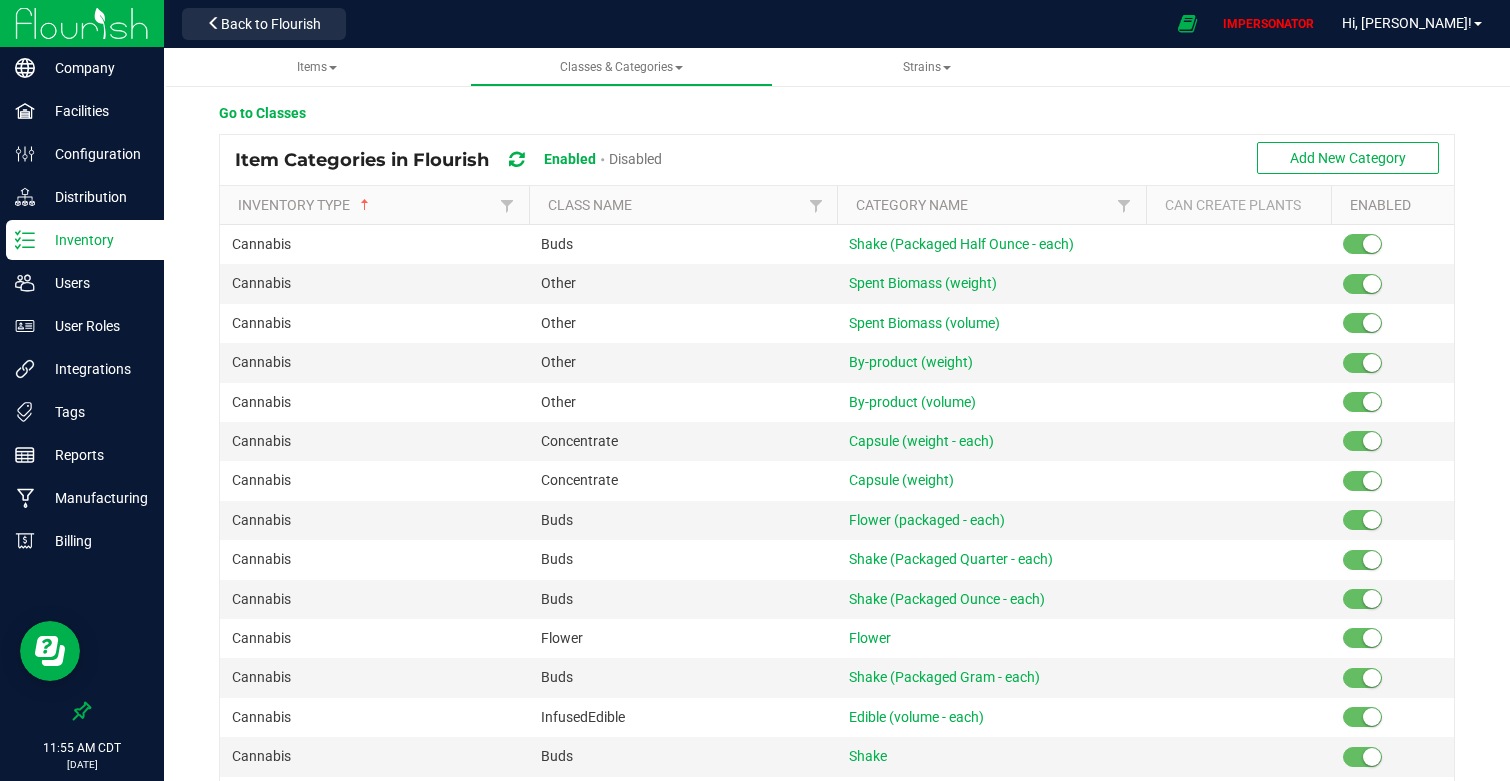 click on "Inventory" at bounding box center [95, 240] 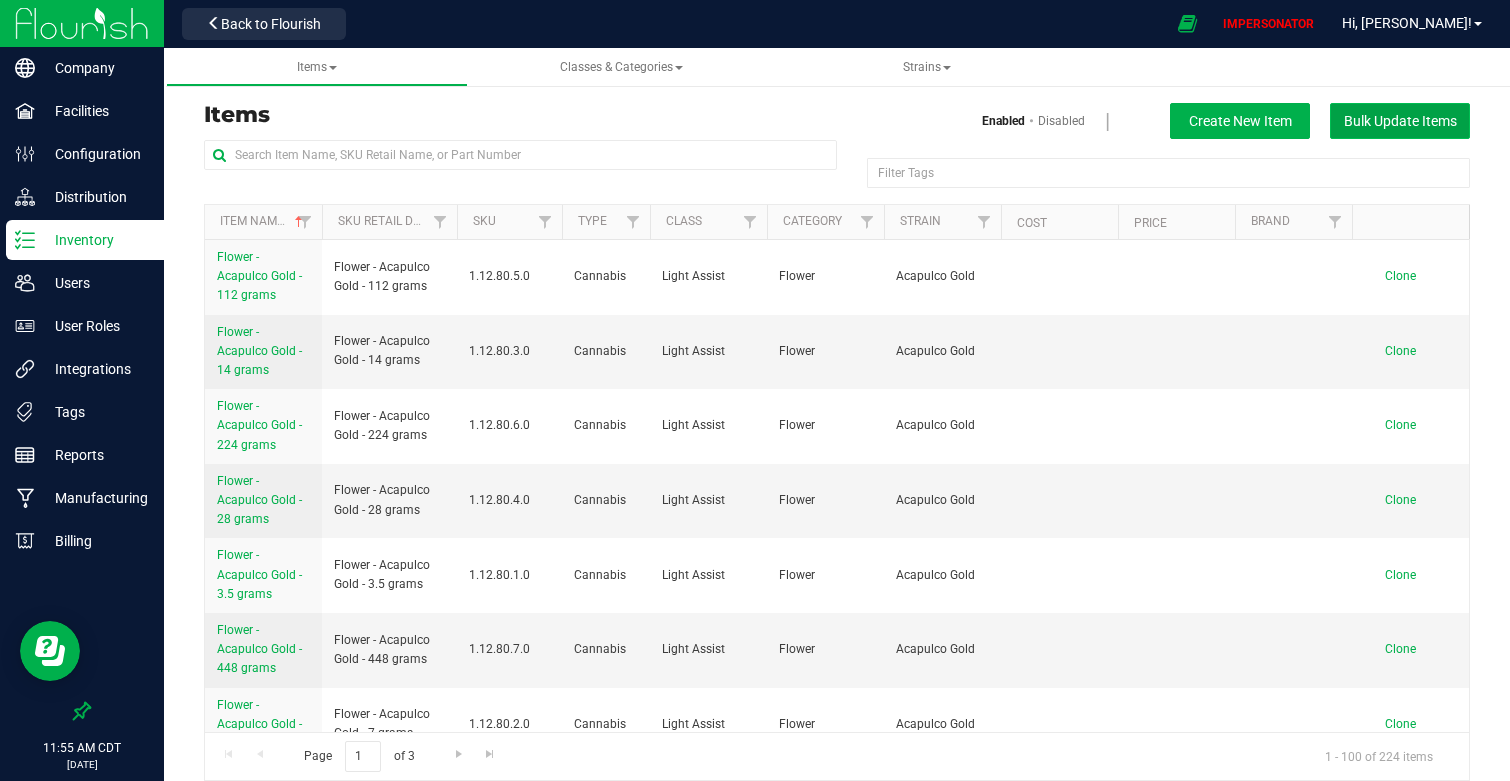 click on "Bulk Update Items" at bounding box center [1400, 121] 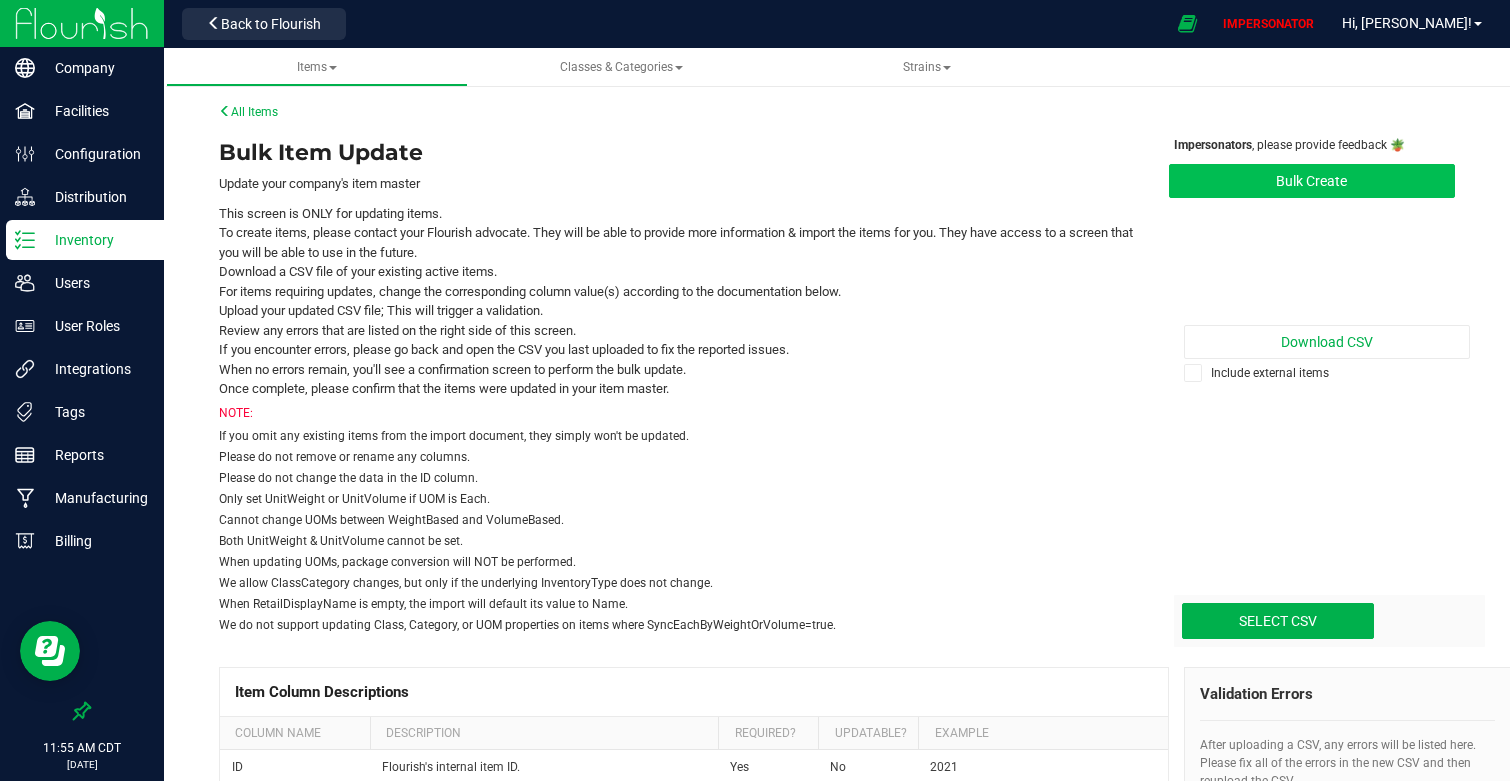 click on "Bulk Create" at bounding box center [1312, 181] 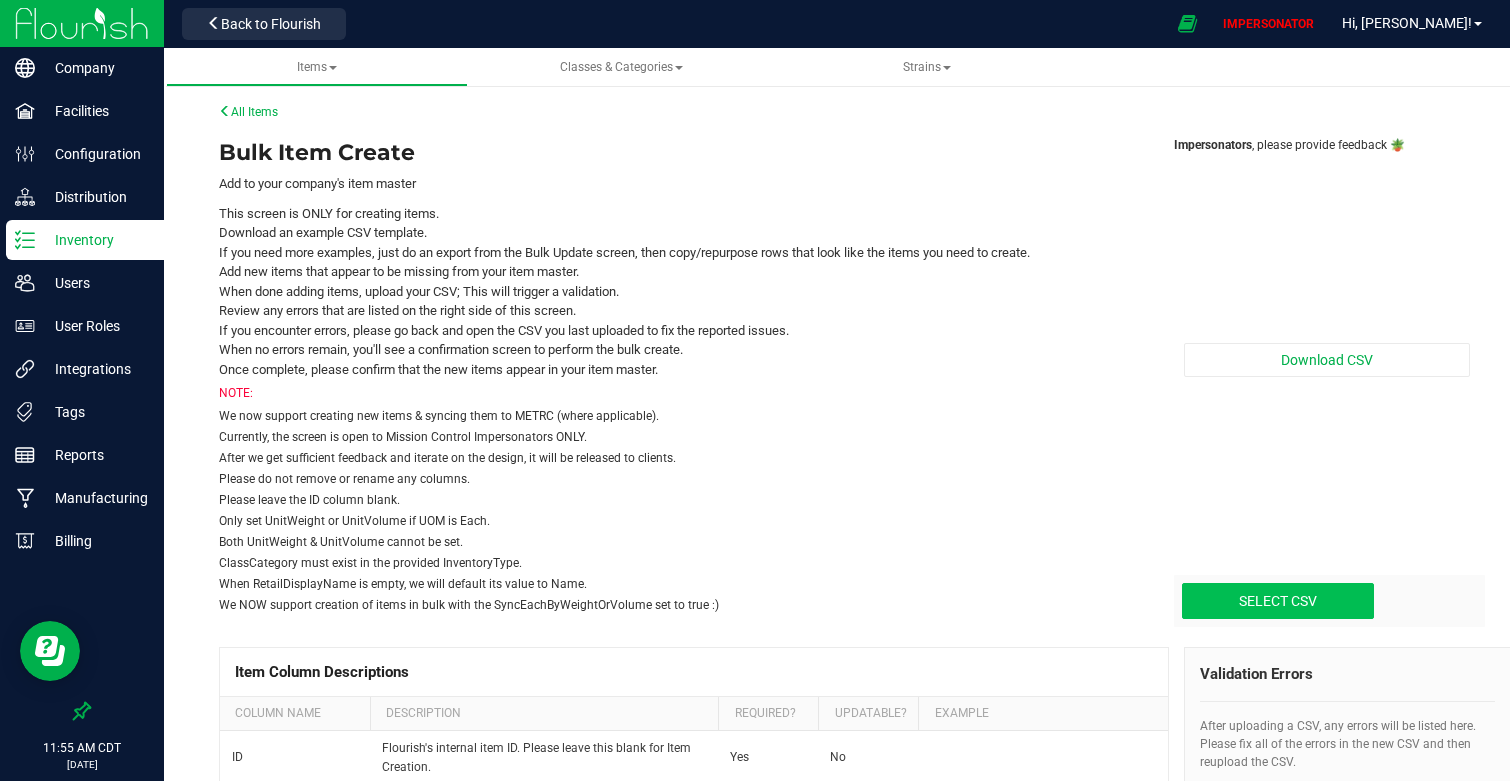 click at bounding box center (-72, 500) 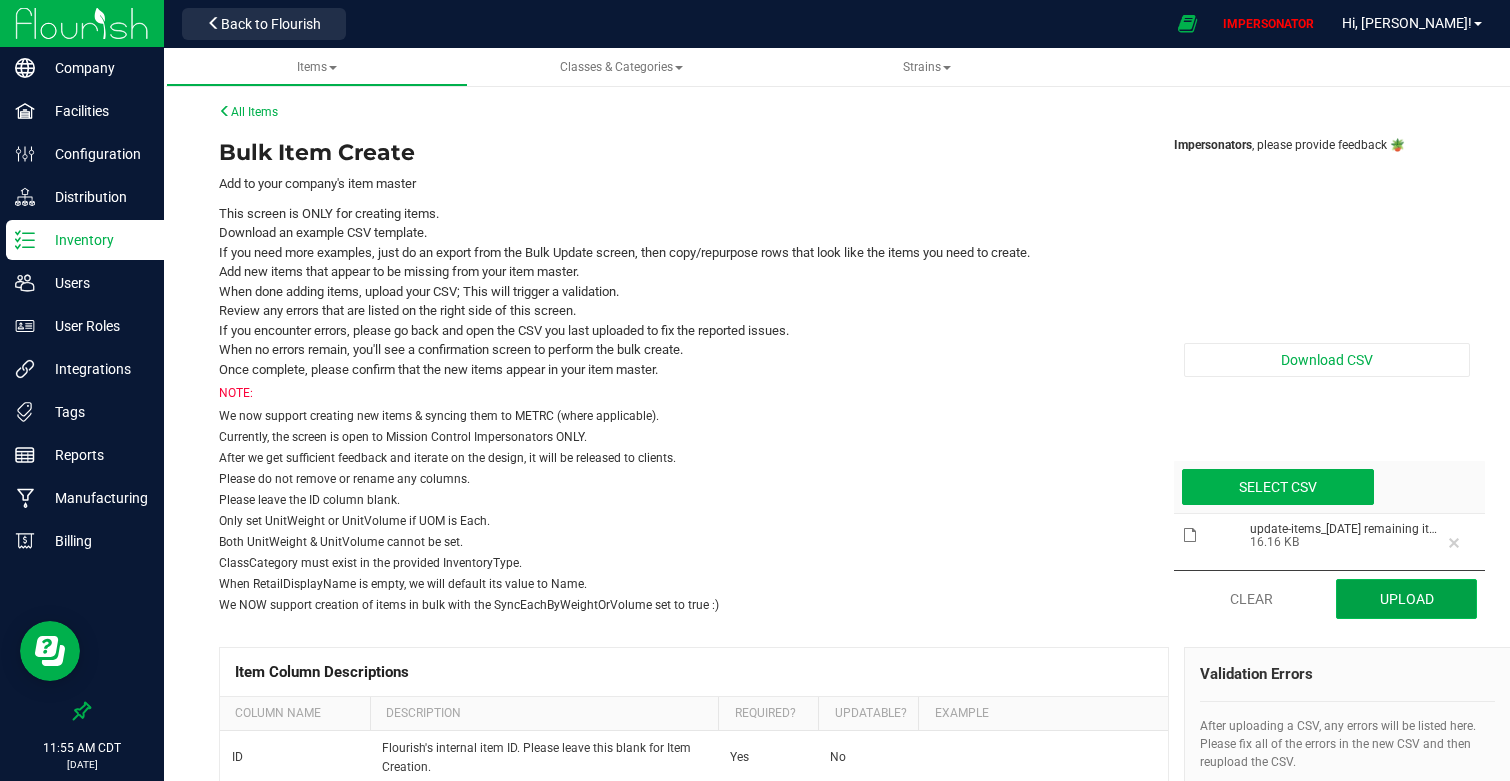 click on "Upload" at bounding box center [1406, 599] 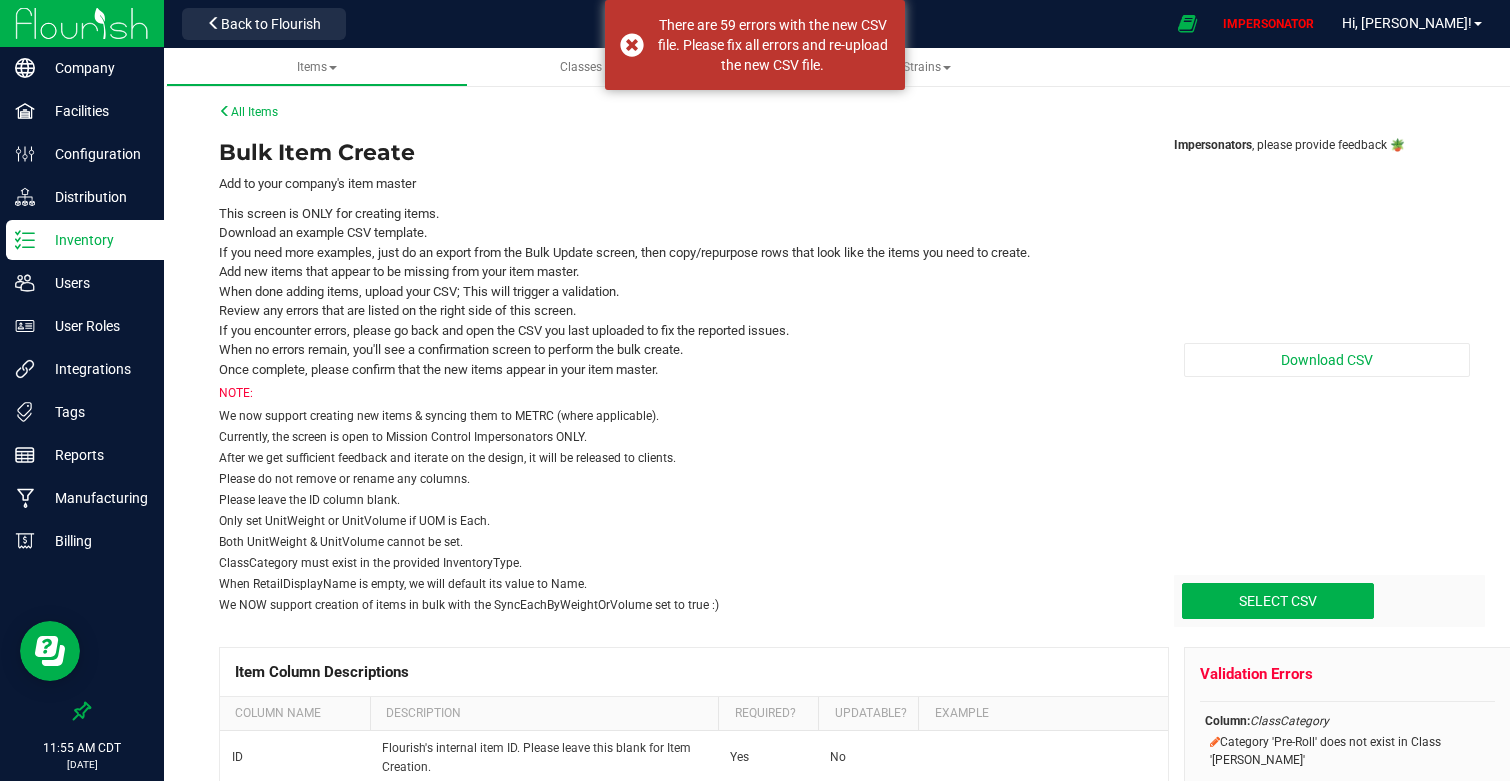 scroll, scrollTop: 37, scrollLeft: 0, axis: vertical 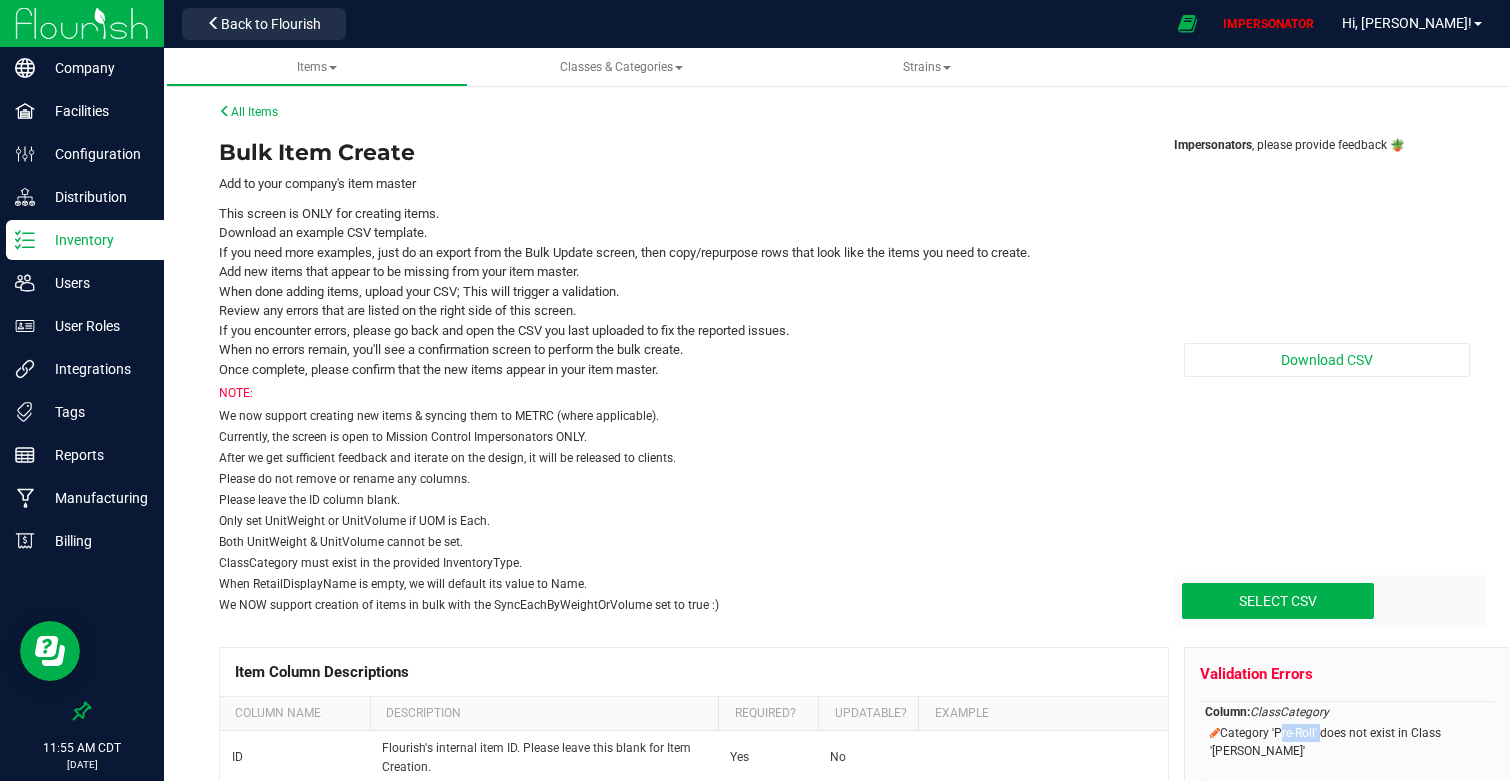drag, startPoint x: 1277, startPoint y: 732, endPoint x: 1321, endPoint y: 732, distance: 44 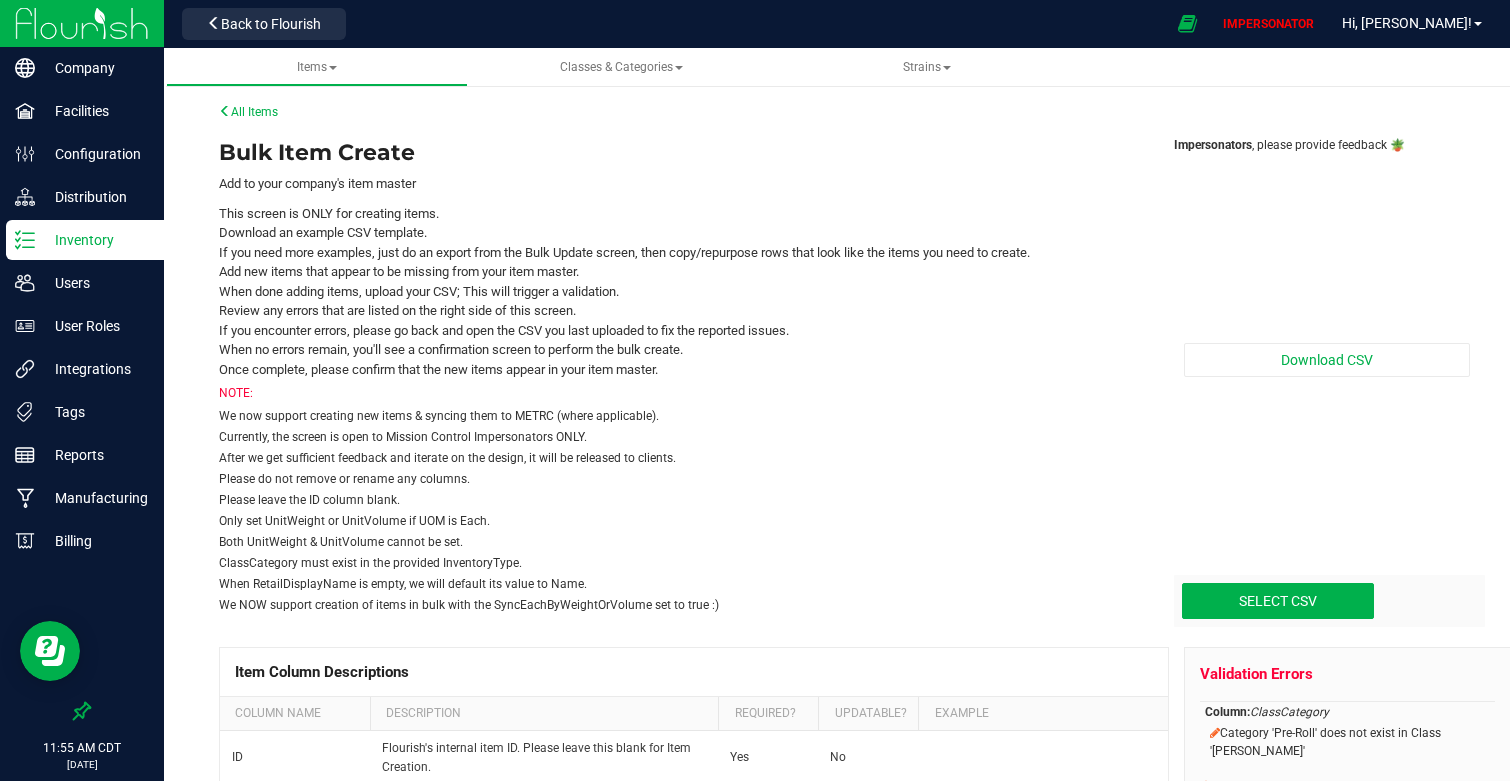 click on "Column: ClassCategory  Category 'Pre-Roll' does not exist in Class '[PERSON_NAME] Purp'" at bounding box center [1355, 735] 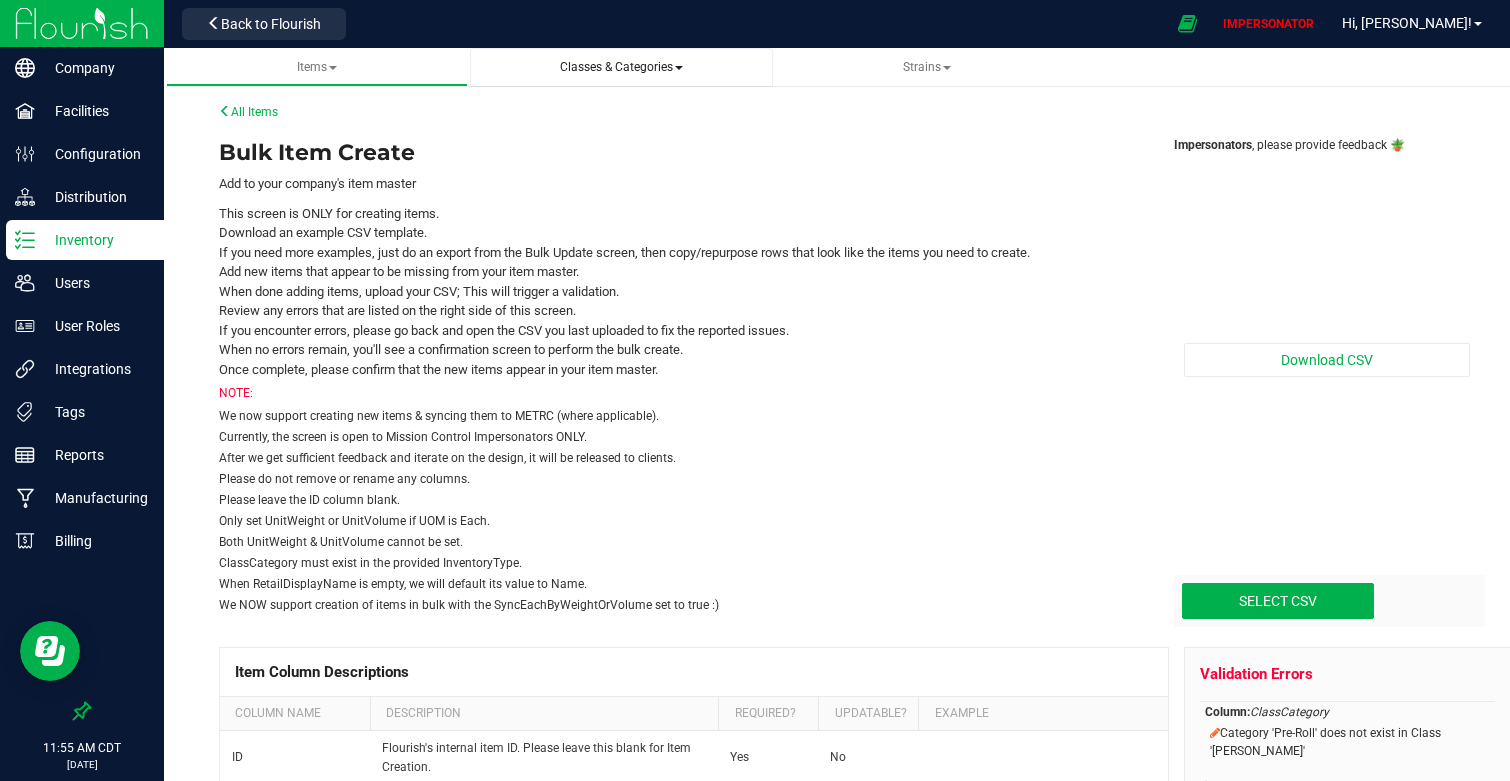 click on "Classes & Categories" at bounding box center [621, 67] 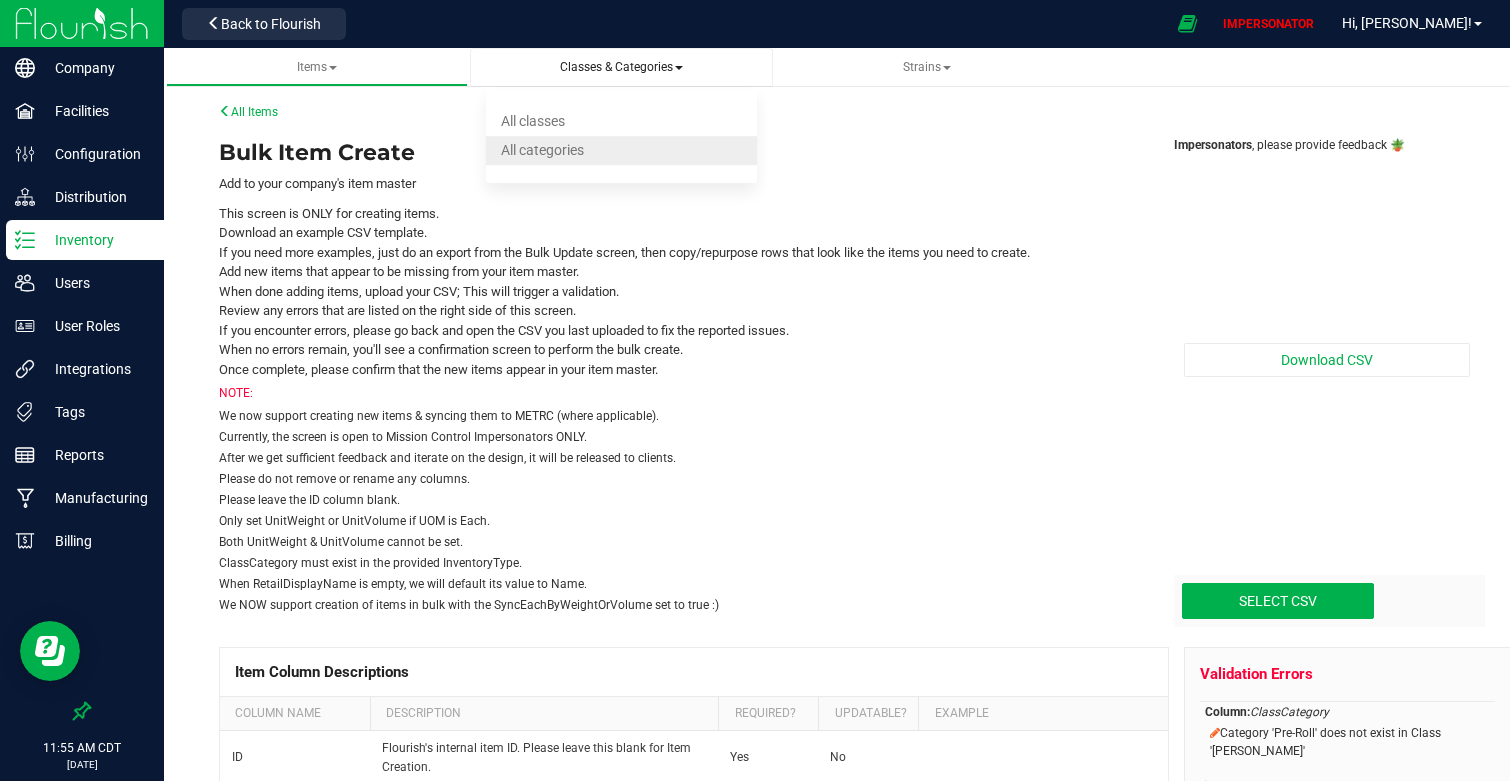 click on "All categories" at bounding box center [621, 150] 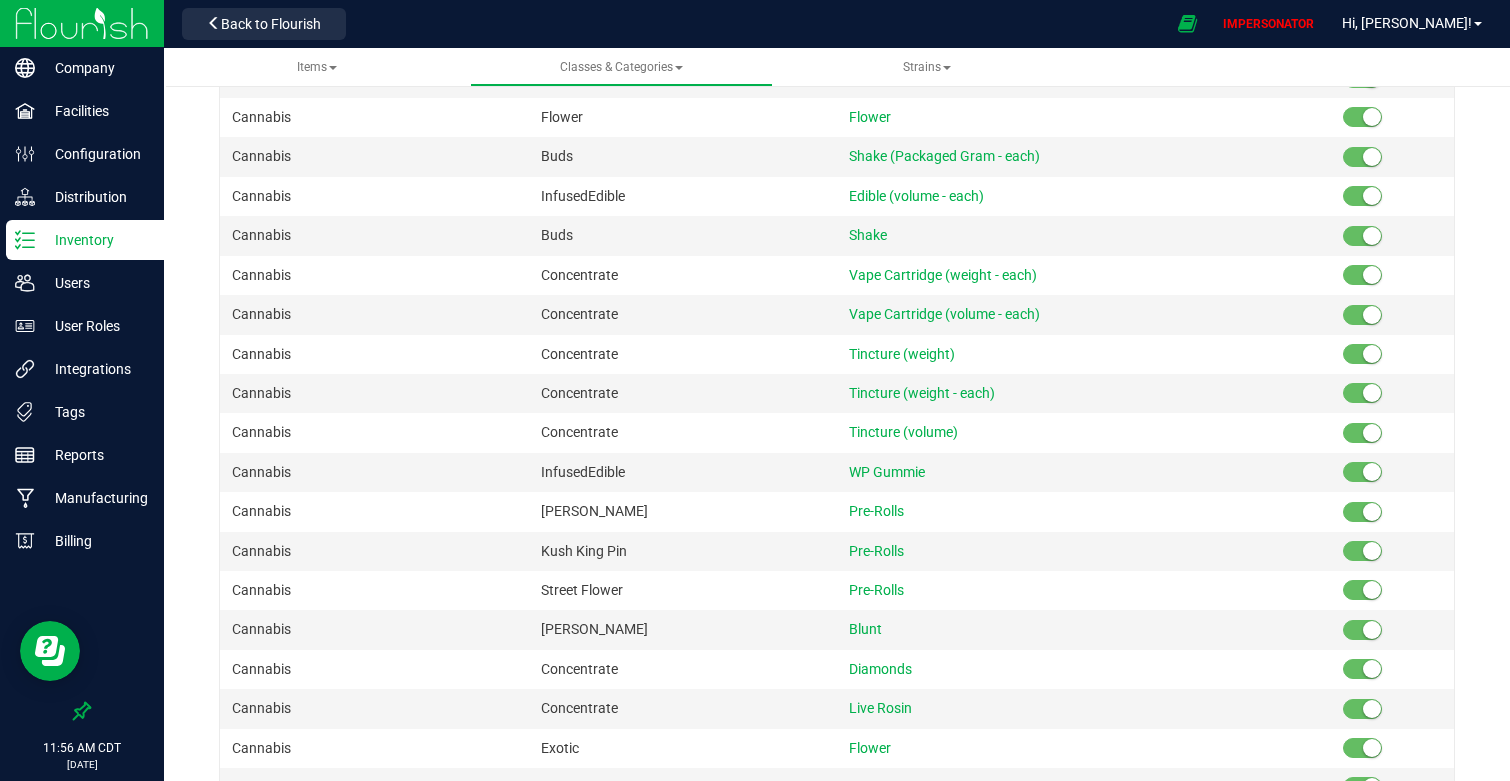 scroll, scrollTop: 0, scrollLeft: 0, axis: both 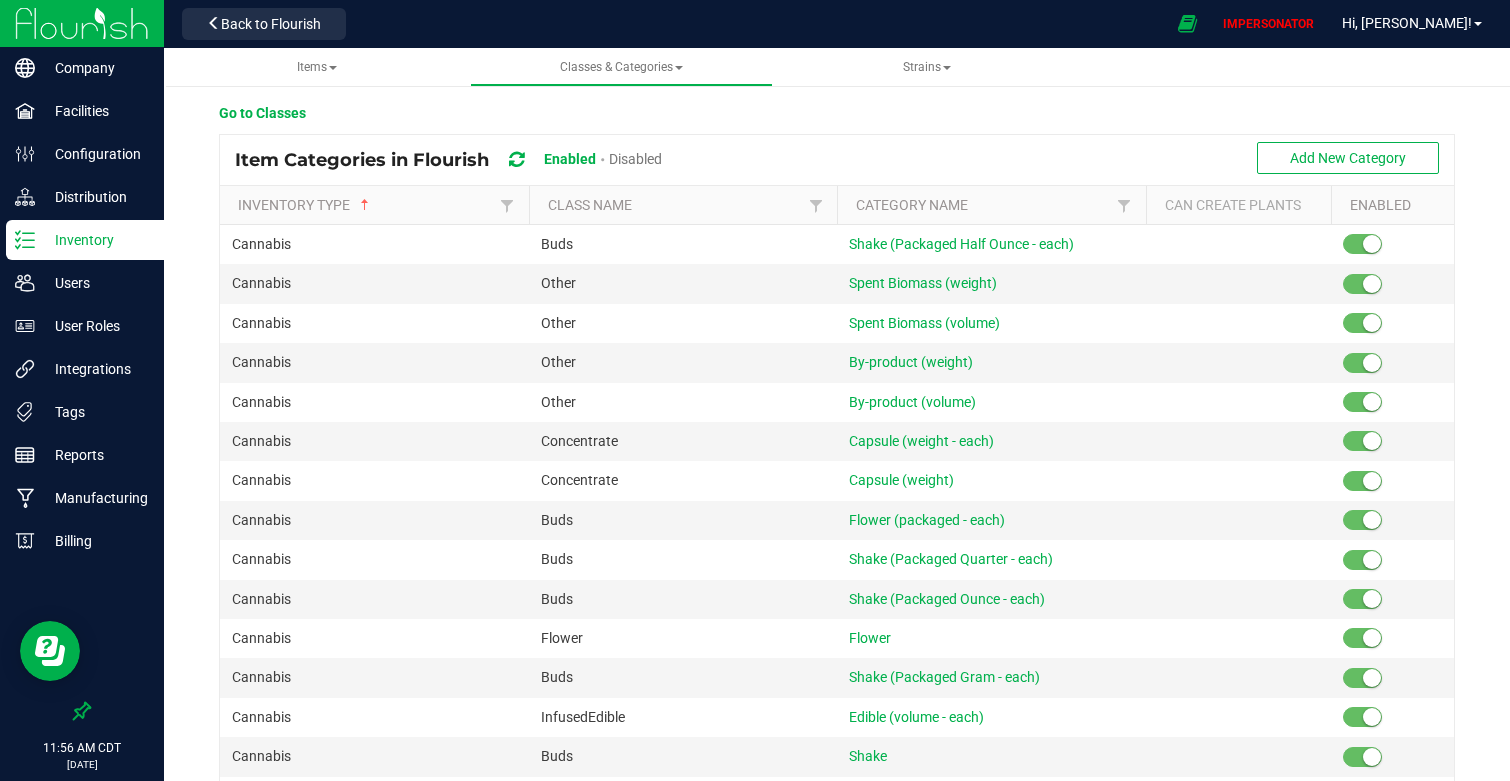 click on "Inventory" at bounding box center (95, 240) 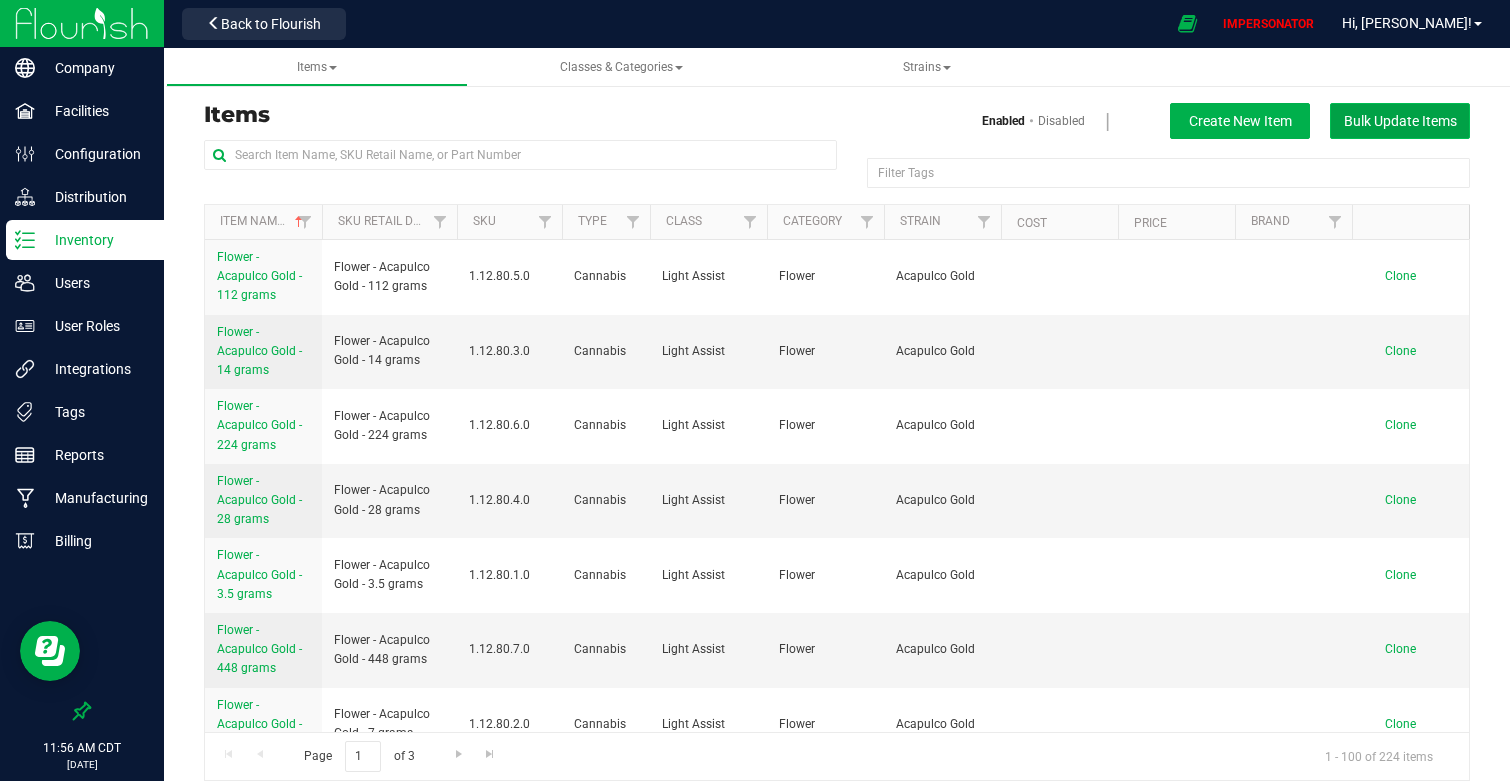 click on "Bulk Update Items" at bounding box center (1400, 121) 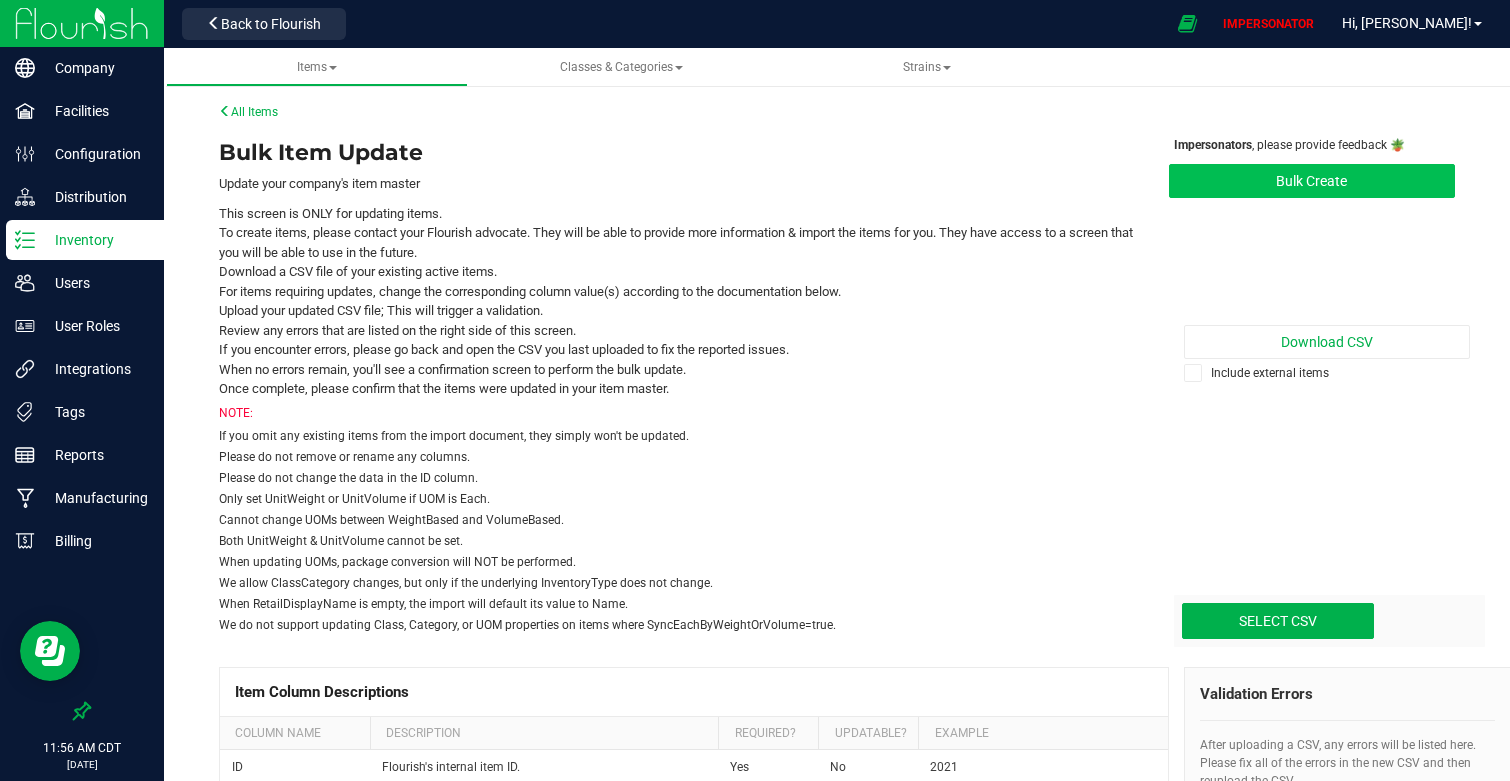 click on "Bulk Create" at bounding box center [1312, 181] 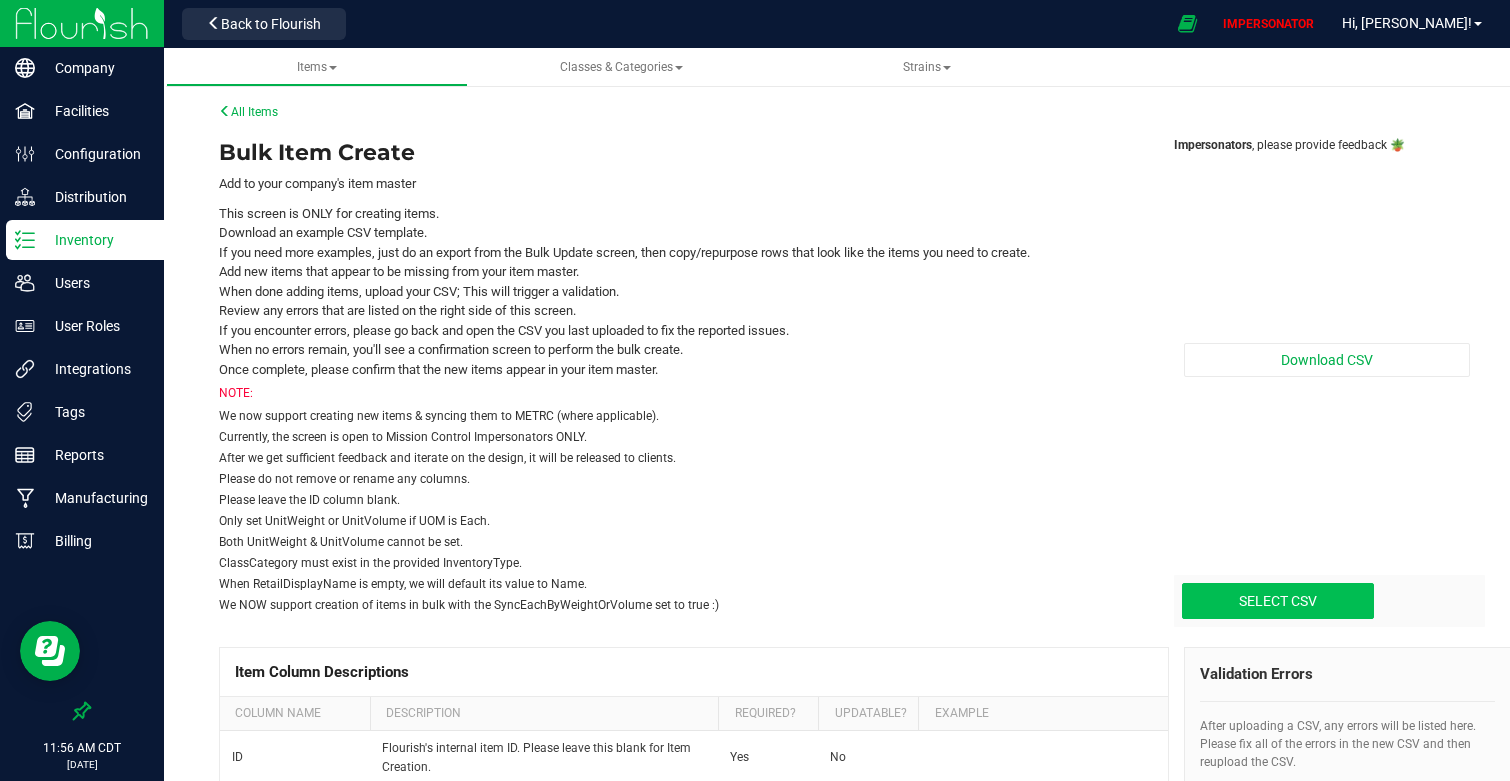 click at bounding box center [-72, 500] 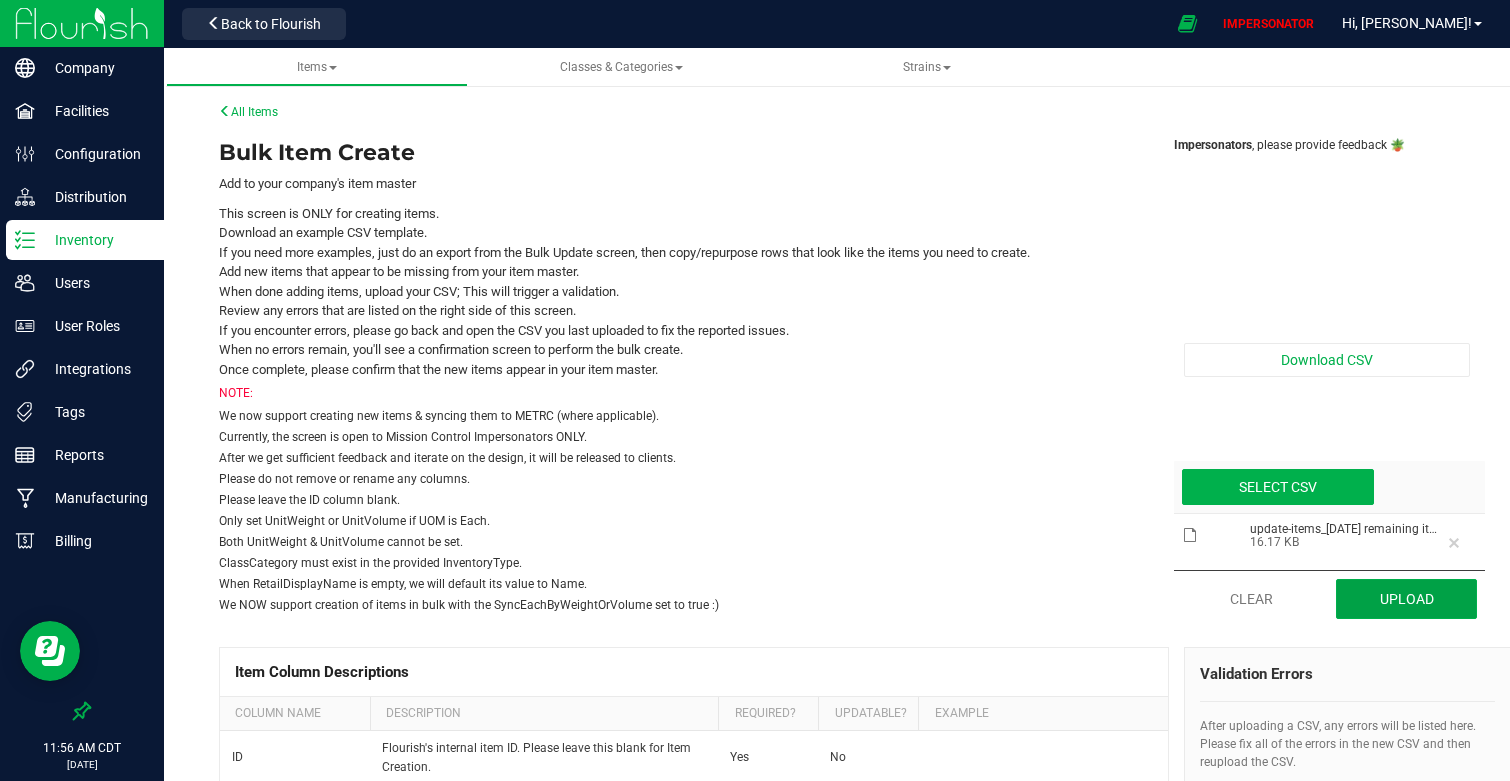 click on "Upload" at bounding box center (1406, 599) 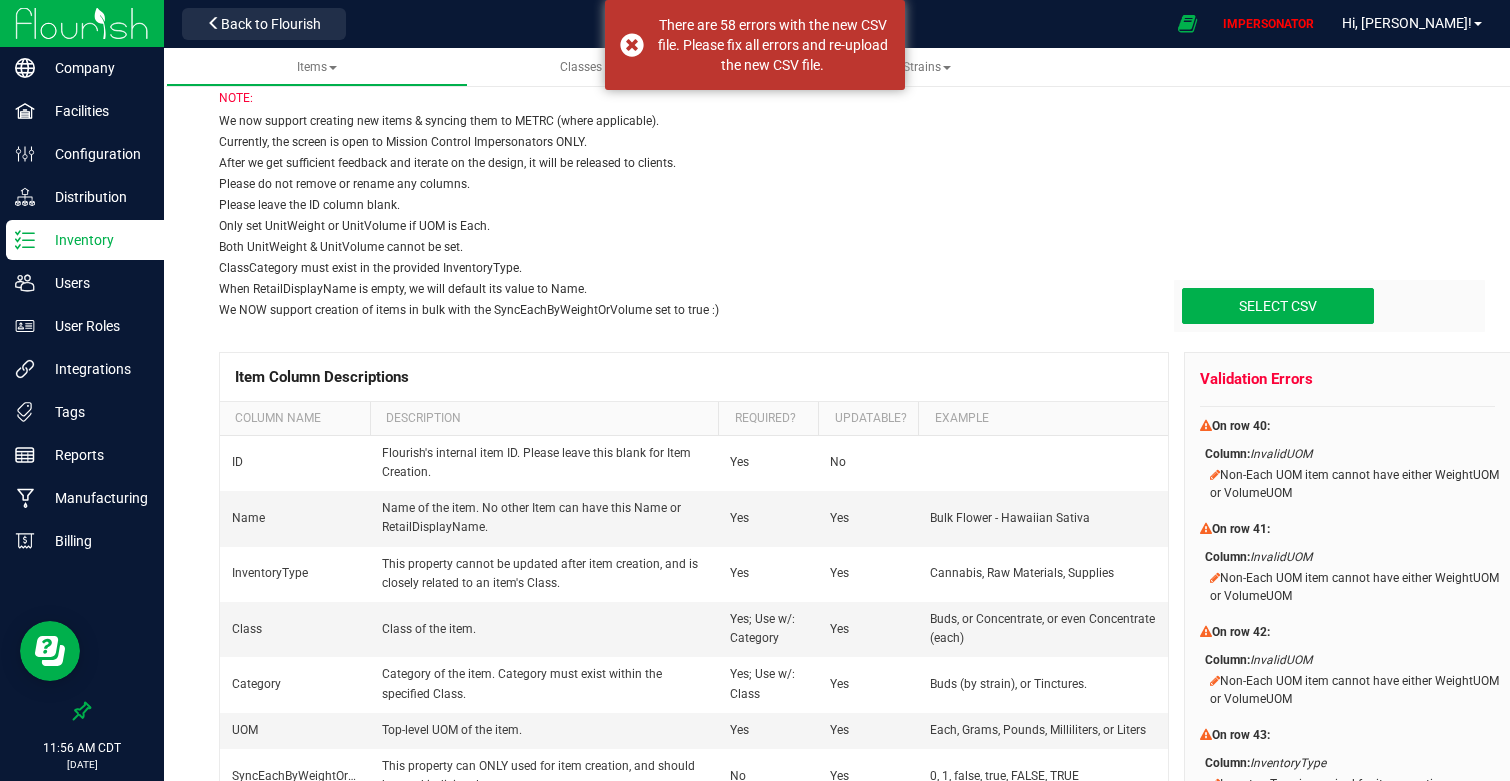 scroll, scrollTop: 335, scrollLeft: 0, axis: vertical 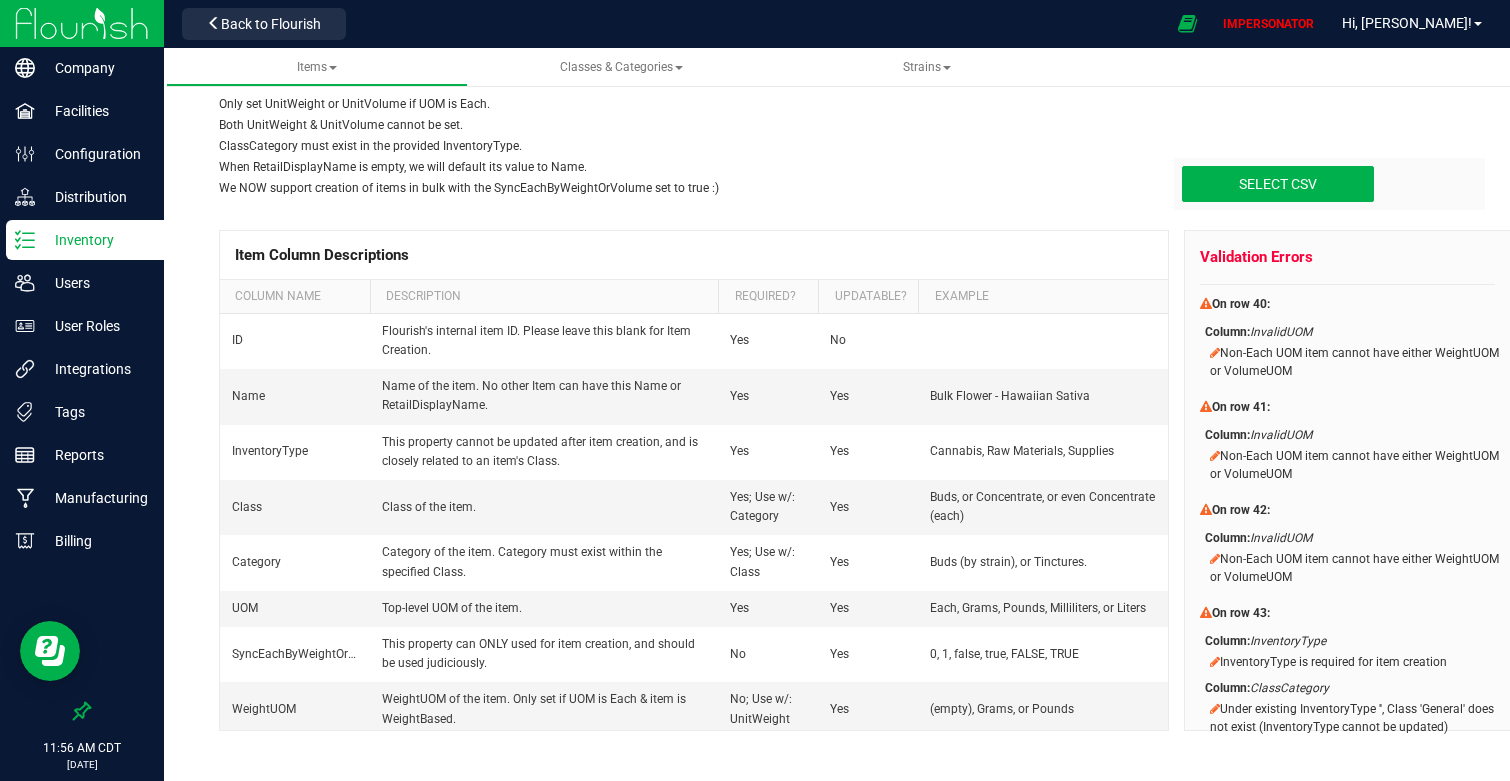 drag, startPoint x: 1222, startPoint y: 350, endPoint x: 1371, endPoint y: 365, distance: 149.75313 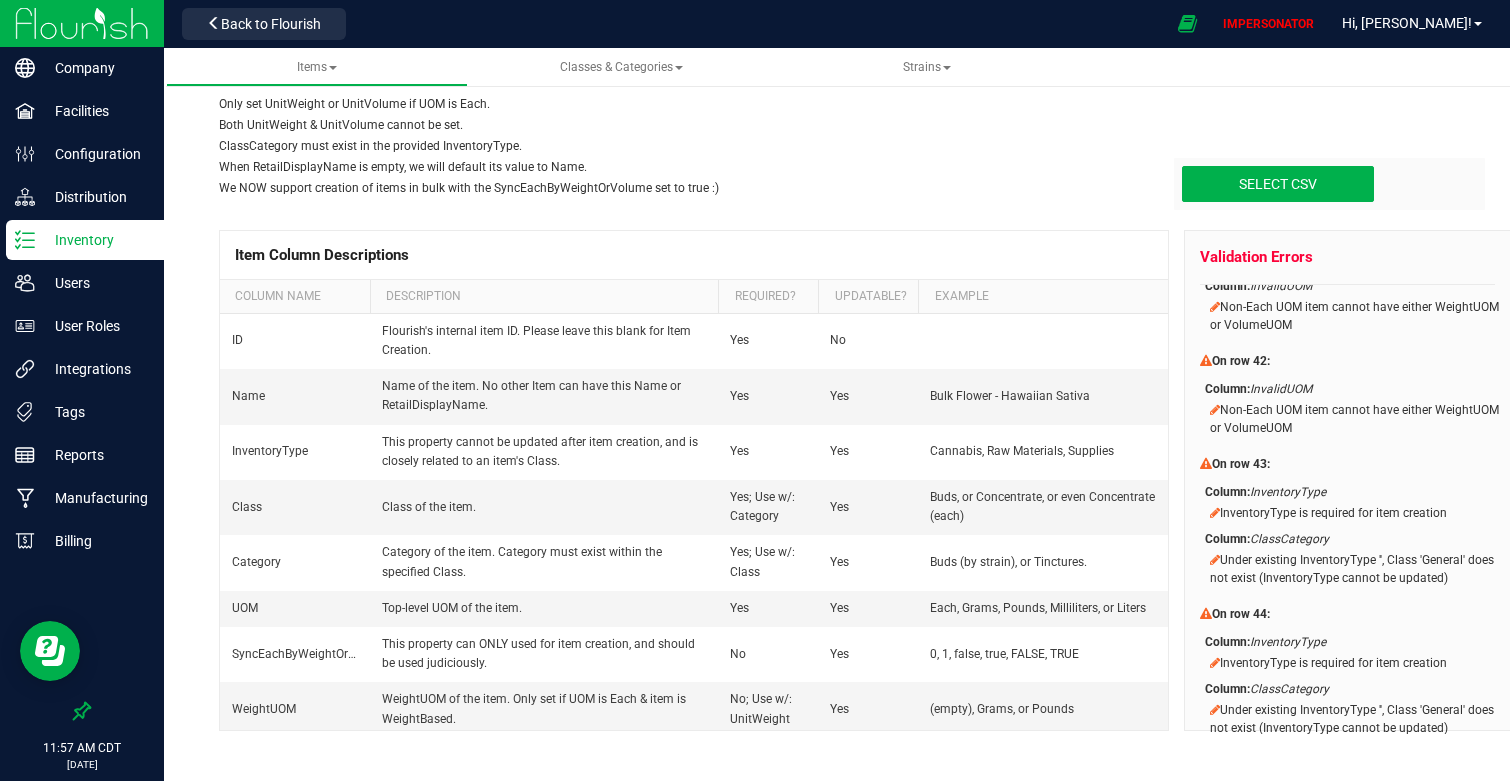 scroll, scrollTop: 180, scrollLeft: 0, axis: vertical 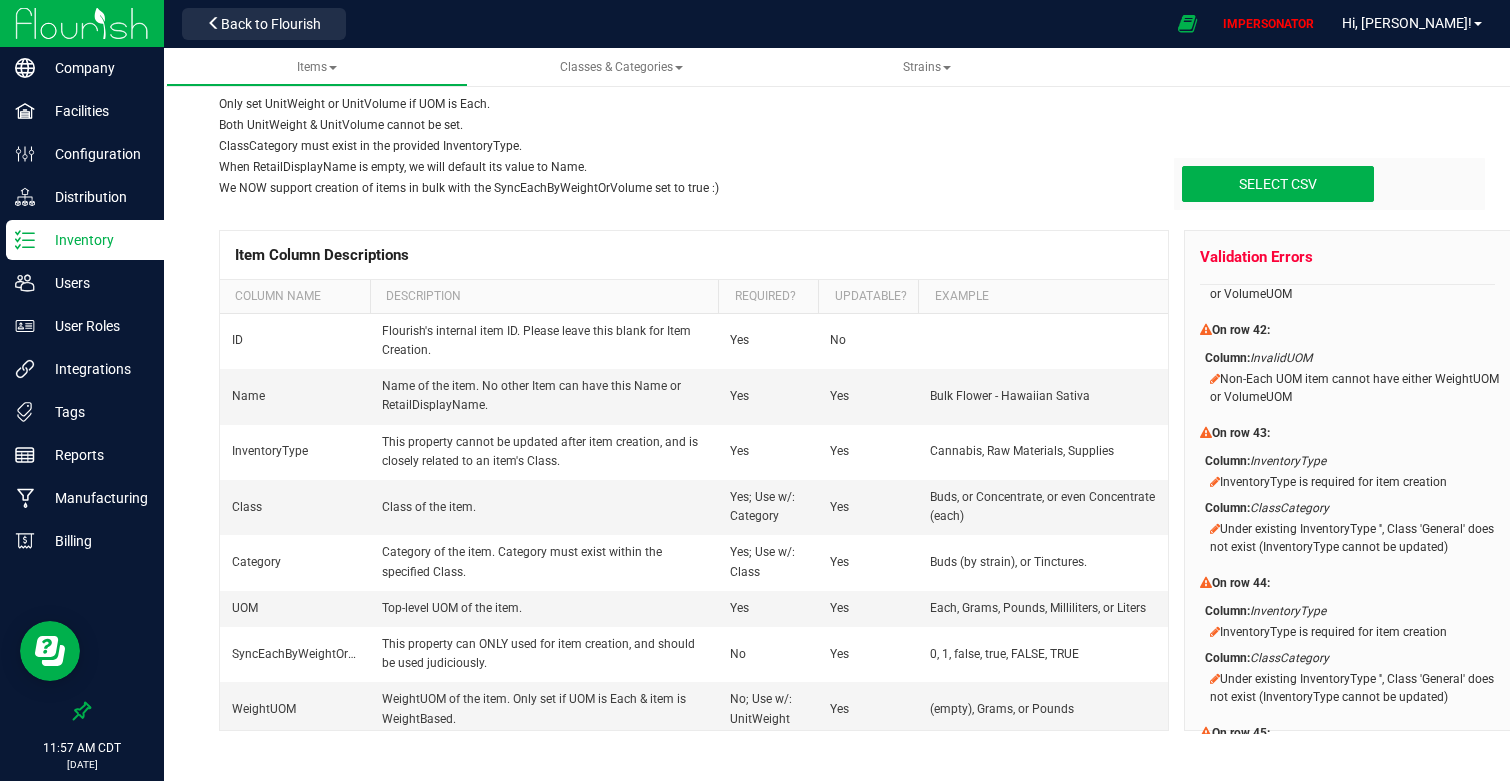 drag, startPoint x: 1292, startPoint y: 429, endPoint x: 1200, endPoint y: 429, distance: 92 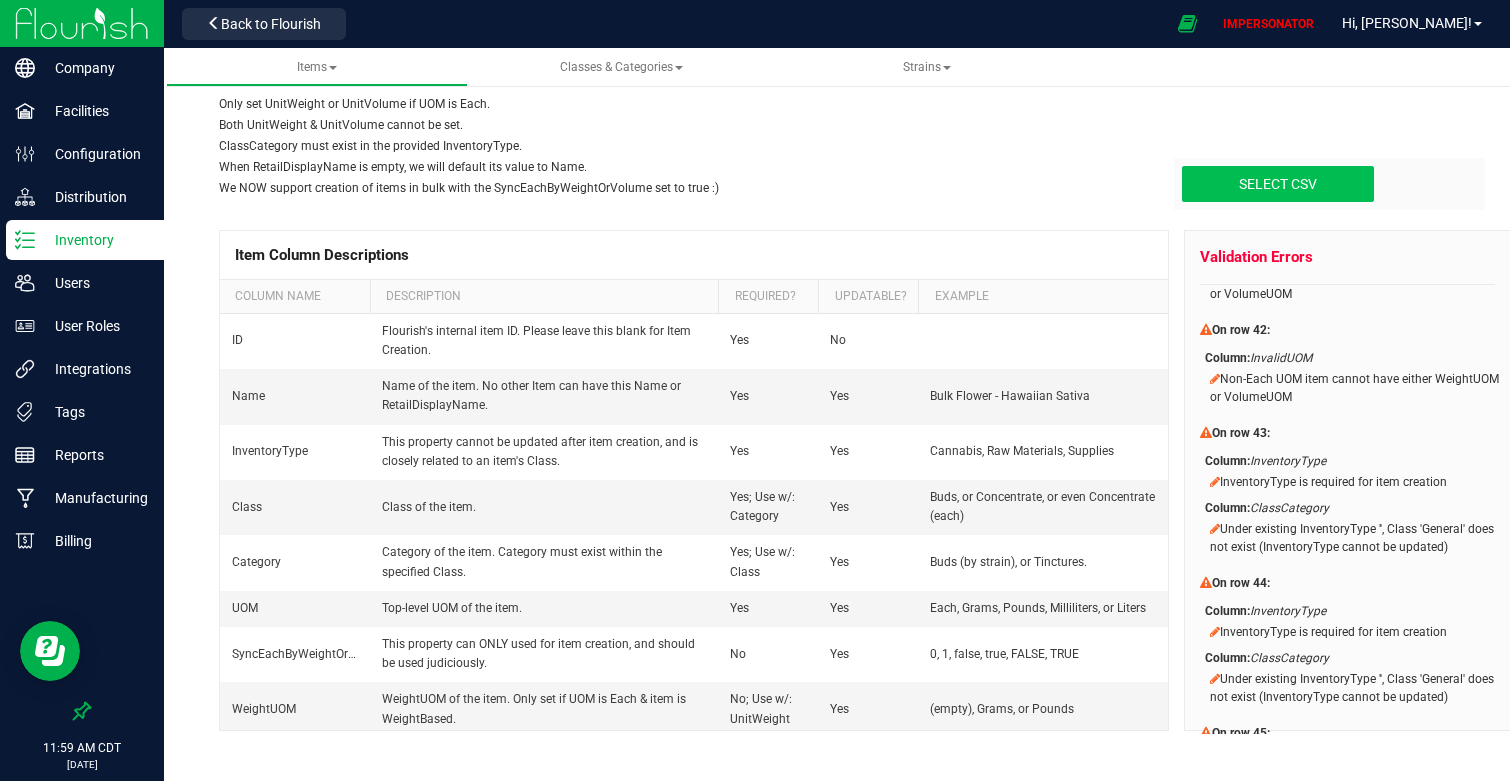 click at bounding box center [-72, 83] 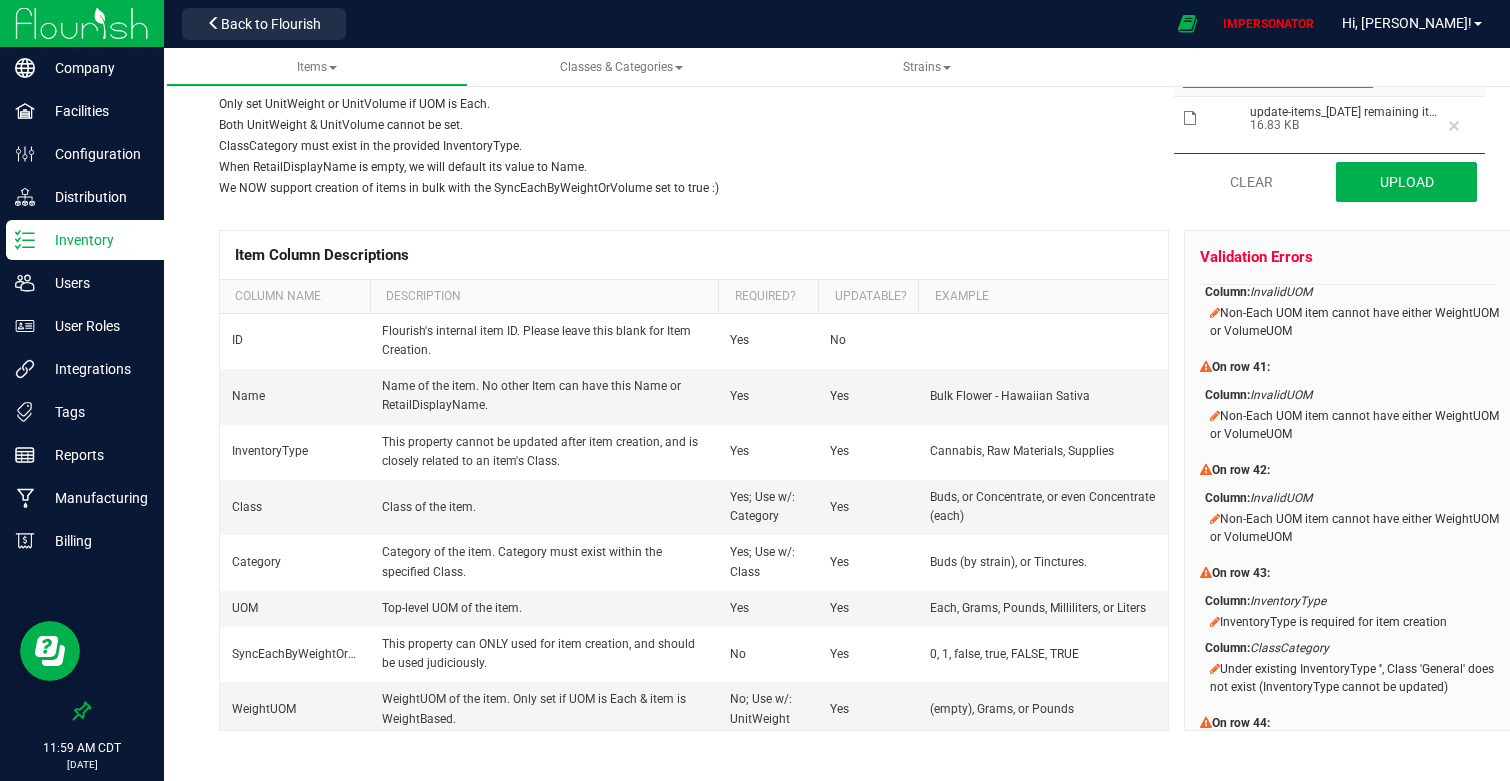 scroll, scrollTop: 0, scrollLeft: 0, axis: both 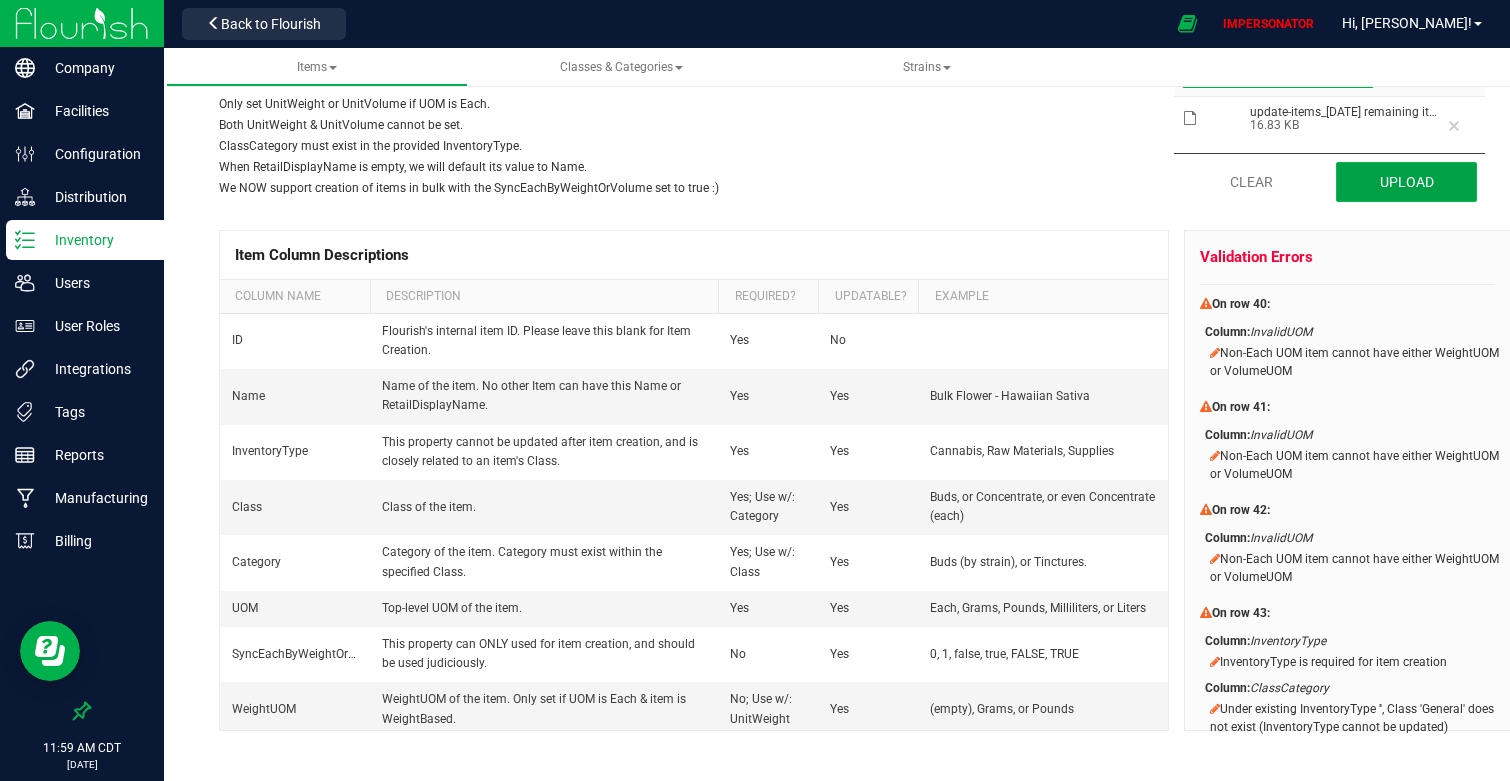 click on "Upload" at bounding box center (1406, 182) 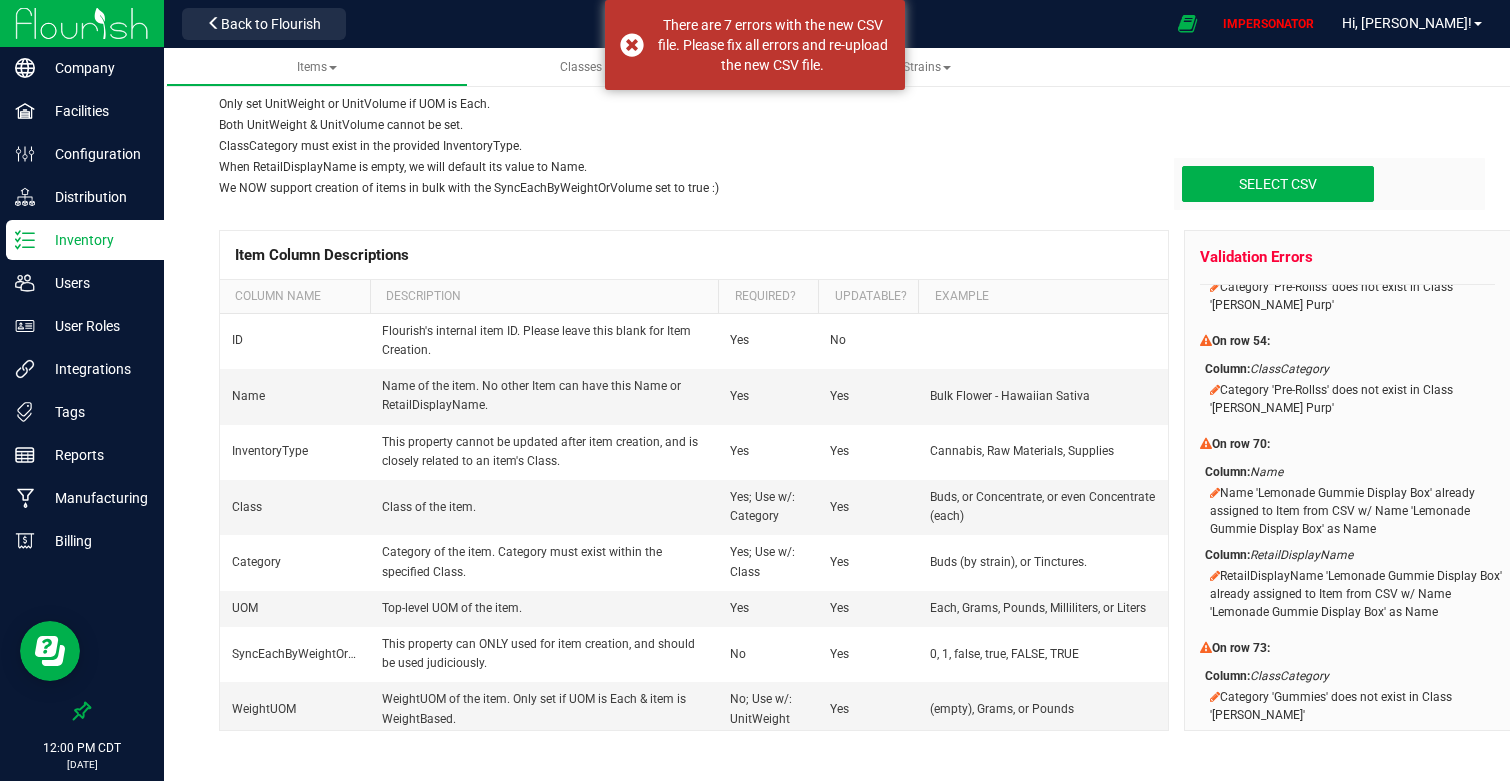 scroll, scrollTop: 0, scrollLeft: 0, axis: both 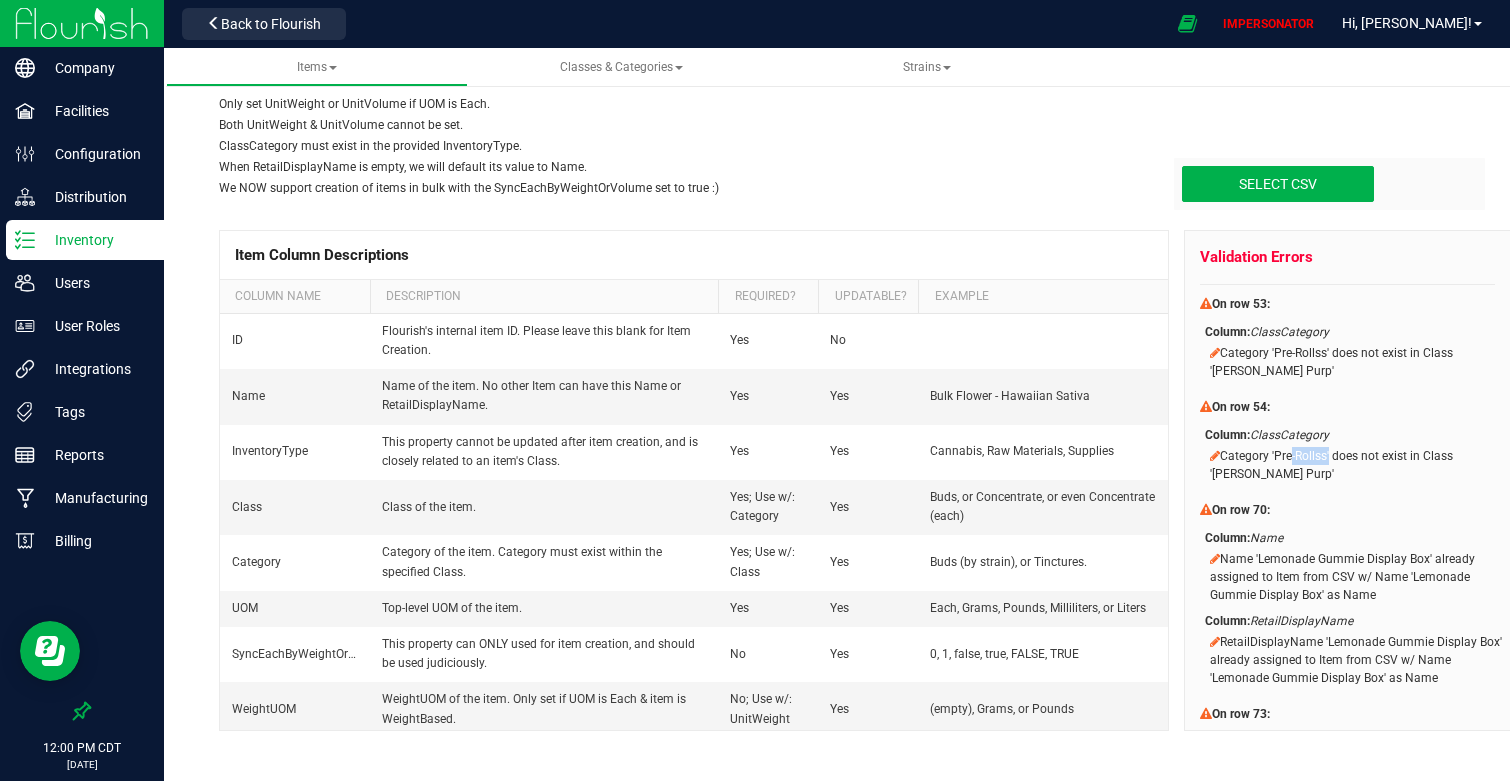drag, startPoint x: 1328, startPoint y: 460, endPoint x: 1290, endPoint y: 460, distance: 38 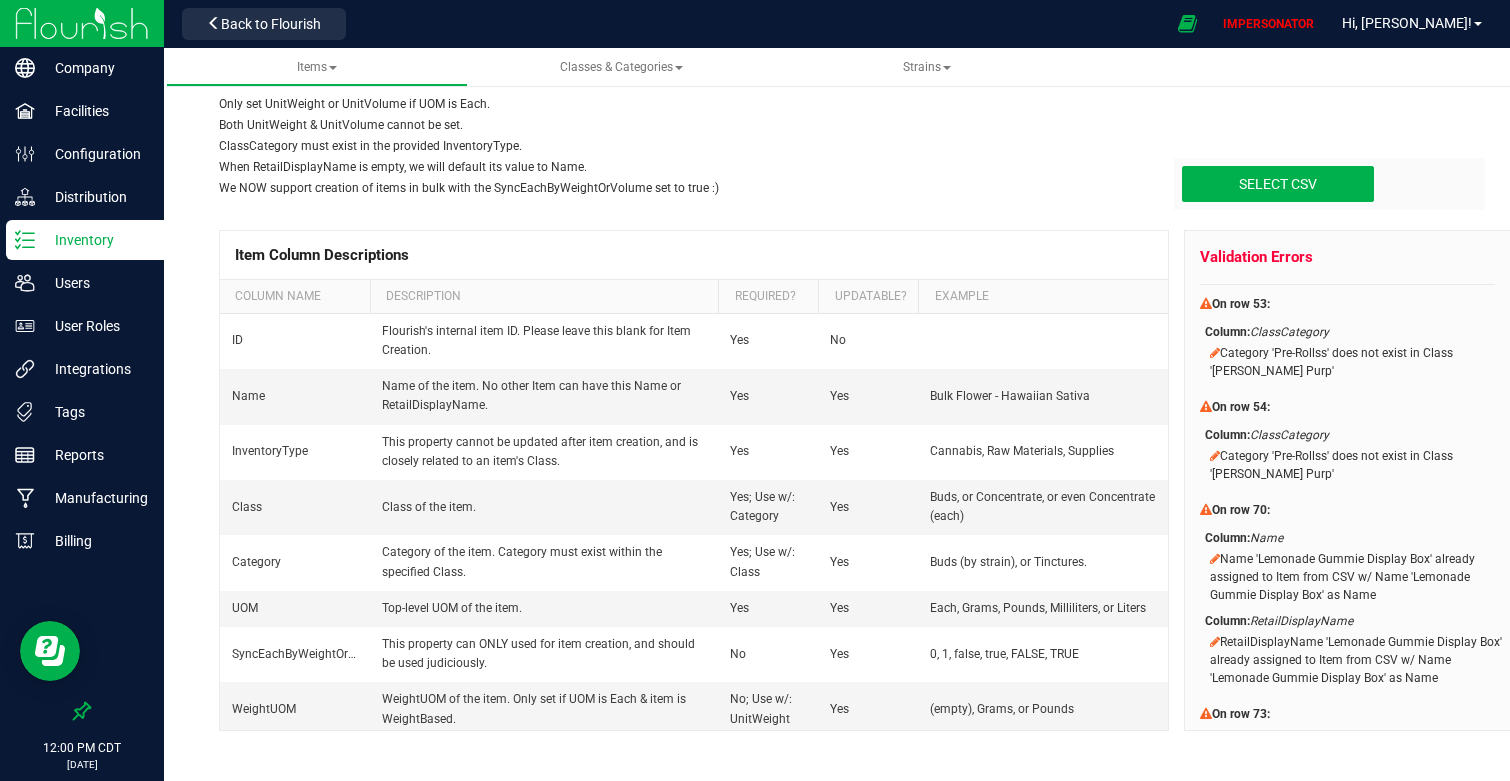 click on "On row 54:" at bounding box center [1241, 407] 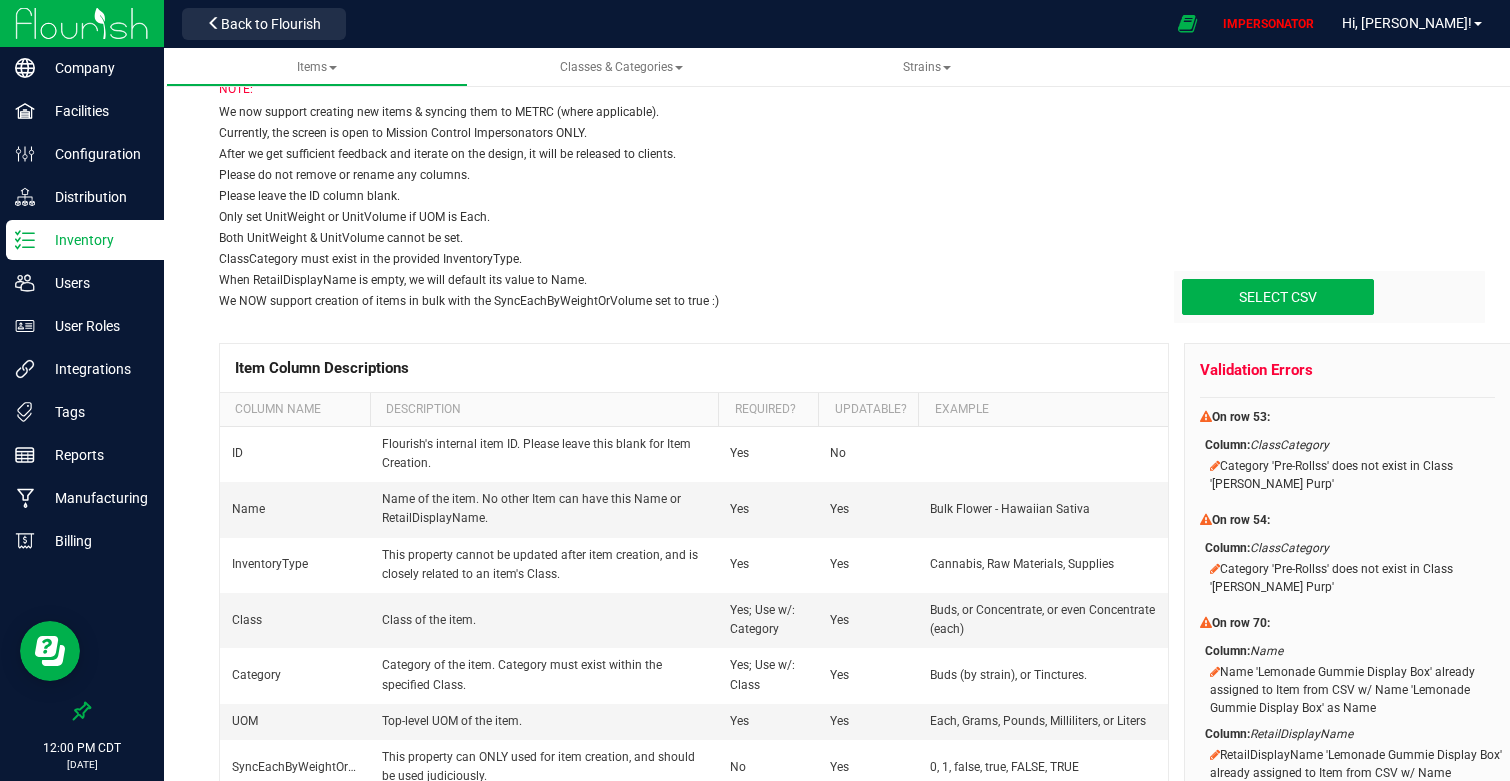 scroll, scrollTop: 302, scrollLeft: 0, axis: vertical 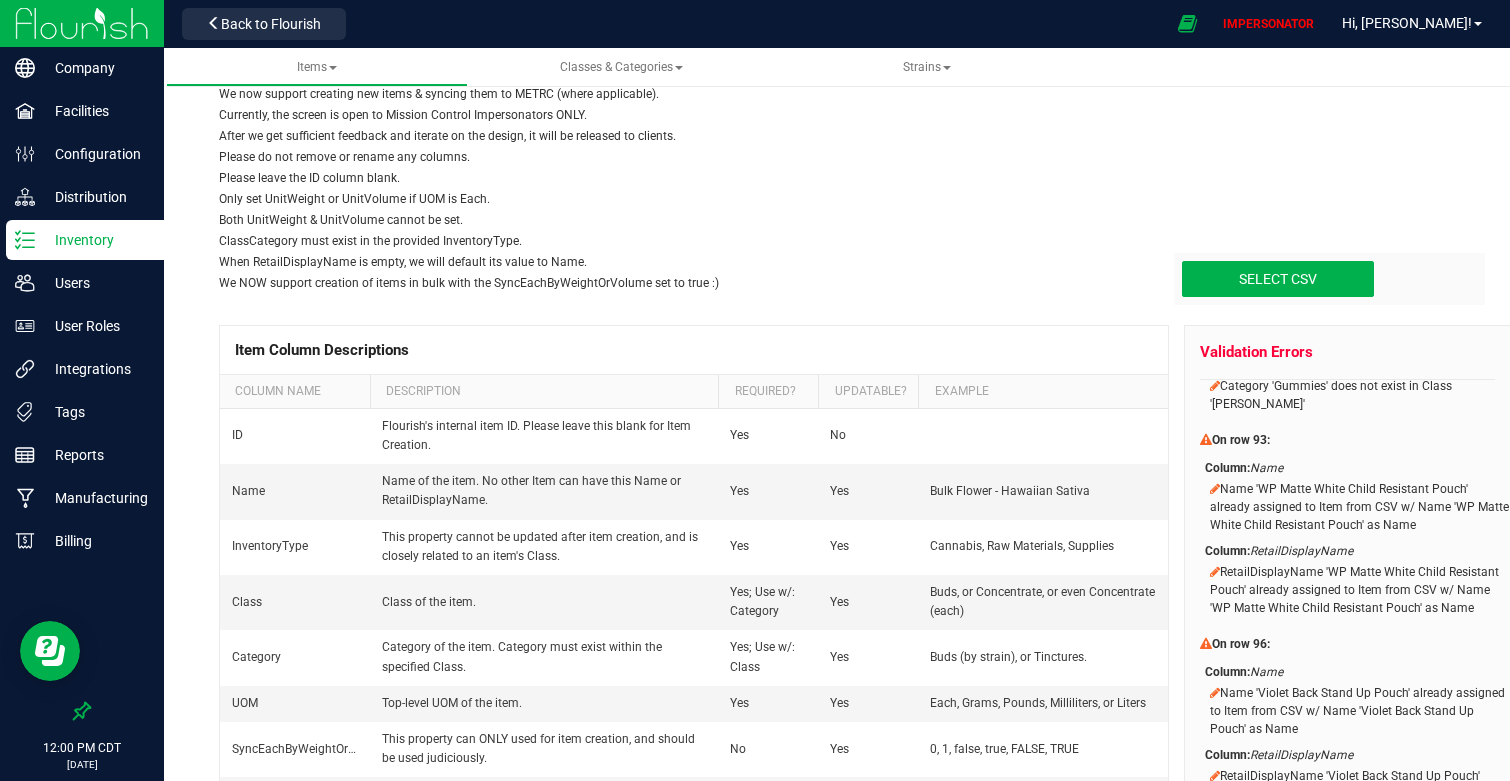 click on "On row 93:" at bounding box center [1355, 440] 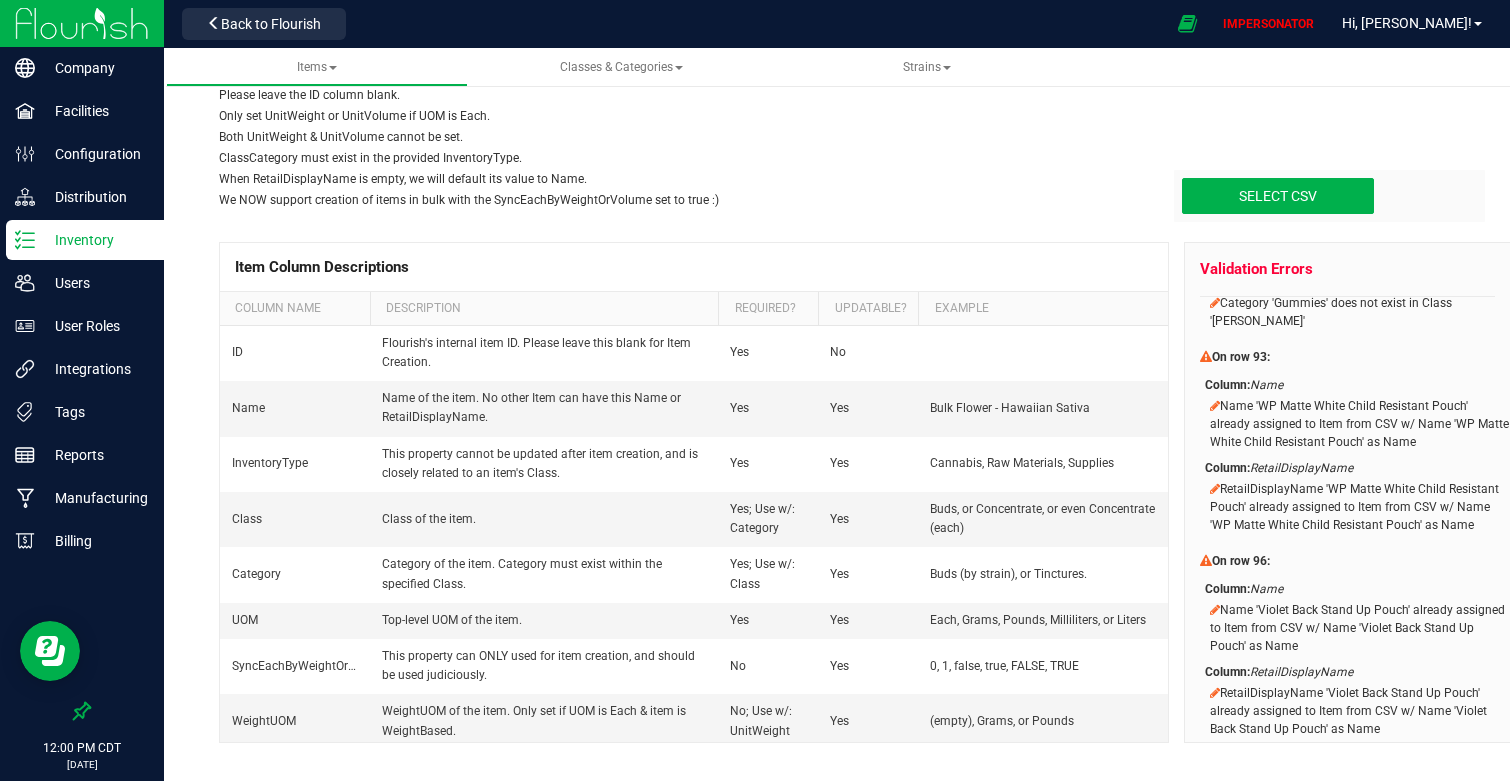 scroll, scrollTop: 417, scrollLeft: 0, axis: vertical 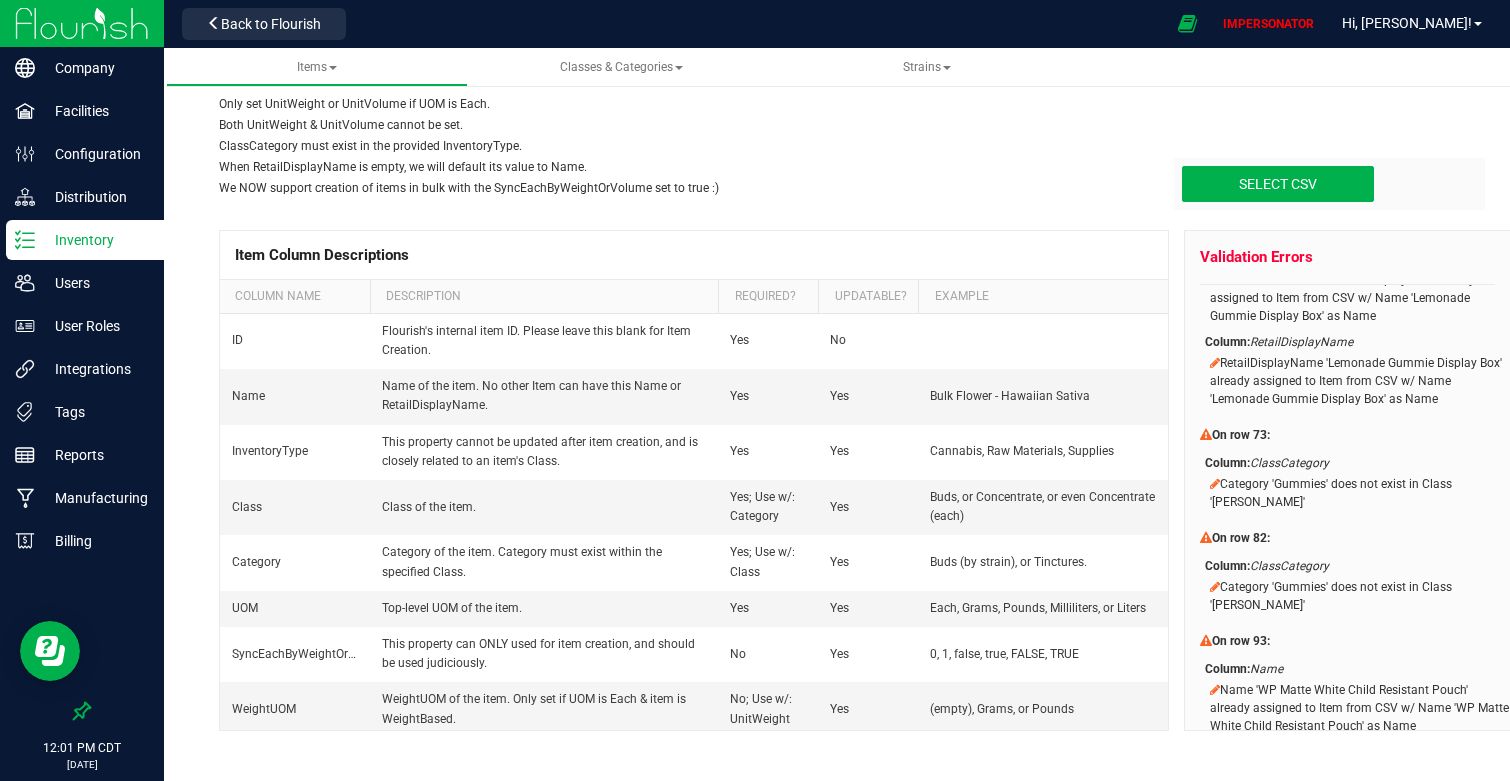 click on "Select CSV Drop files here to upload" at bounding box center [1330, 184] 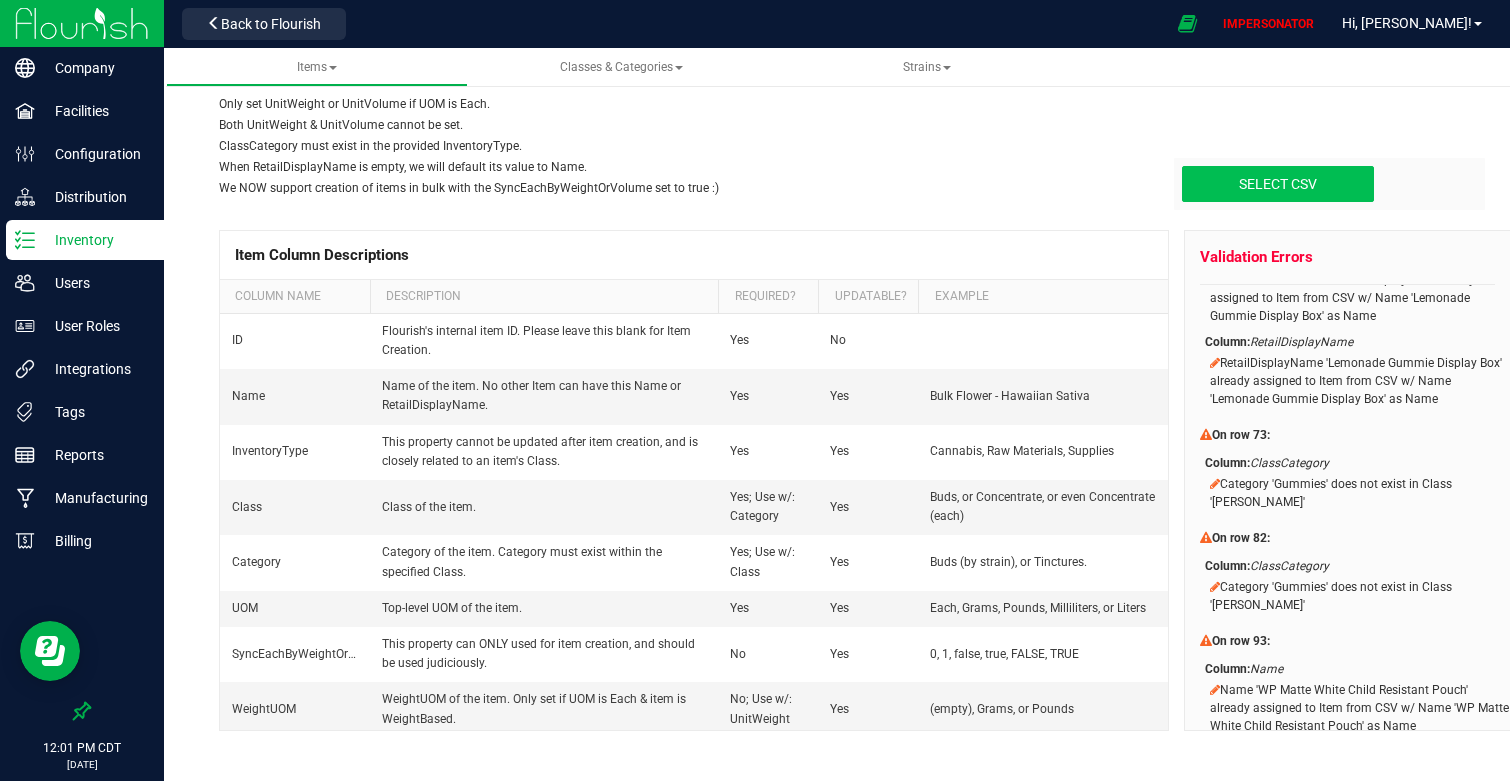 click at bounding box center (-72, 83) 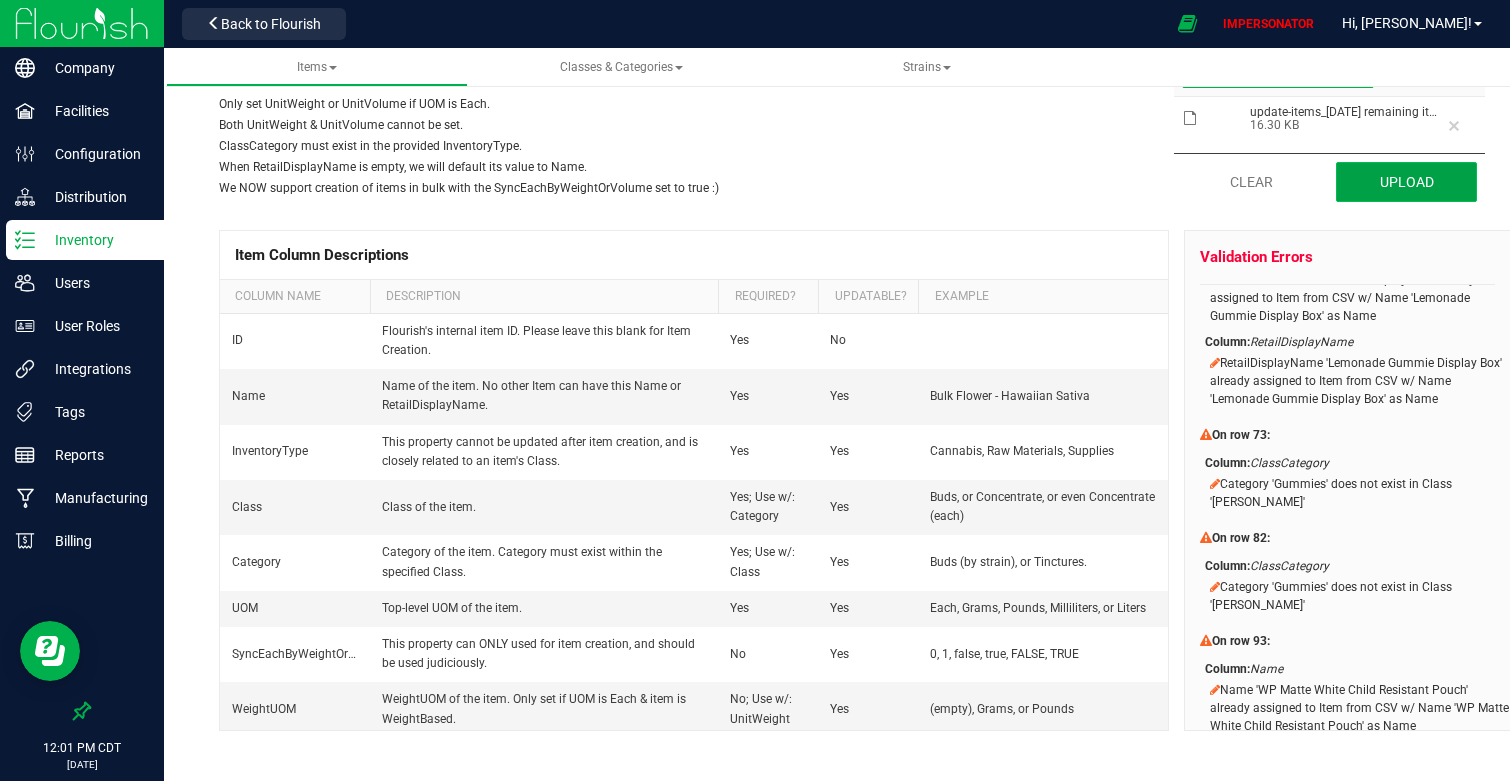 click on "Upload" at bounding box center (1406, 182) 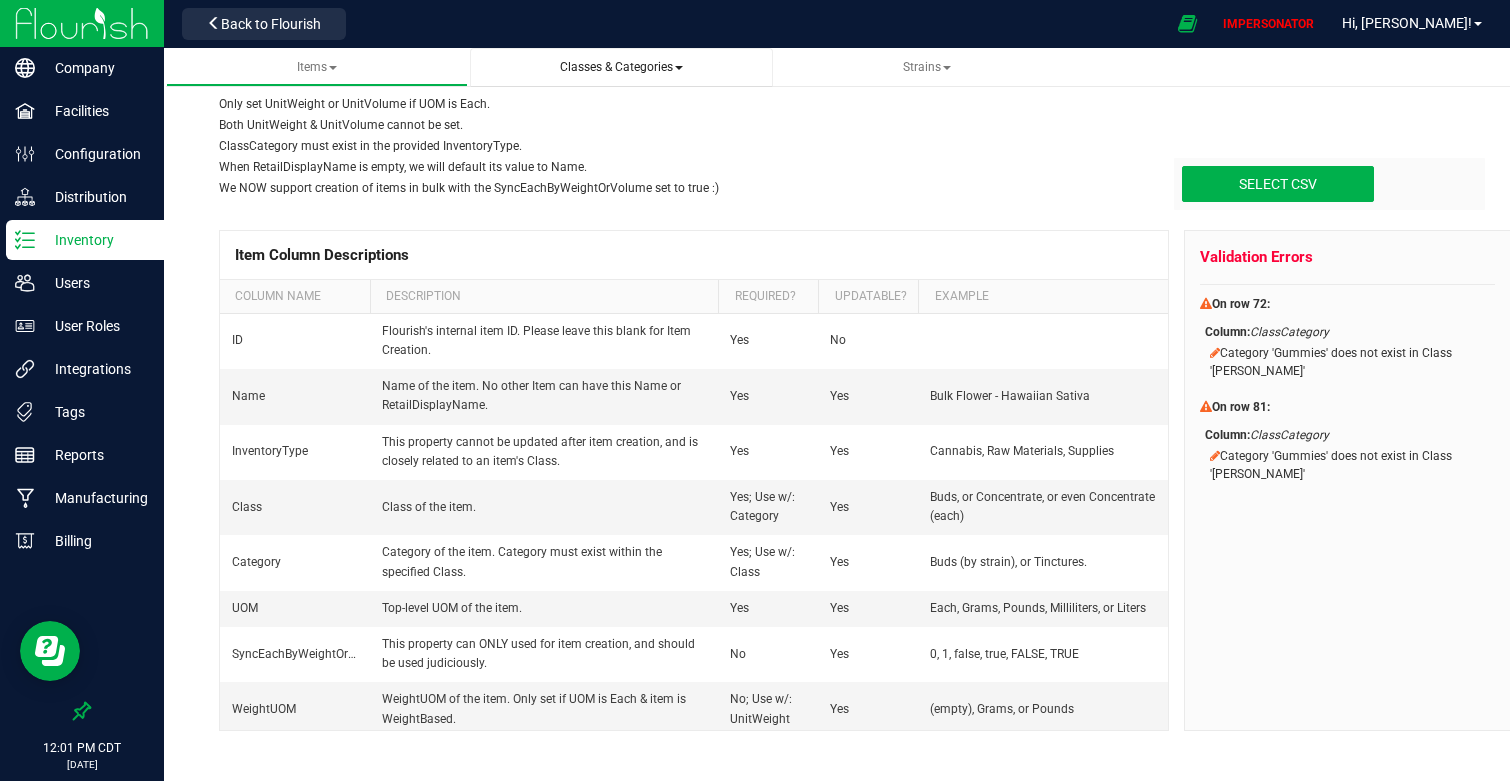 click on "Classes & Categories" at bounding box center (621, 67) 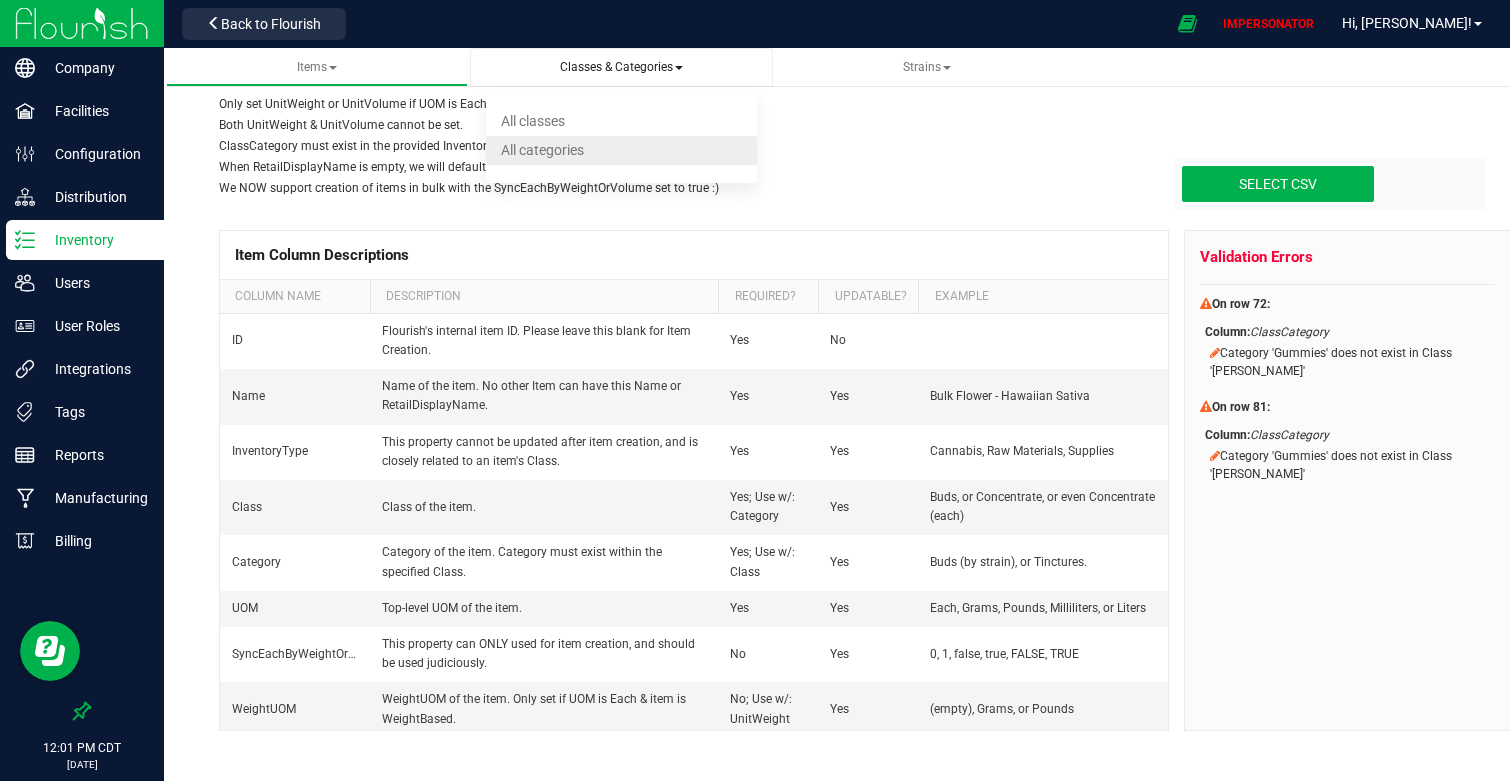 click on "All categories" at bounding box center [621, 150] 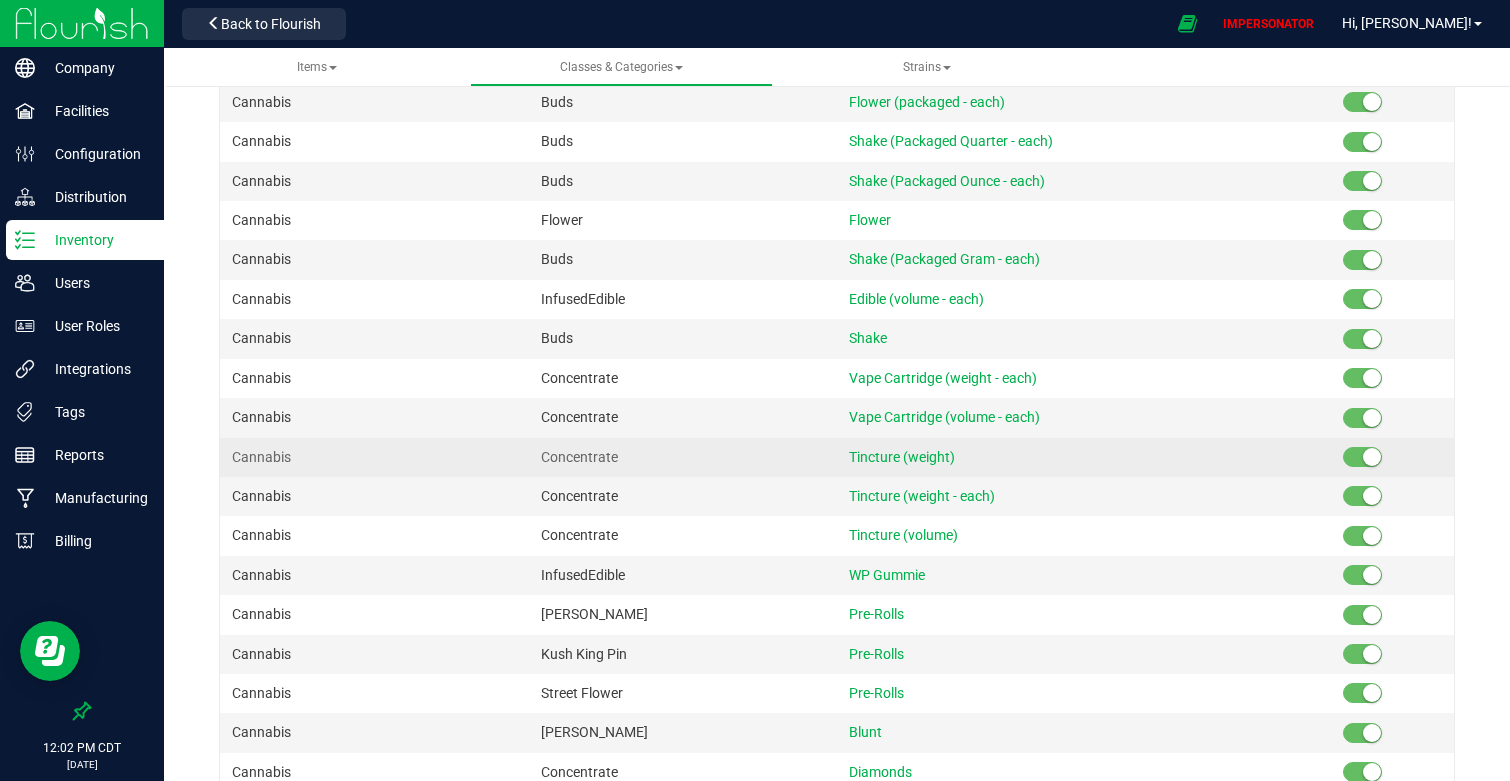 scroll, scrollTop: 0, scrollLeft: 0, axis: both 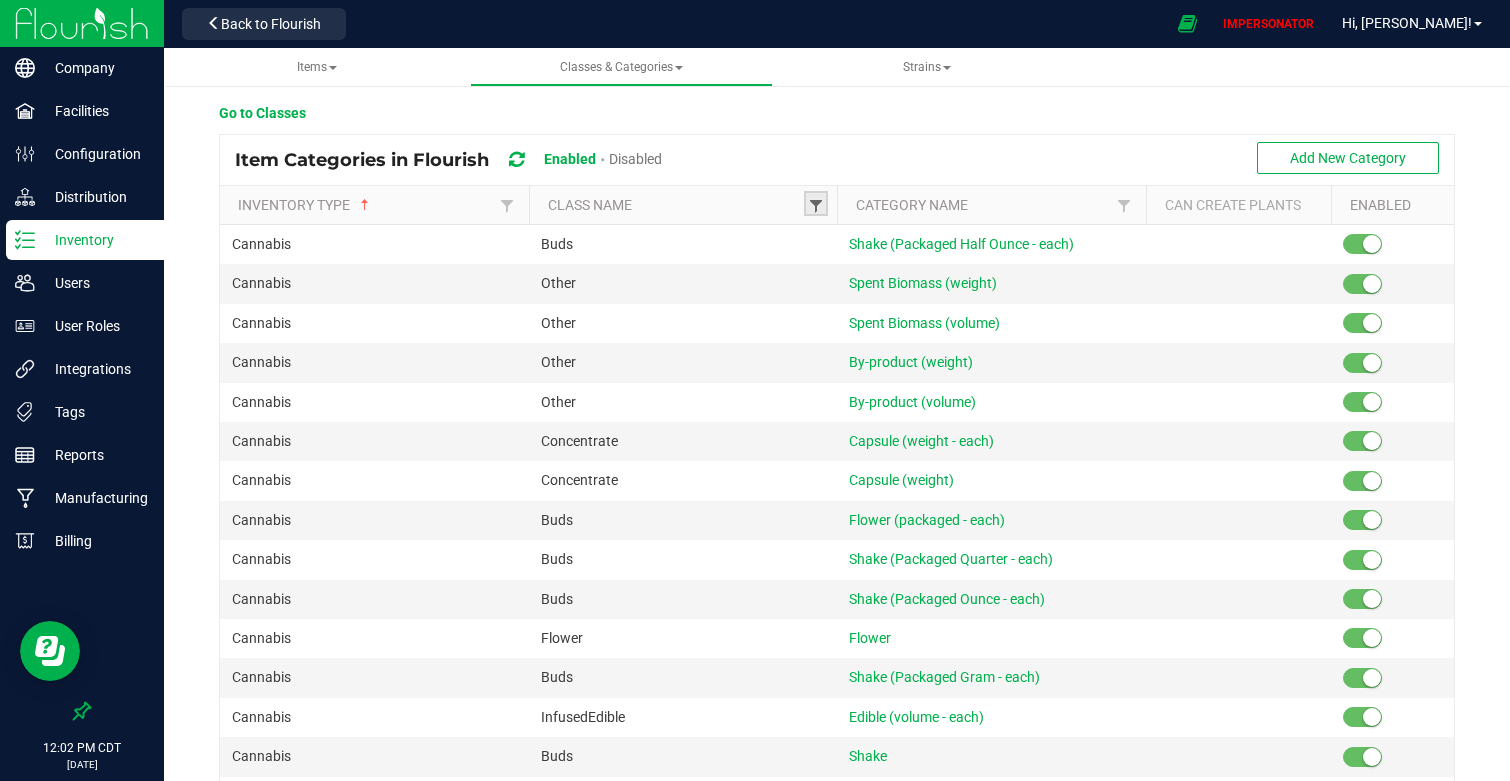 click at bounding box center (816, 206) 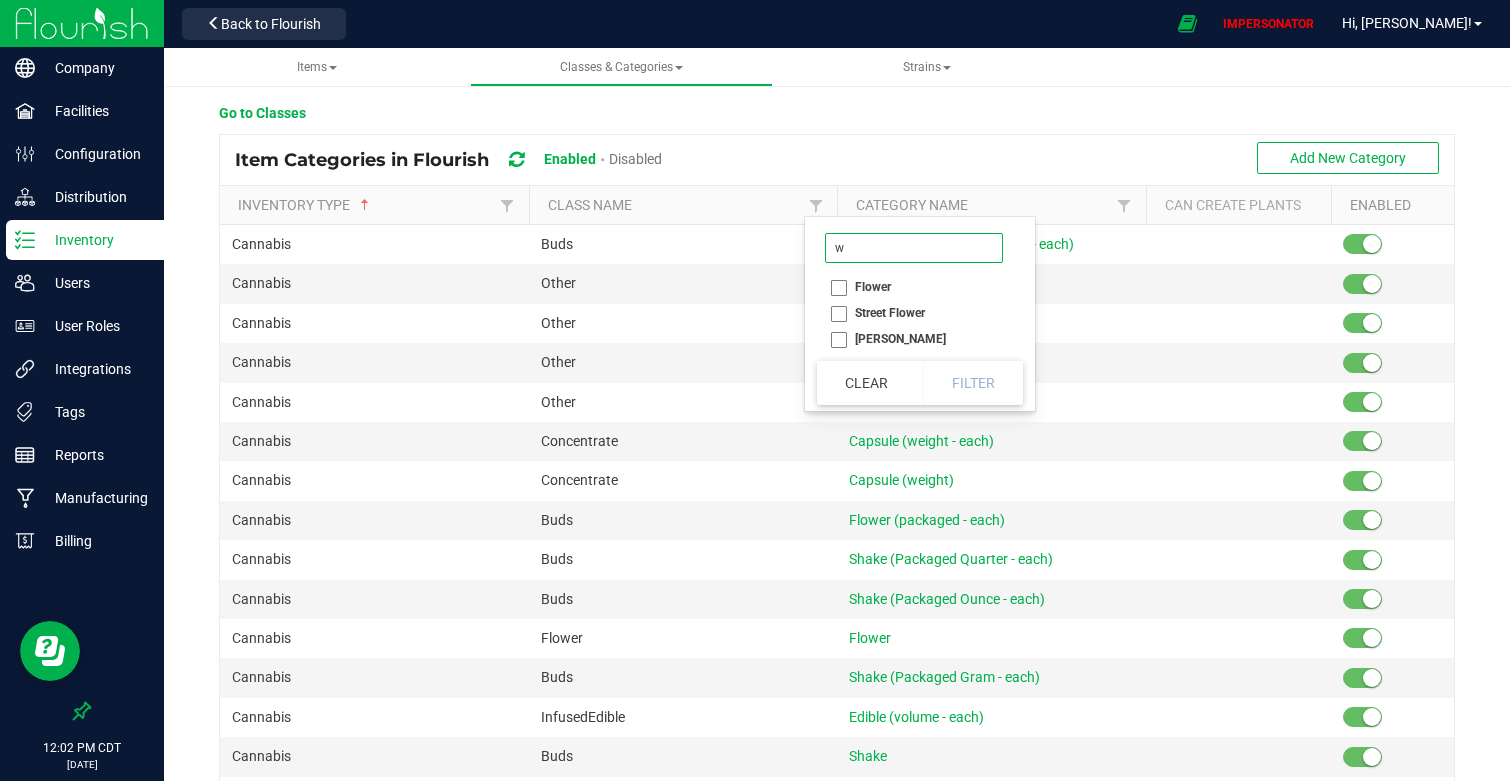 click on "w" at bounding box center [914, 248] 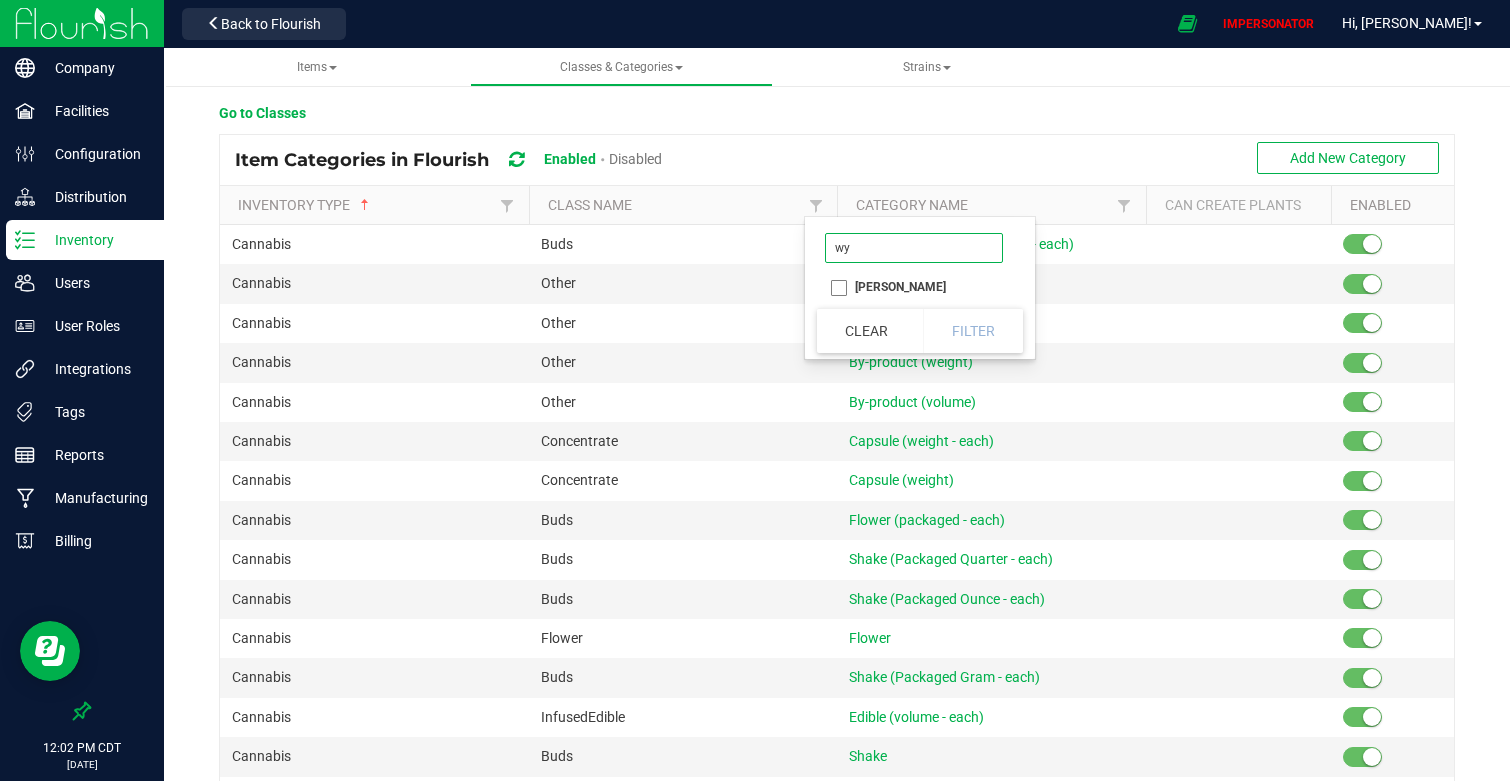 type on "wy" 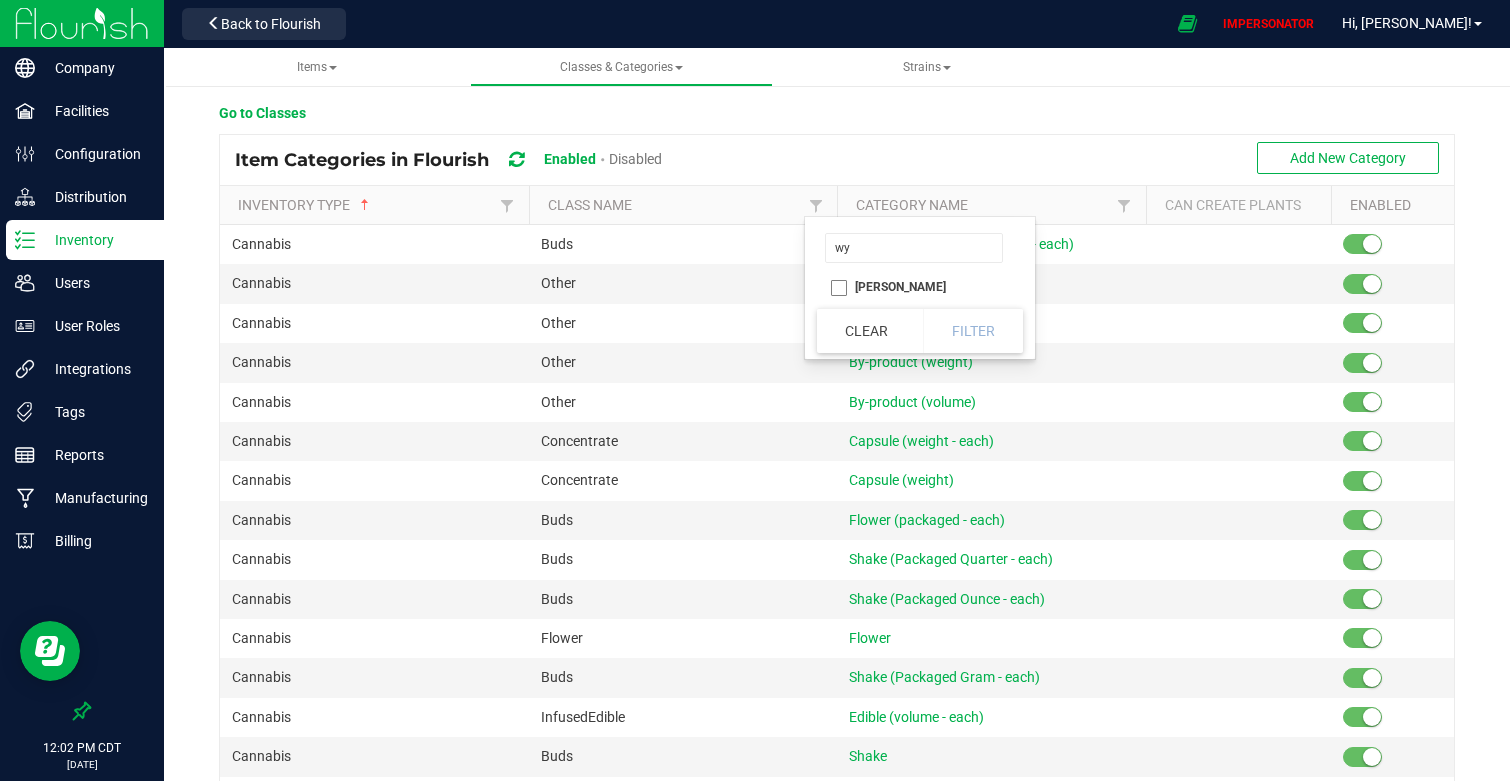 click on "[PERSON_NAME]" at bounding box center (914, 287) 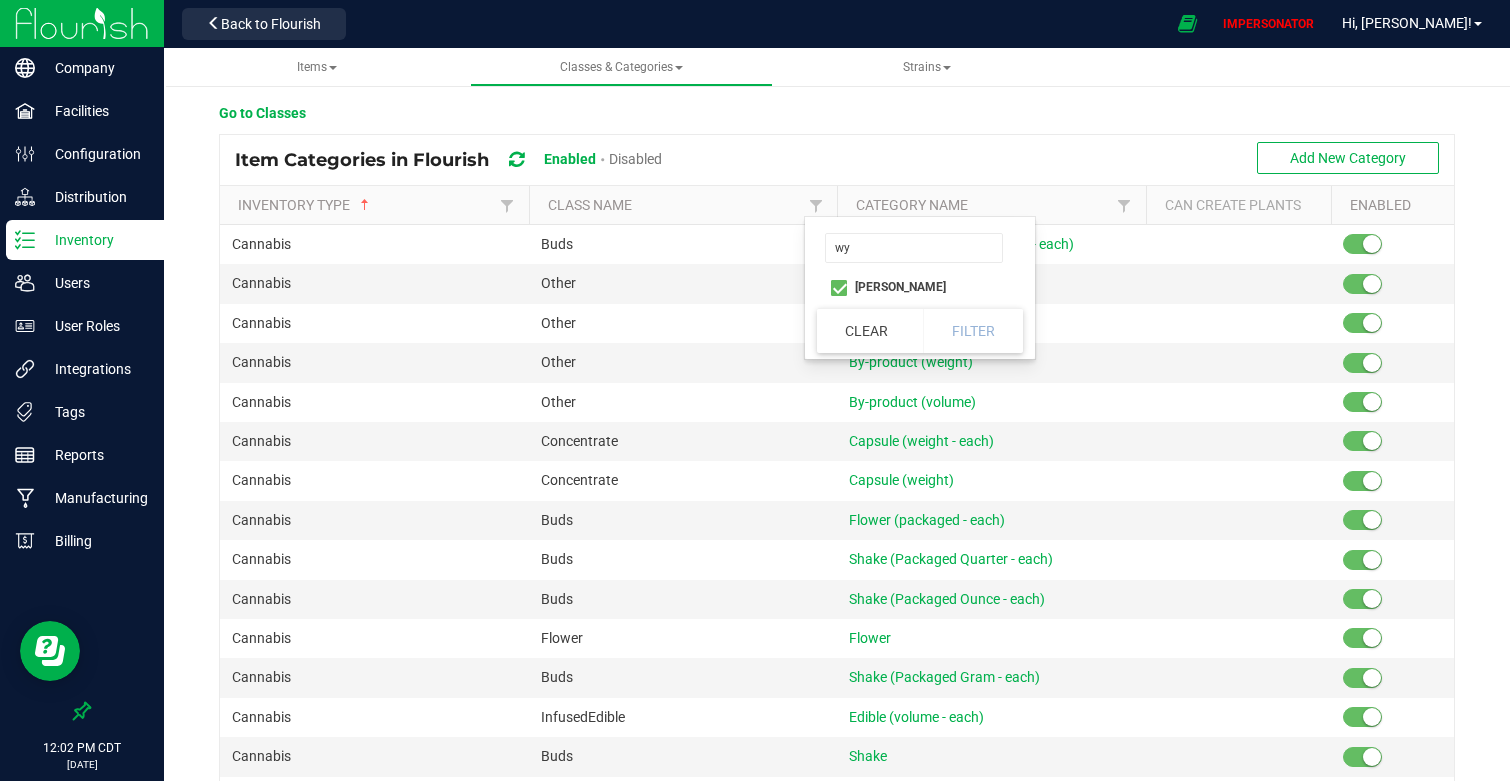 checkbox on "true" 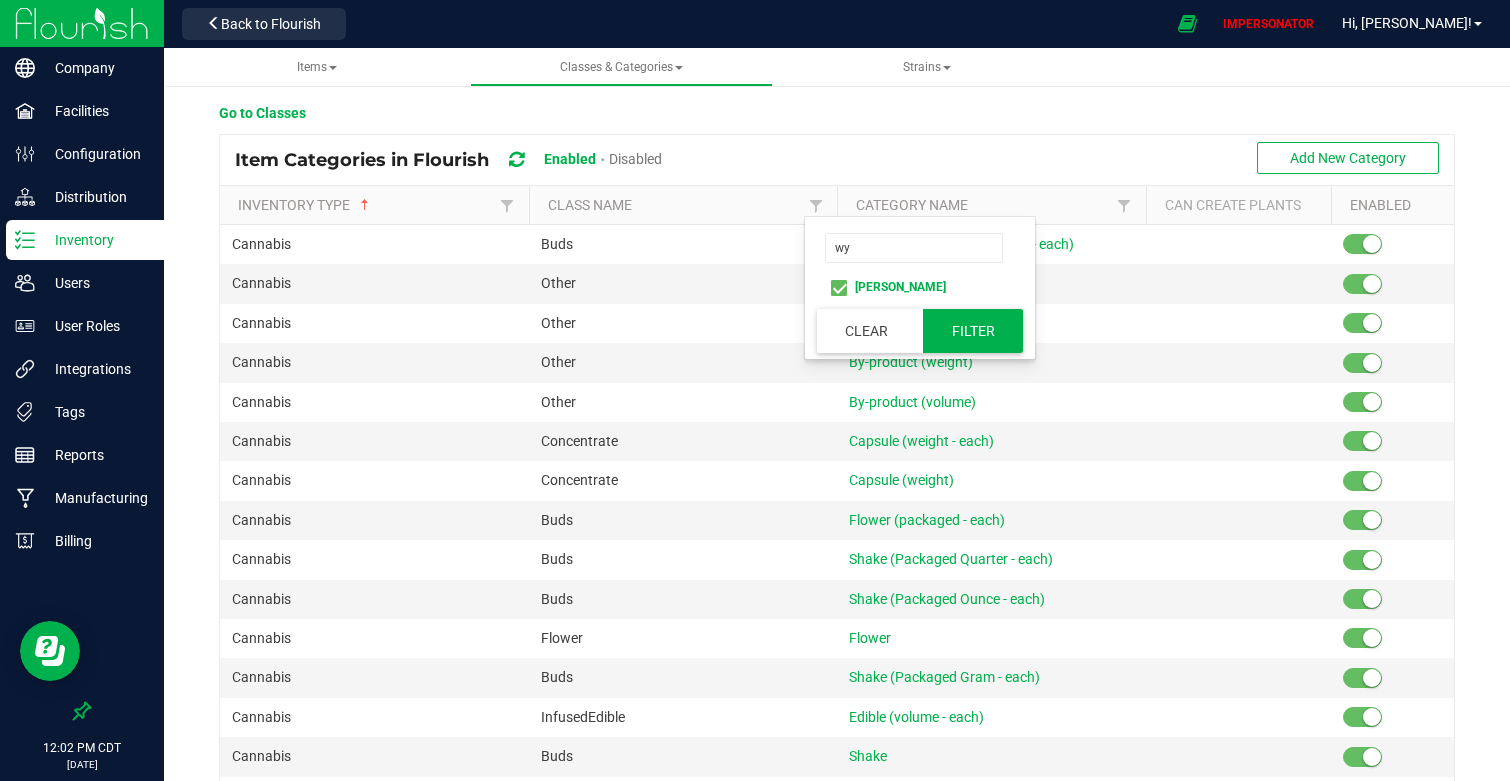 click on "Filter" at bounding box center [973, 331] 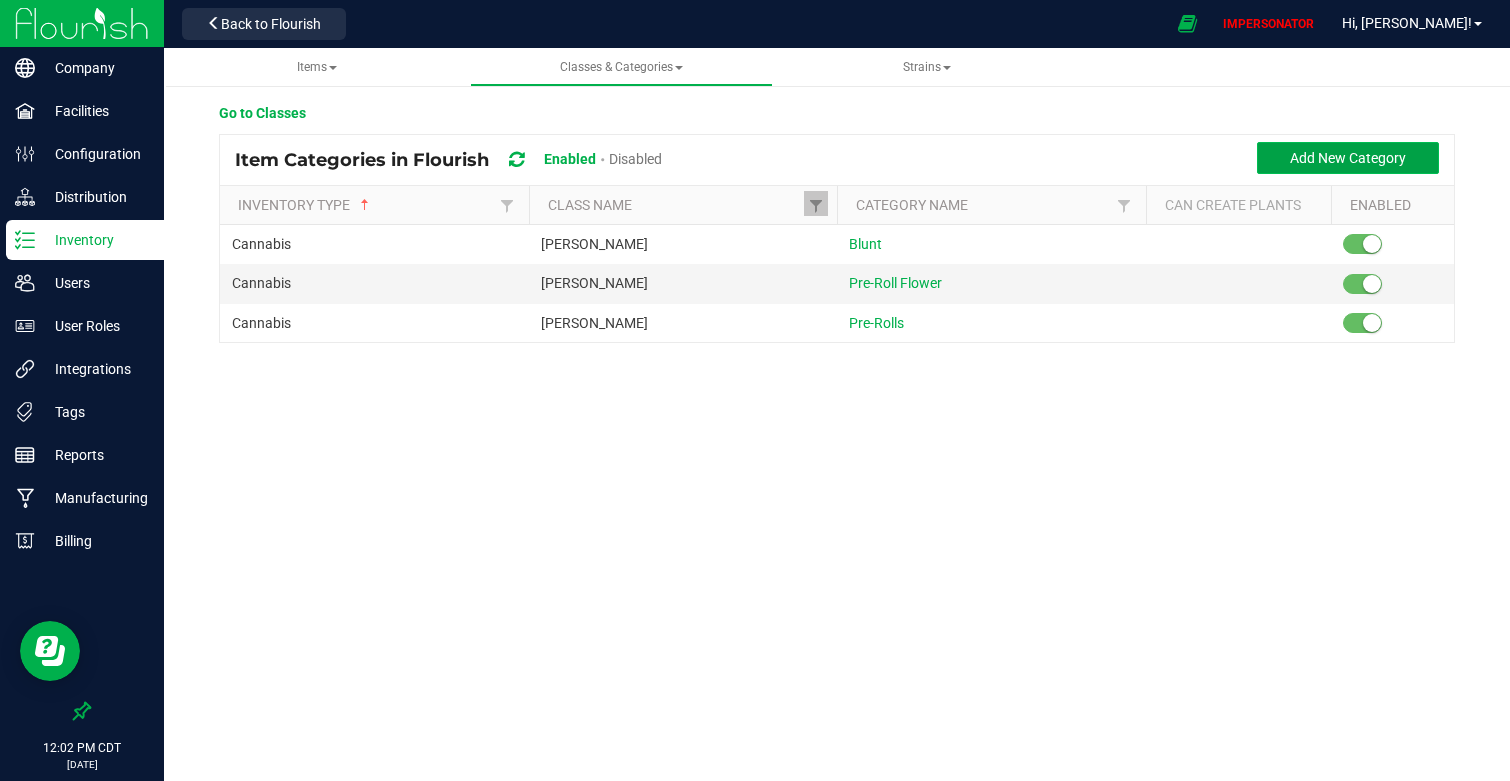 click on "Add New Category" at bounding box center (1348, 158) 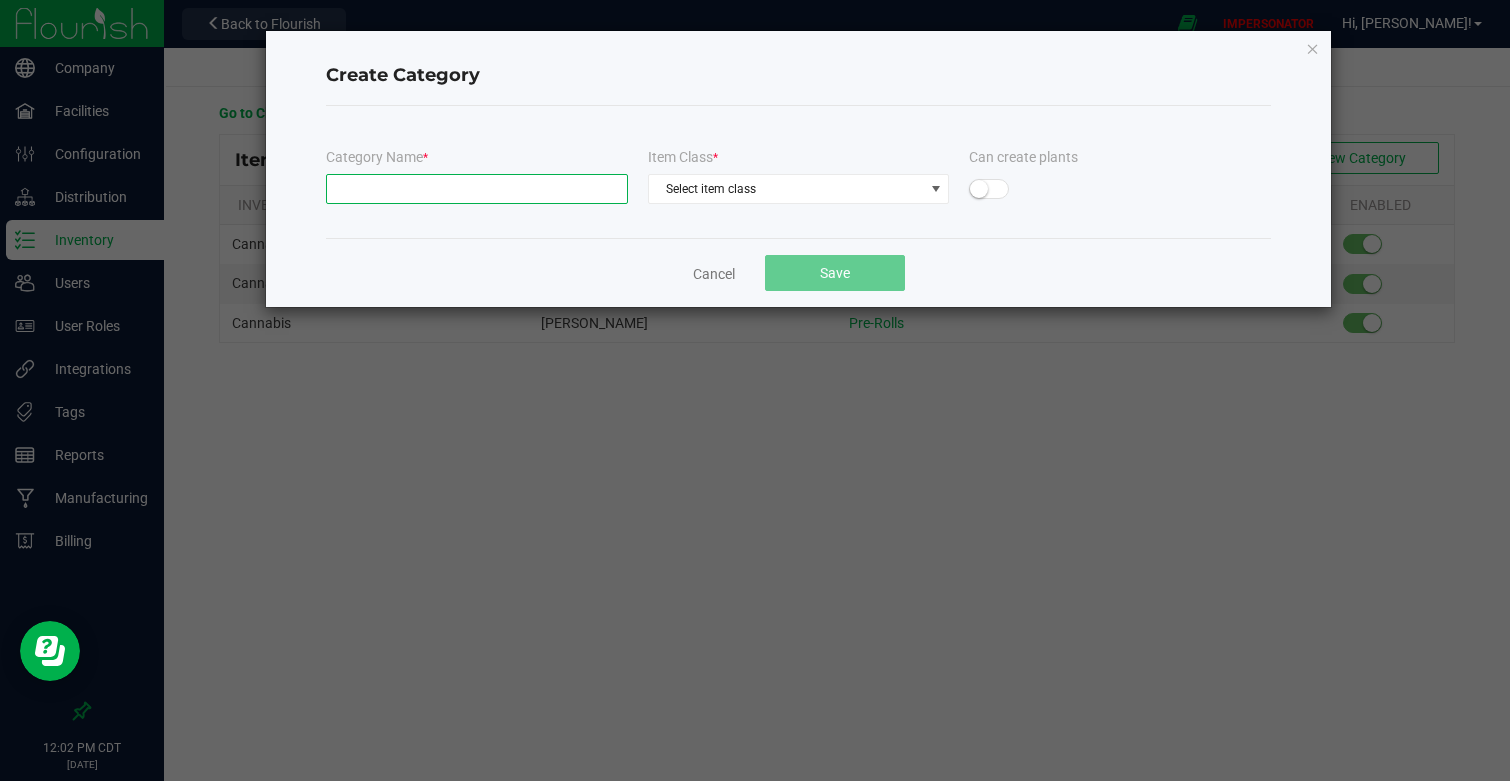 click at bounding box center [477, 189] 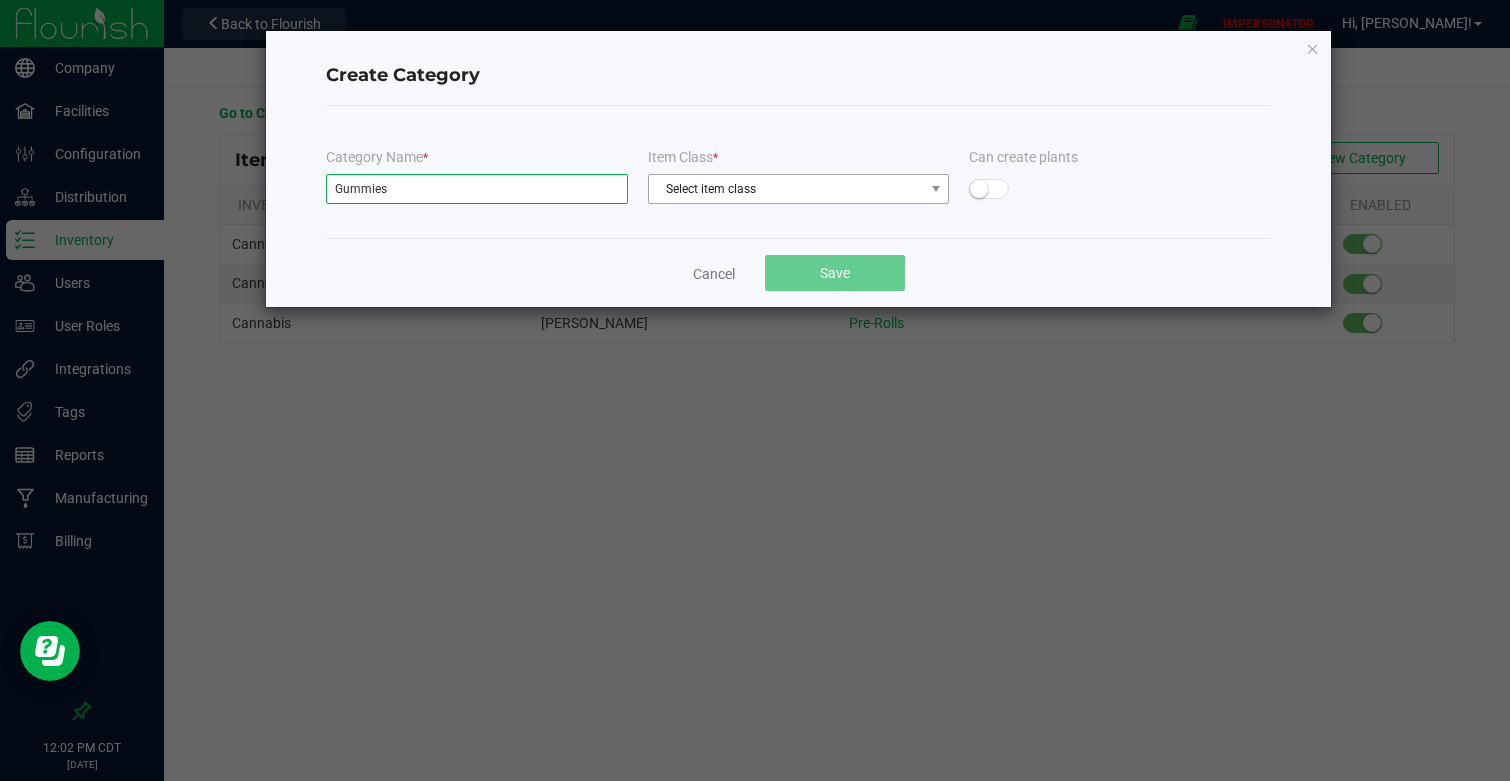 type on "Gummies" 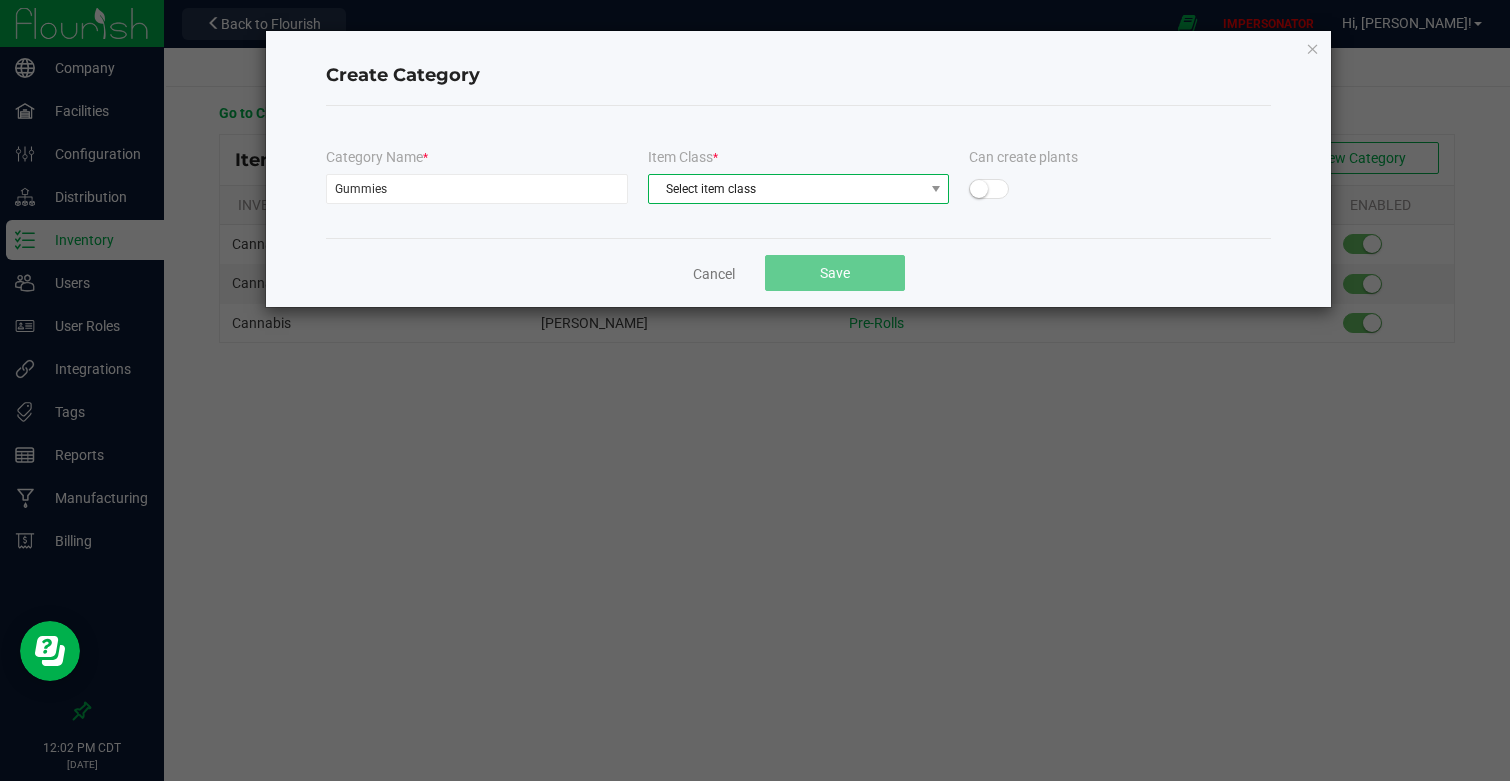 click on "Select item class" at bounding box center [786, 189] 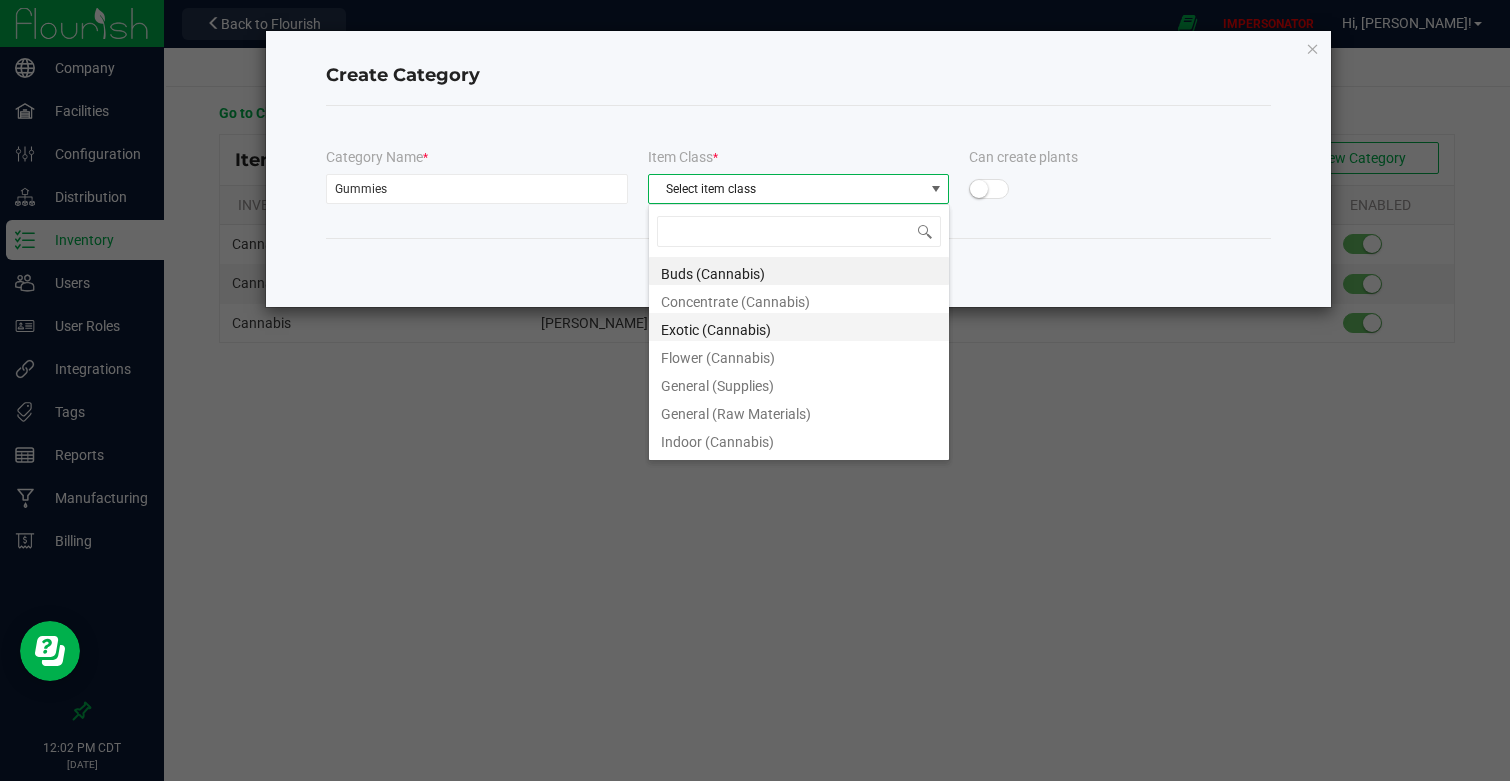 scroll, scrollTop: 99970, scrollLeft: 99698, axis: both 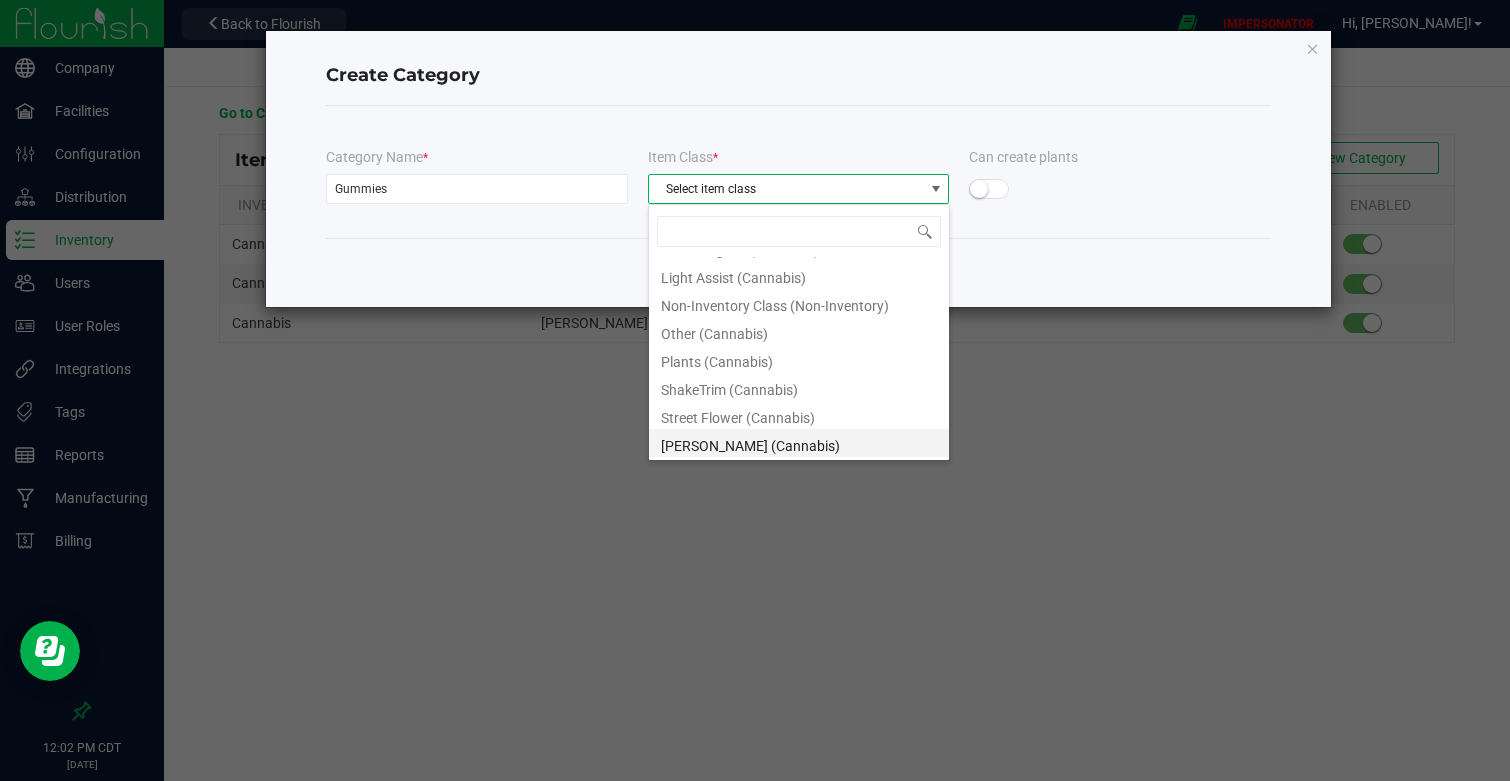 click on "[PERSON_NAME] (Cannabis)" at bounding box center [799, 443] 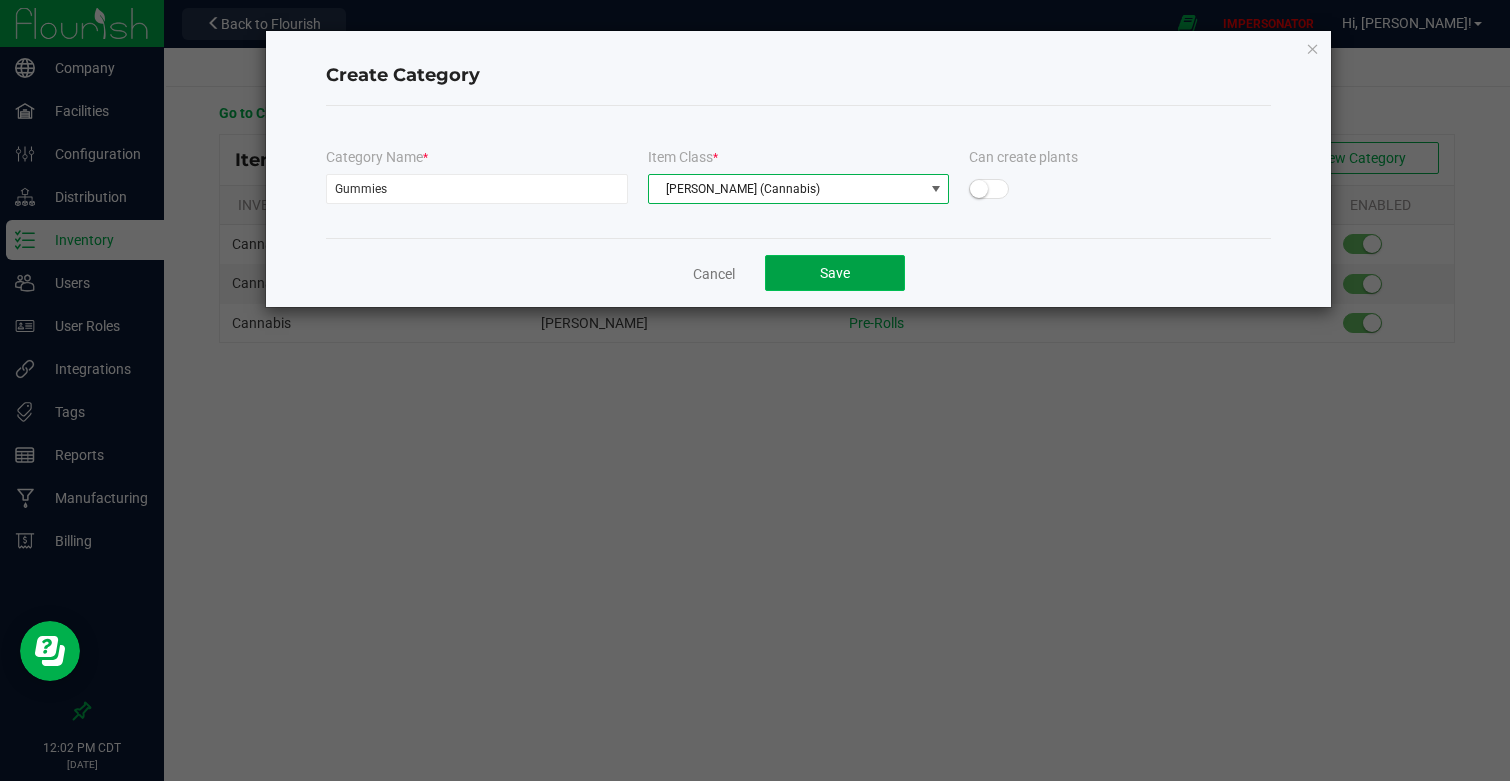 click on "Save" 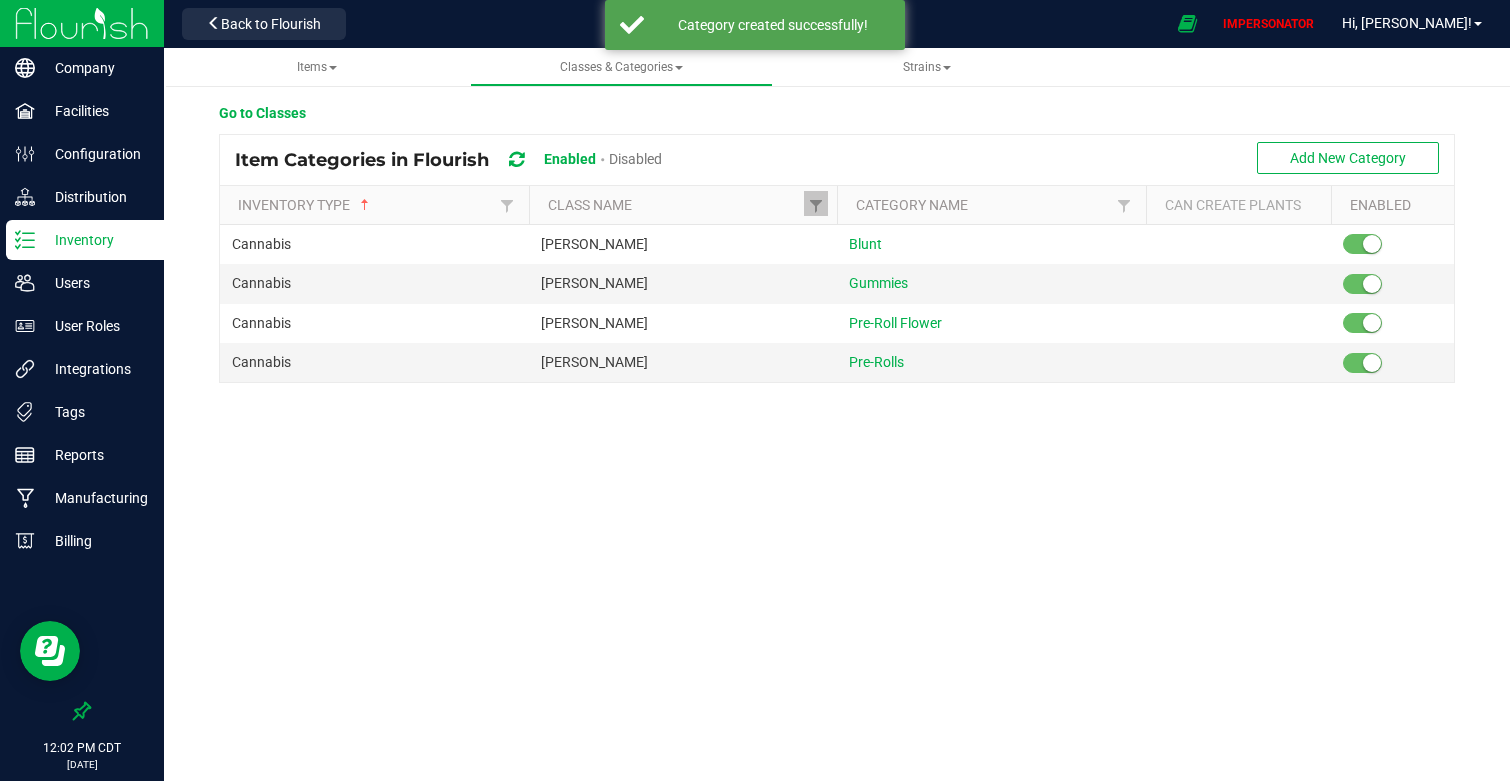 click on "Items   Classes & Categories   All classes   All categories   Strains
Go to Classes   Item Categories in Flourish   Enabled   Disabled   Add New Category  Inventory Type Class Name Category Name Can Create Plants Enabled  Cannabis   [PERSON_NAME] Purp   Blunt      Cannabis   [PERSON_NAME] Purp   Gummies      Cannabis   [PERSON_NAME] Purp   Pre-Roll Flower      Cannabis   [PERSON_NAME] Purp   Pre-Rolls" at bounding box center (837, 318) 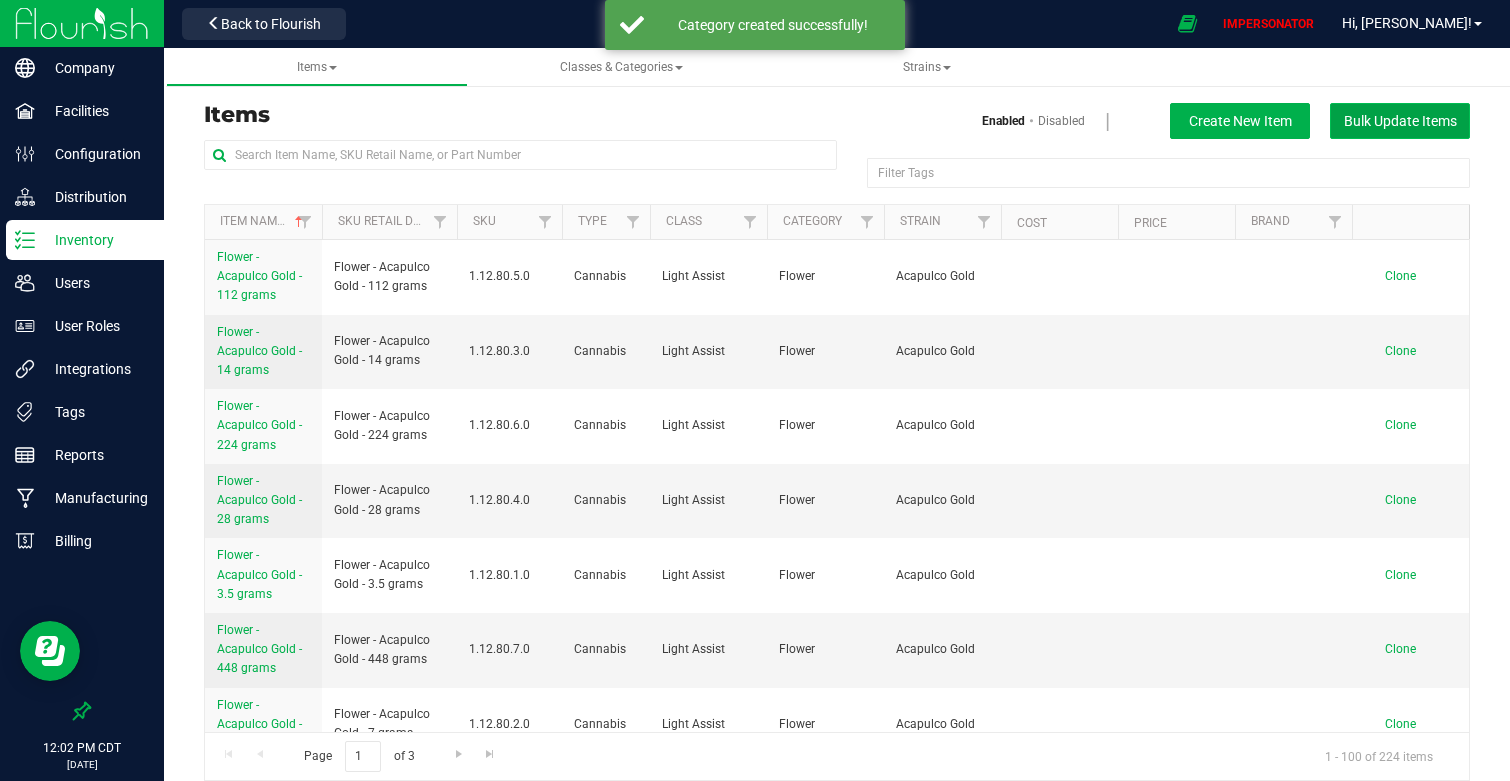 click on "Bulk Update Items" at bounding box center (1400, 121) 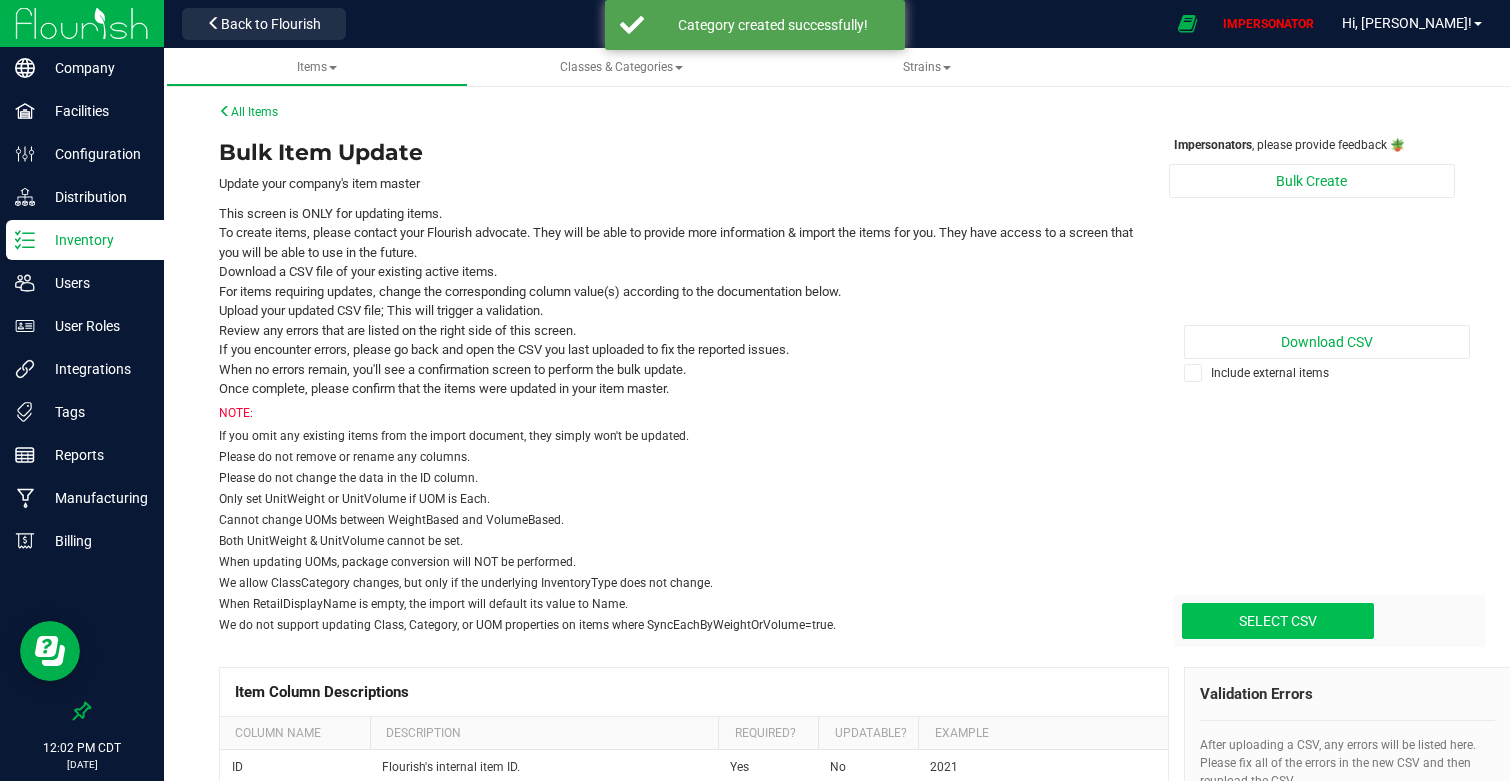 click at bounding box center [-72, 520] 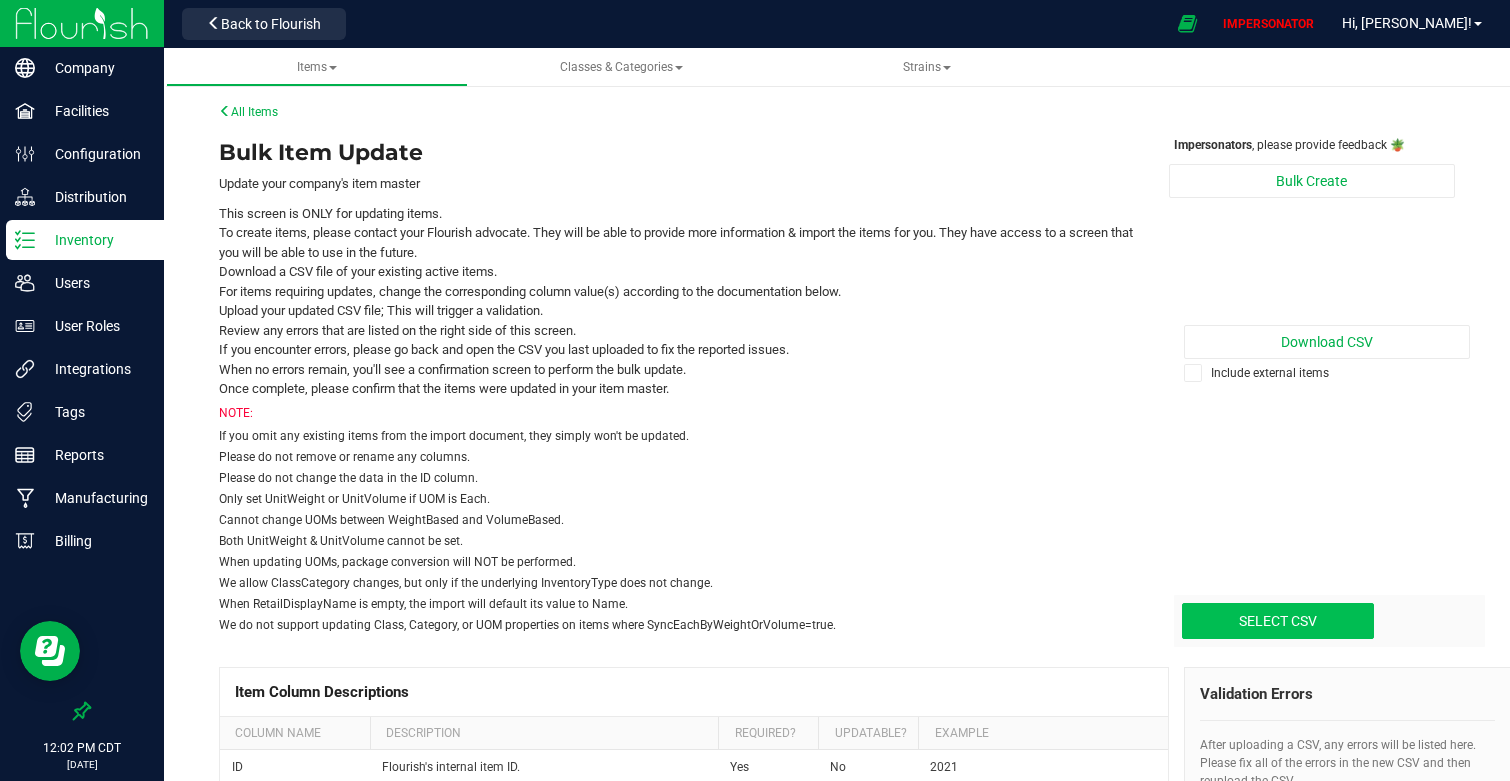 type on "C:\fakepath\update-items_[DATE] remaining items.csv" 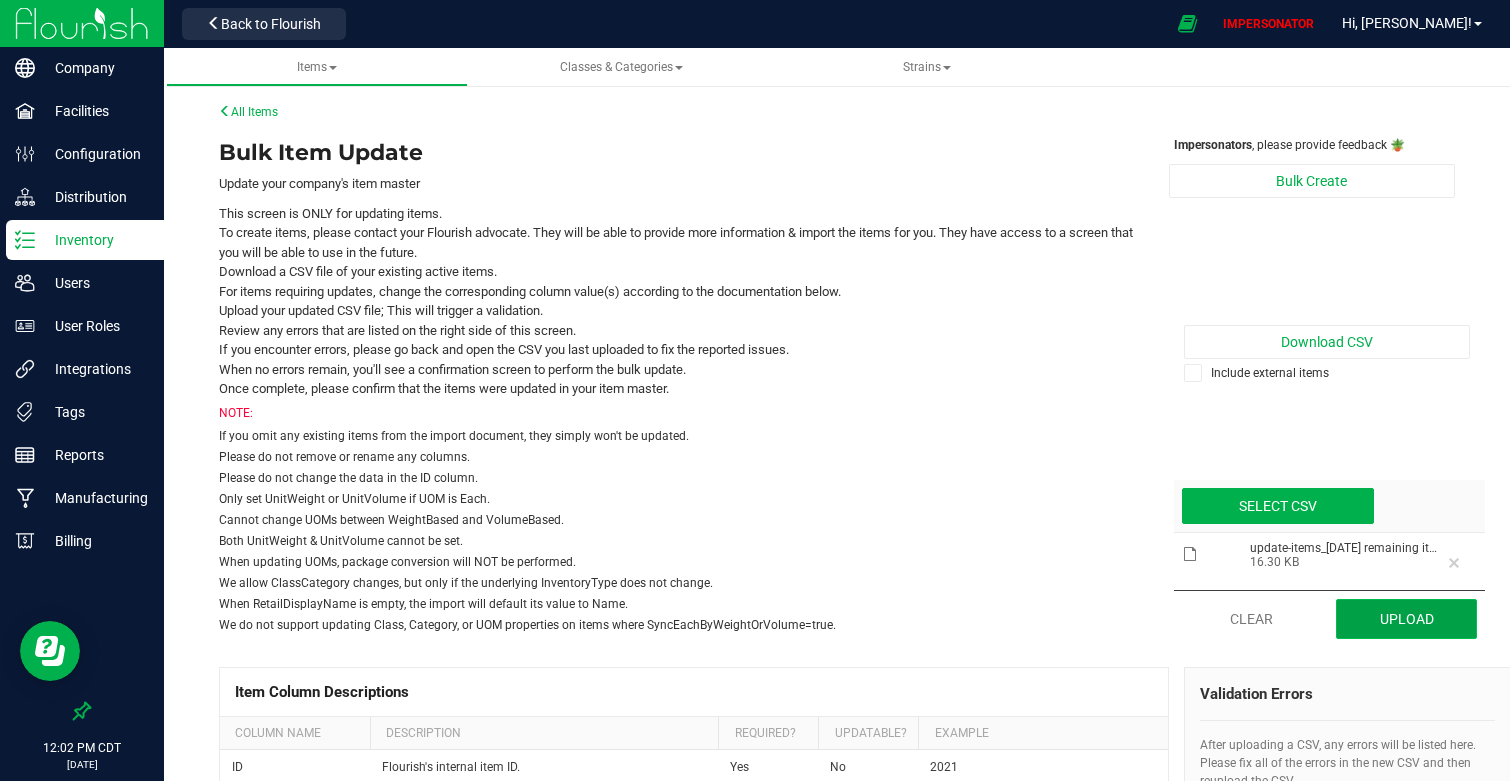 click on "Upload" at bounding box center (1406, 619) 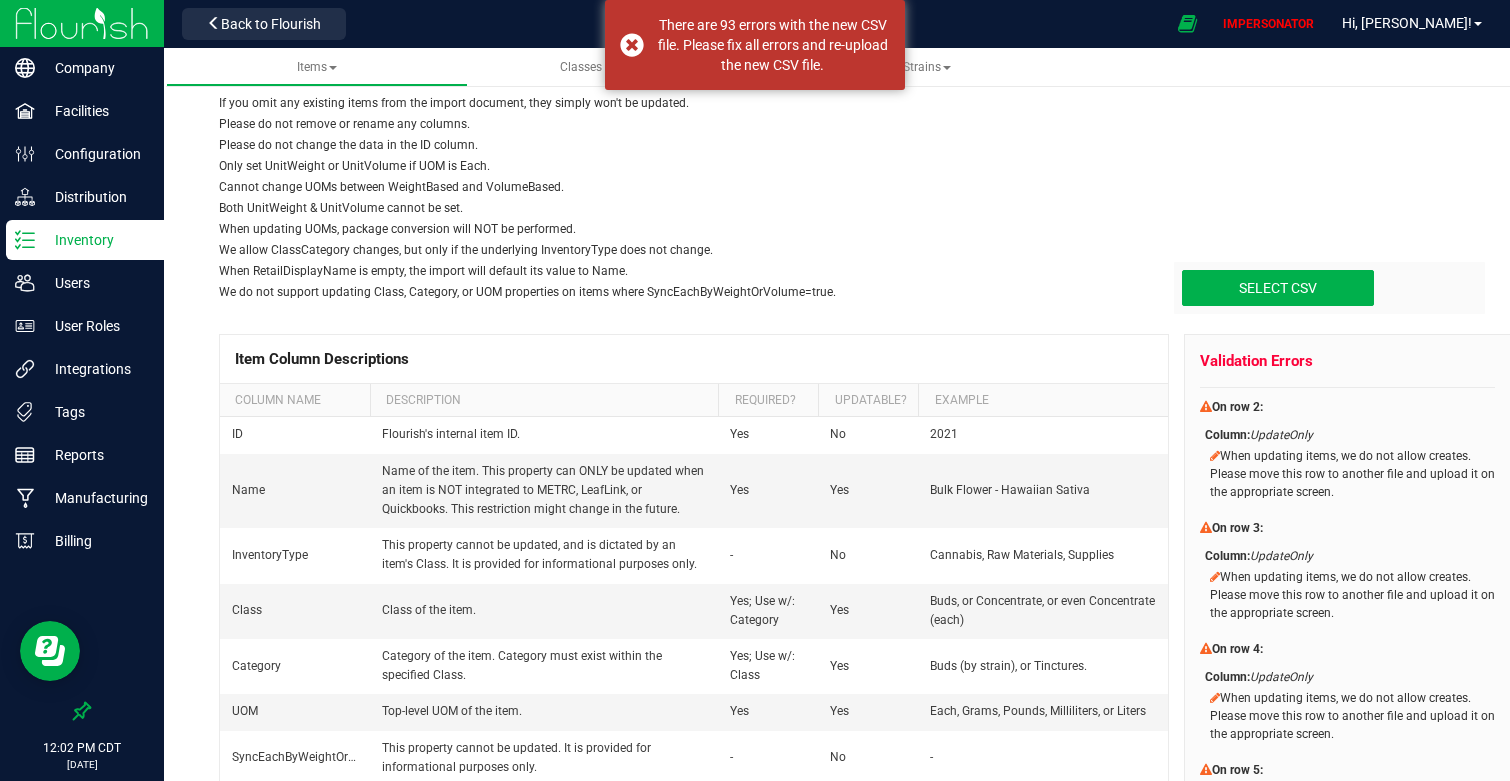 scroll, scrollTop: 340, scrollLeft: 0, axis: vertical 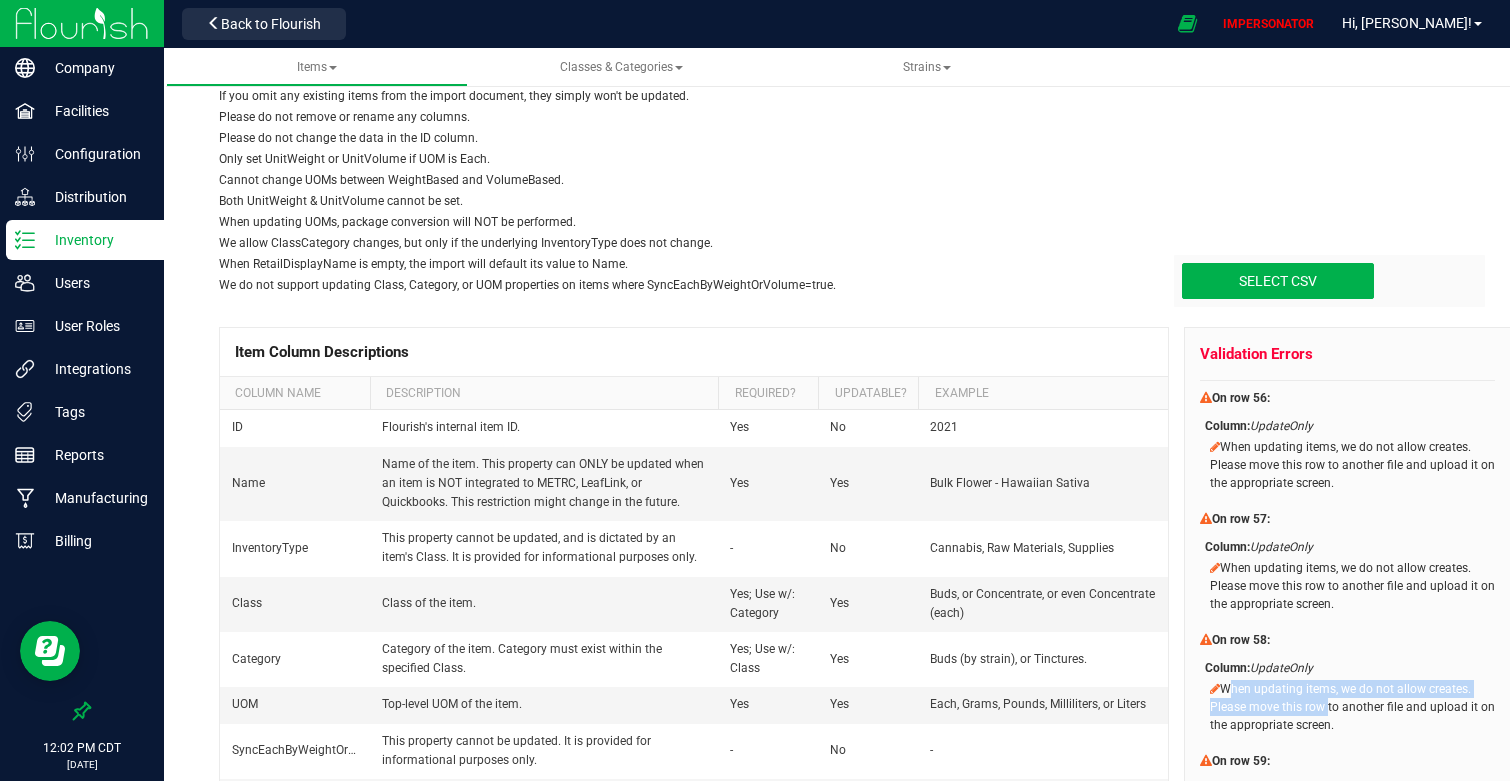 drag, startPoint x: 1225, startPoint y: 687, endPoint x: 1324, endPoint y: 714, distance: 102.61579 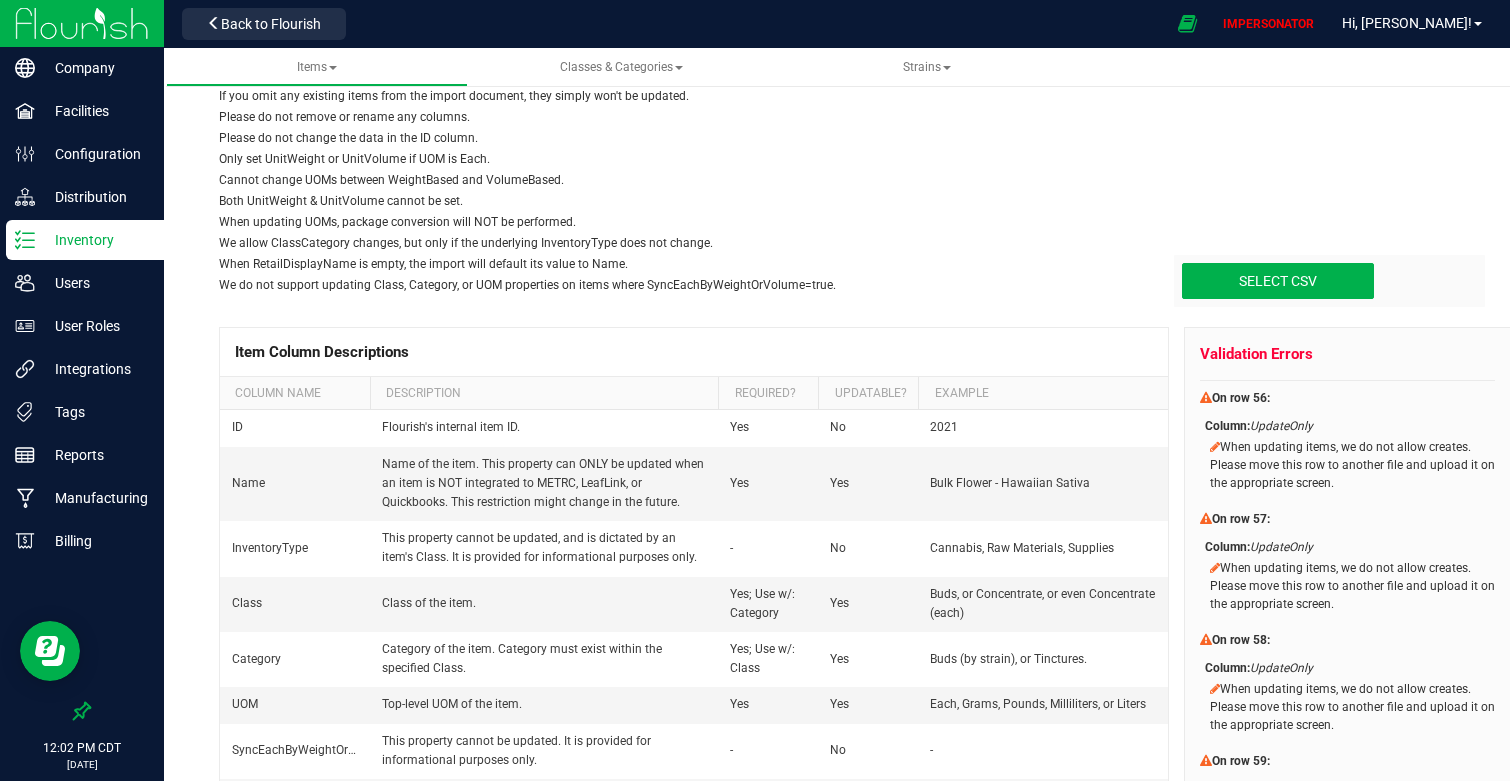 click on "When updating items, we do not allow creates. Please move this row to another file and upload it on the appropriate screen." at bounding box center (1357, 705) 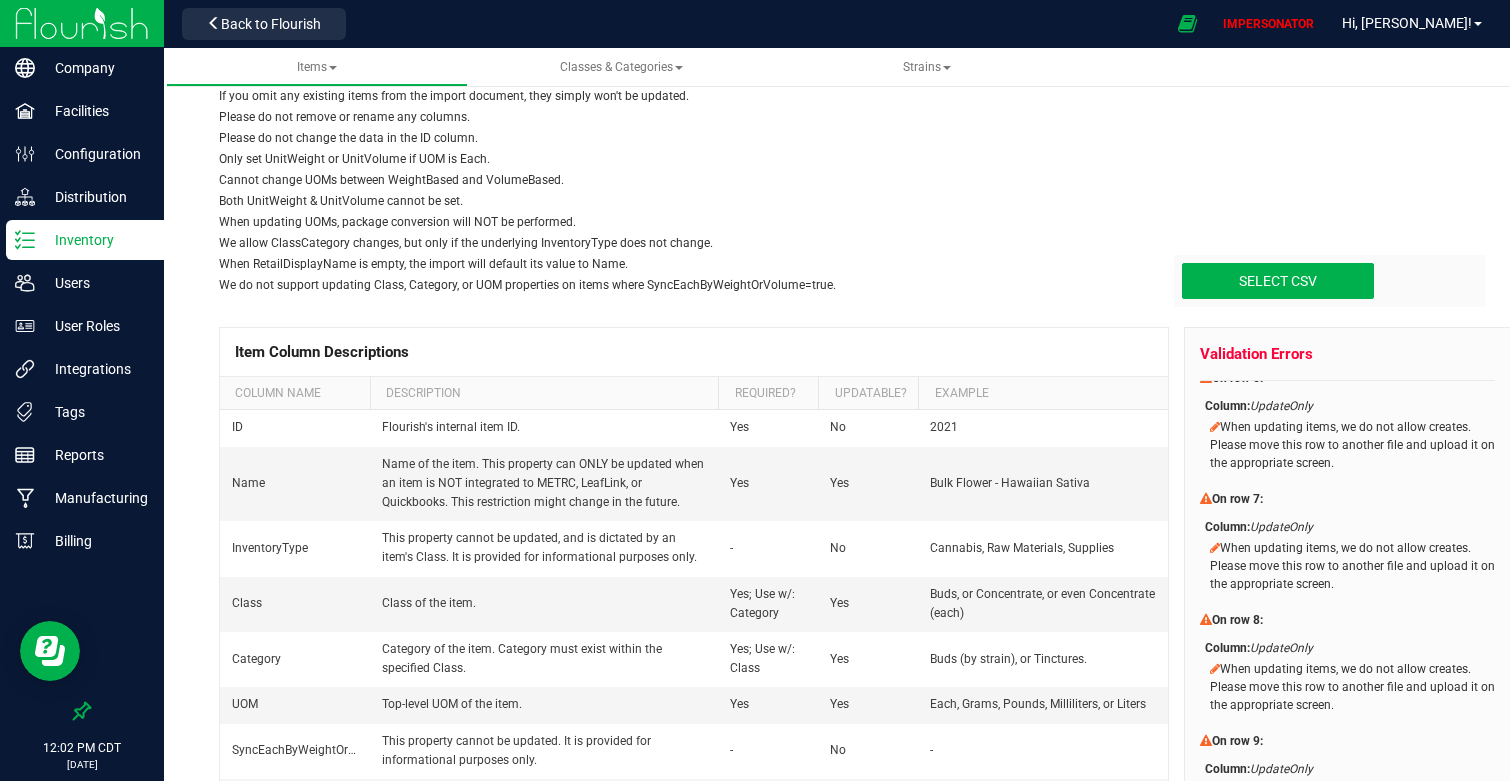 scroll, scrollTop: 0, scrollLeft: 0, axis: both 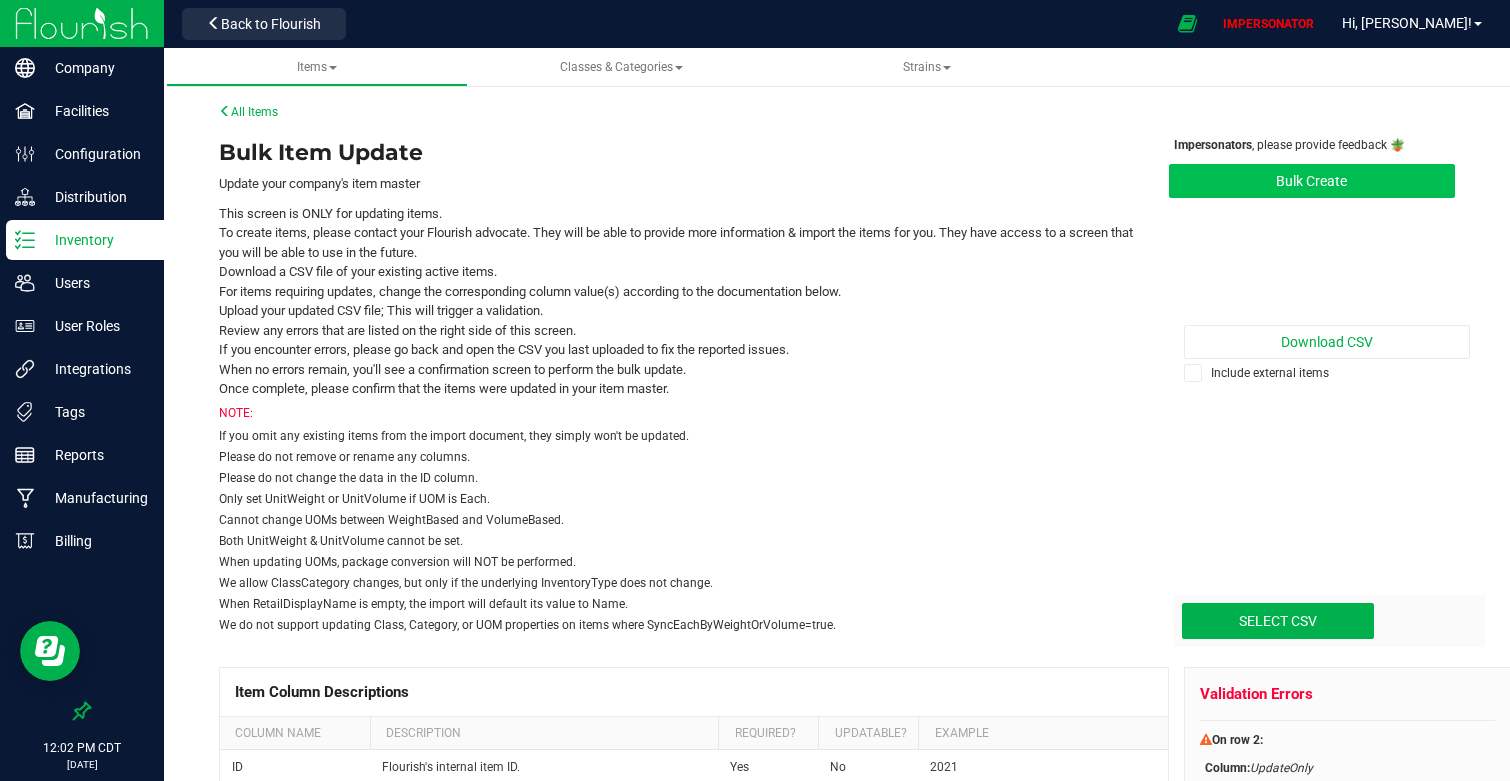 click on "Bulk Create" at bounding box center (1312, 181) 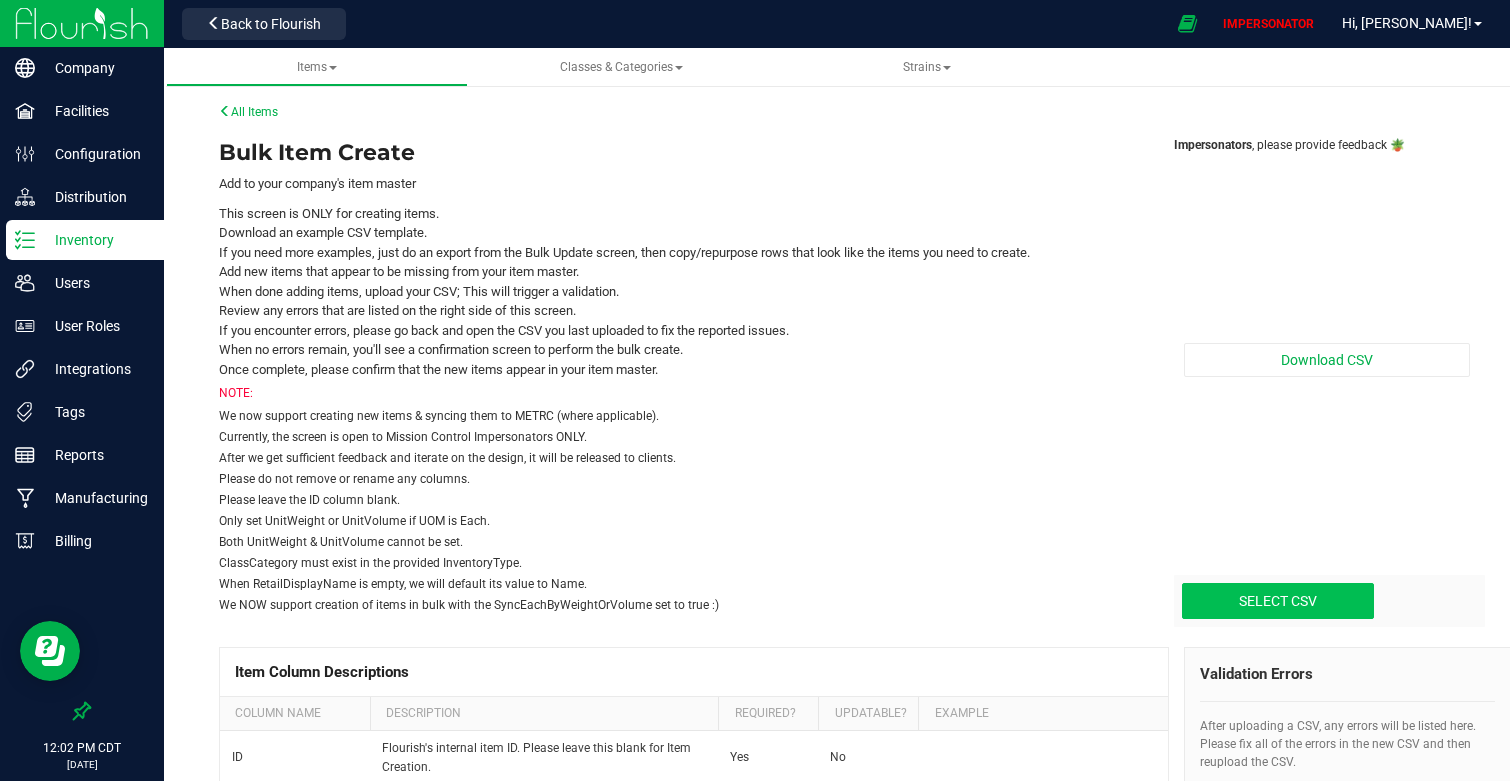 click at bounding box center (-72, 500) 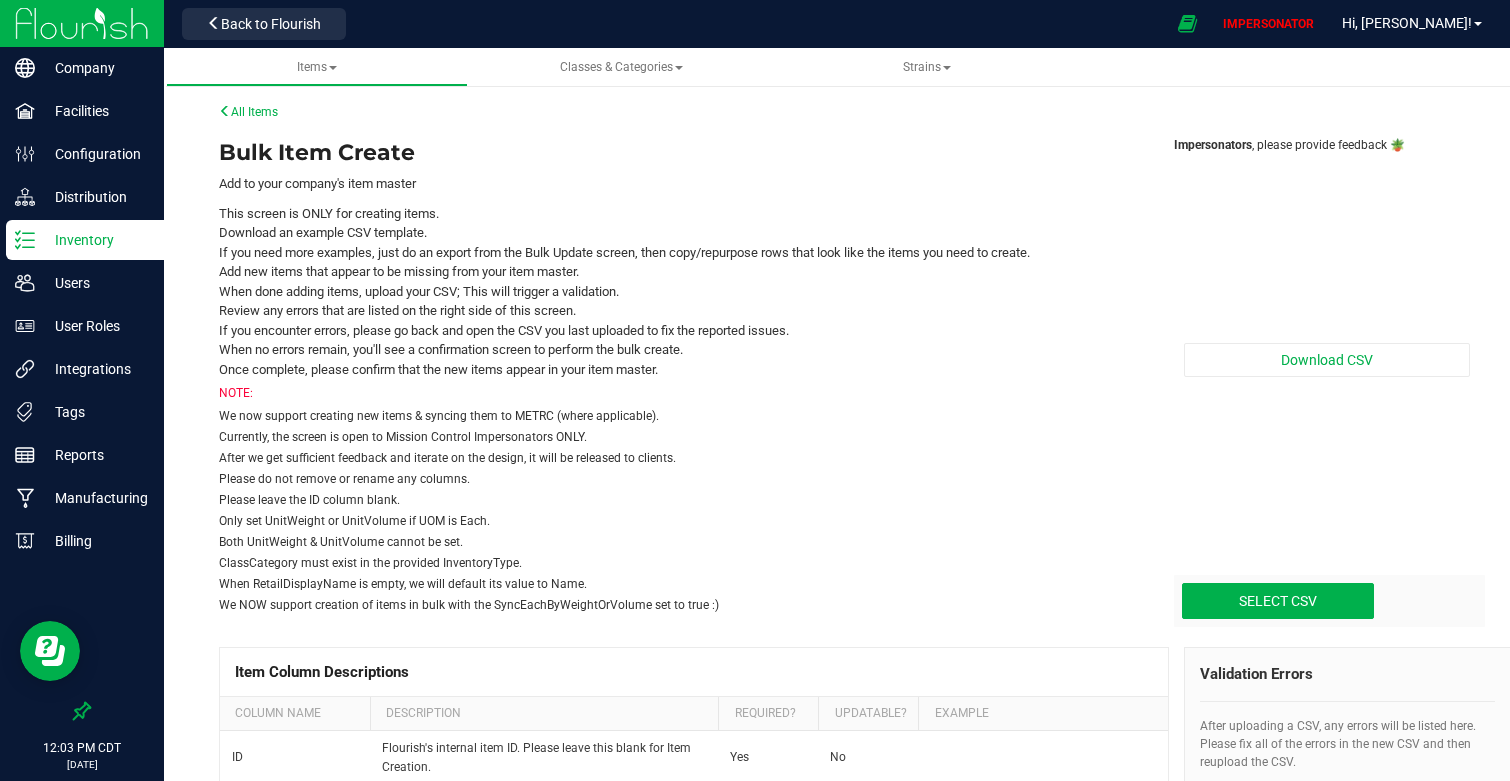 type on "C:\fakepath\update-items_[DATE] remaining items.csv" 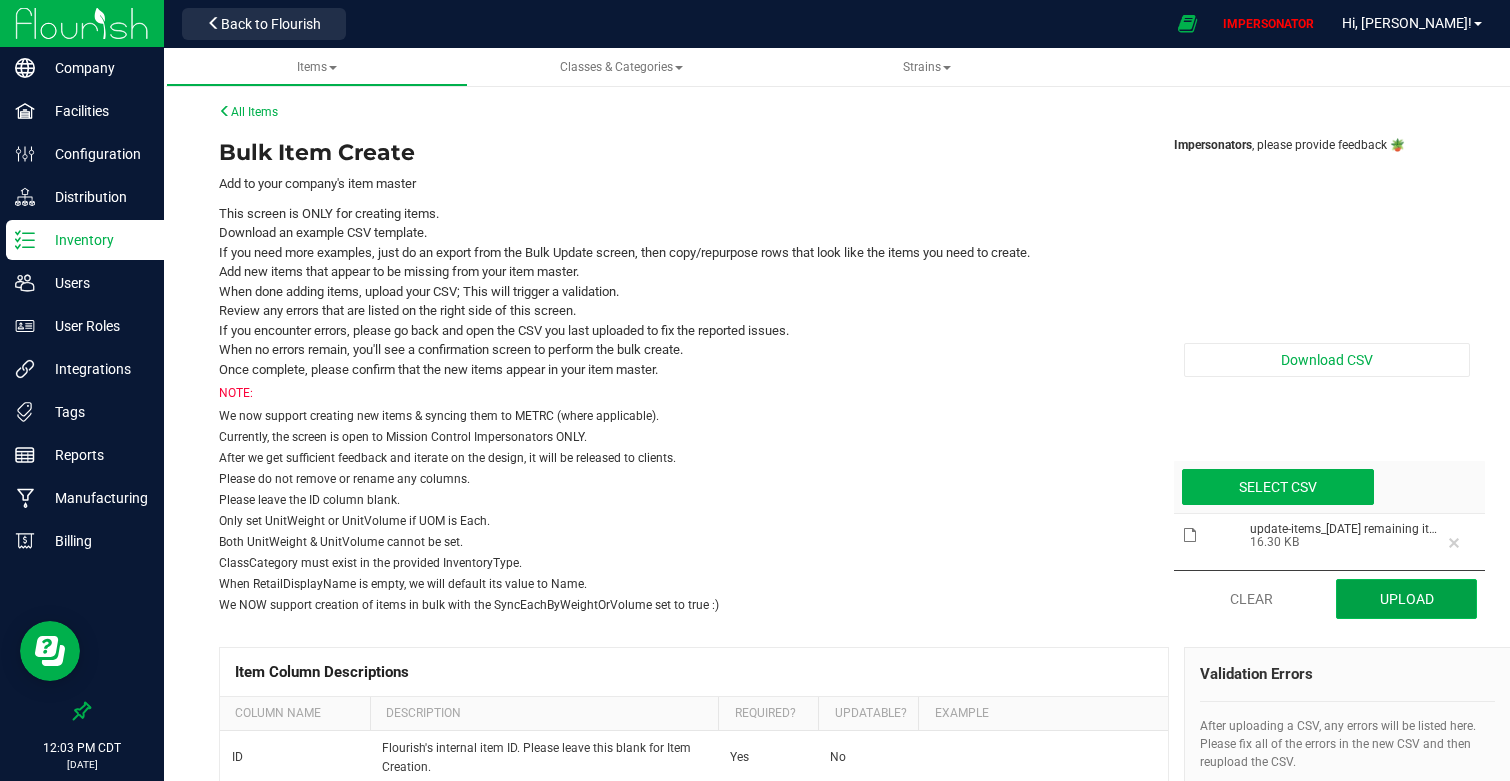 click on "Upload" at bounding box center (1406, 599) 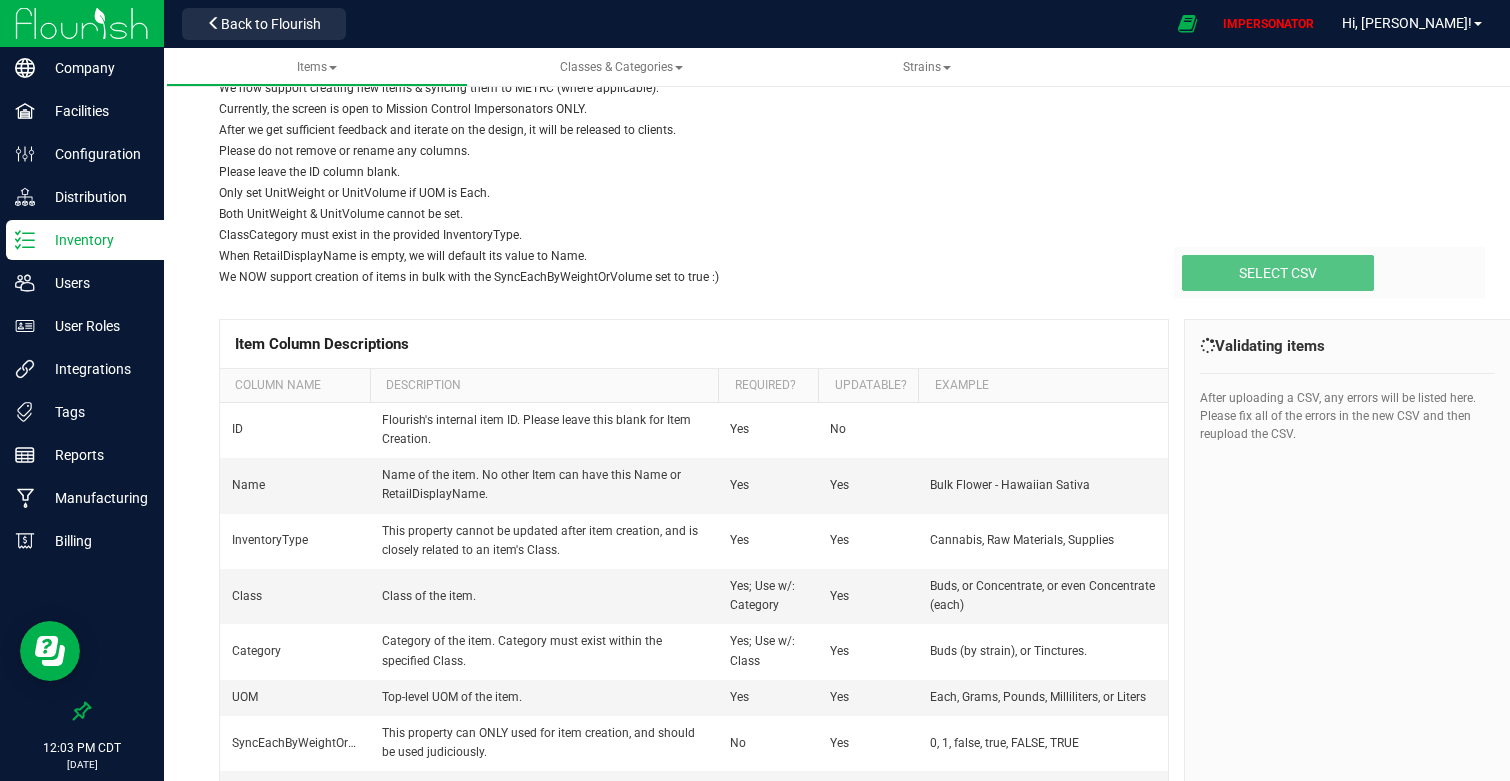 scroll, scrollTop: 333, scrollLeft: 0, axis: vertical 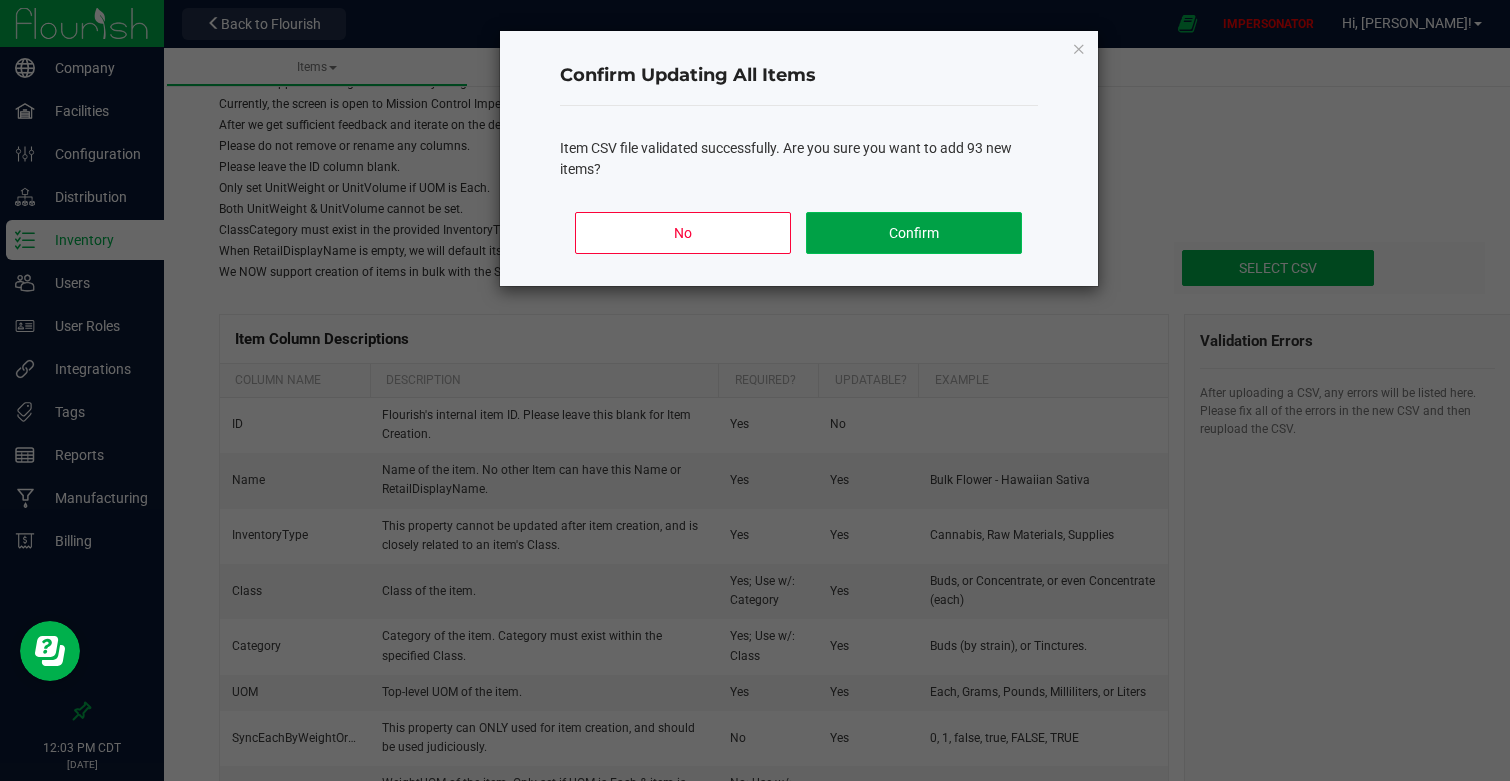 click on "Confirm" 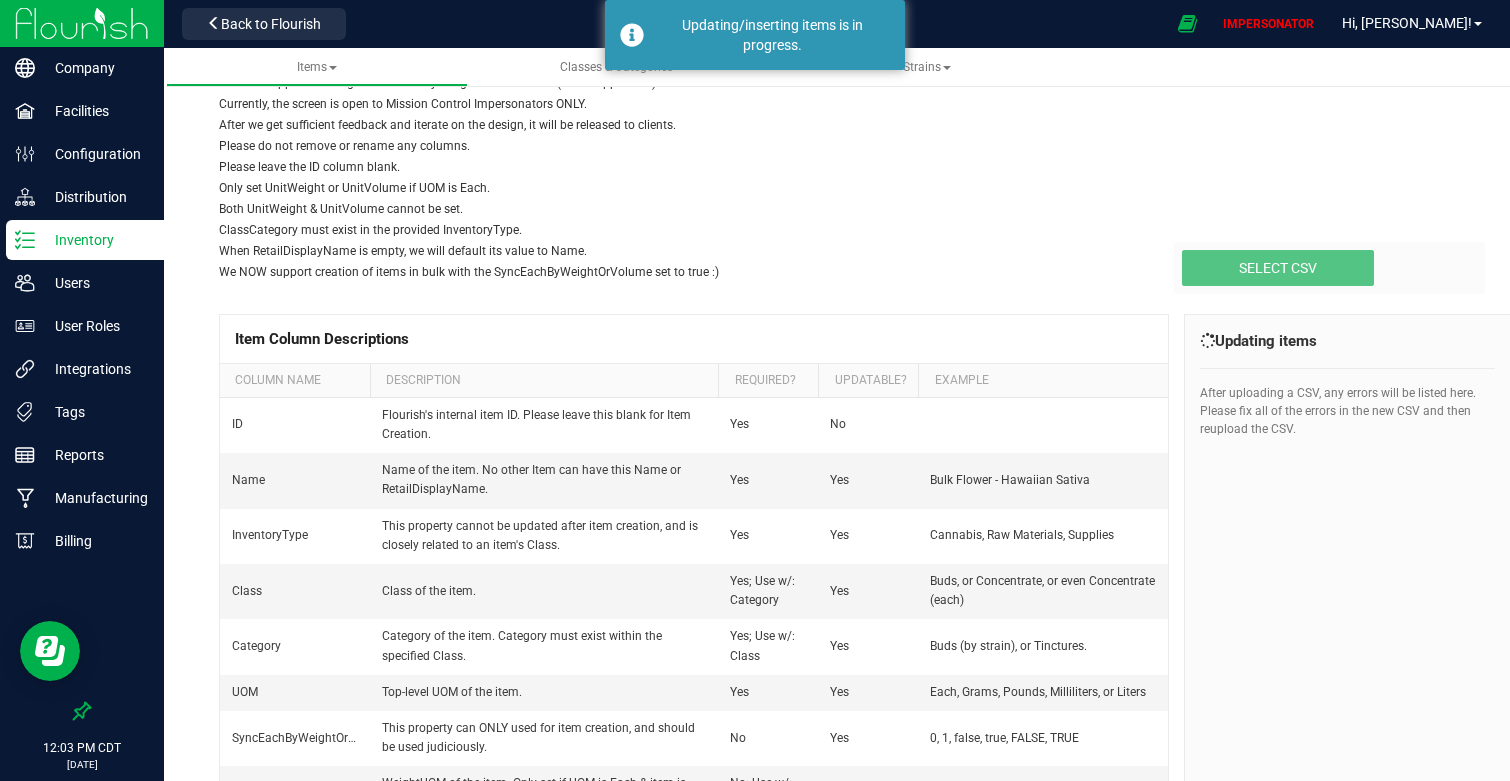 click on "Only set UnitWeight or UnitVolume if UOM is Each." at bounding box center (679, 188) 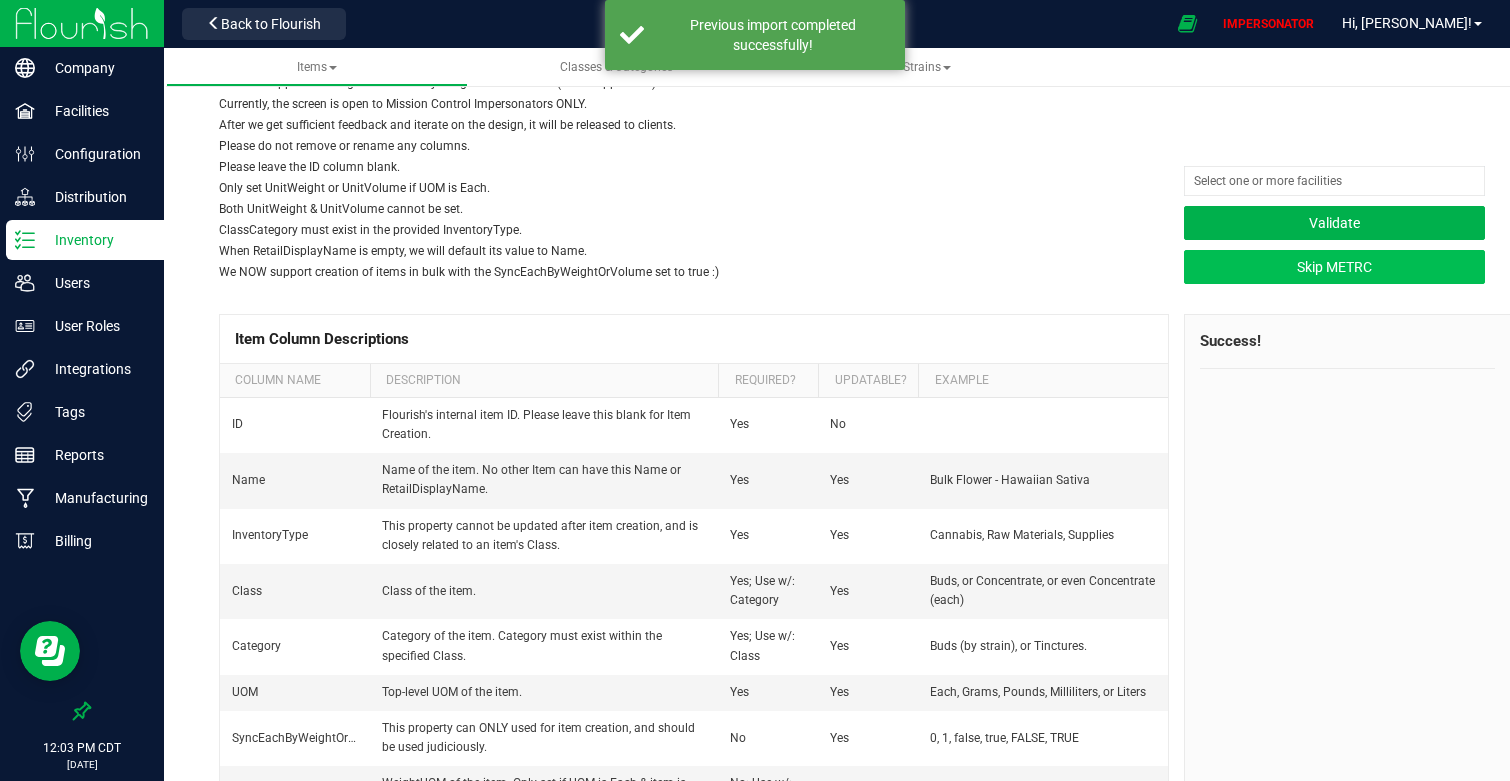 click on "Skip METRC" at bounding box center [1335, 267] 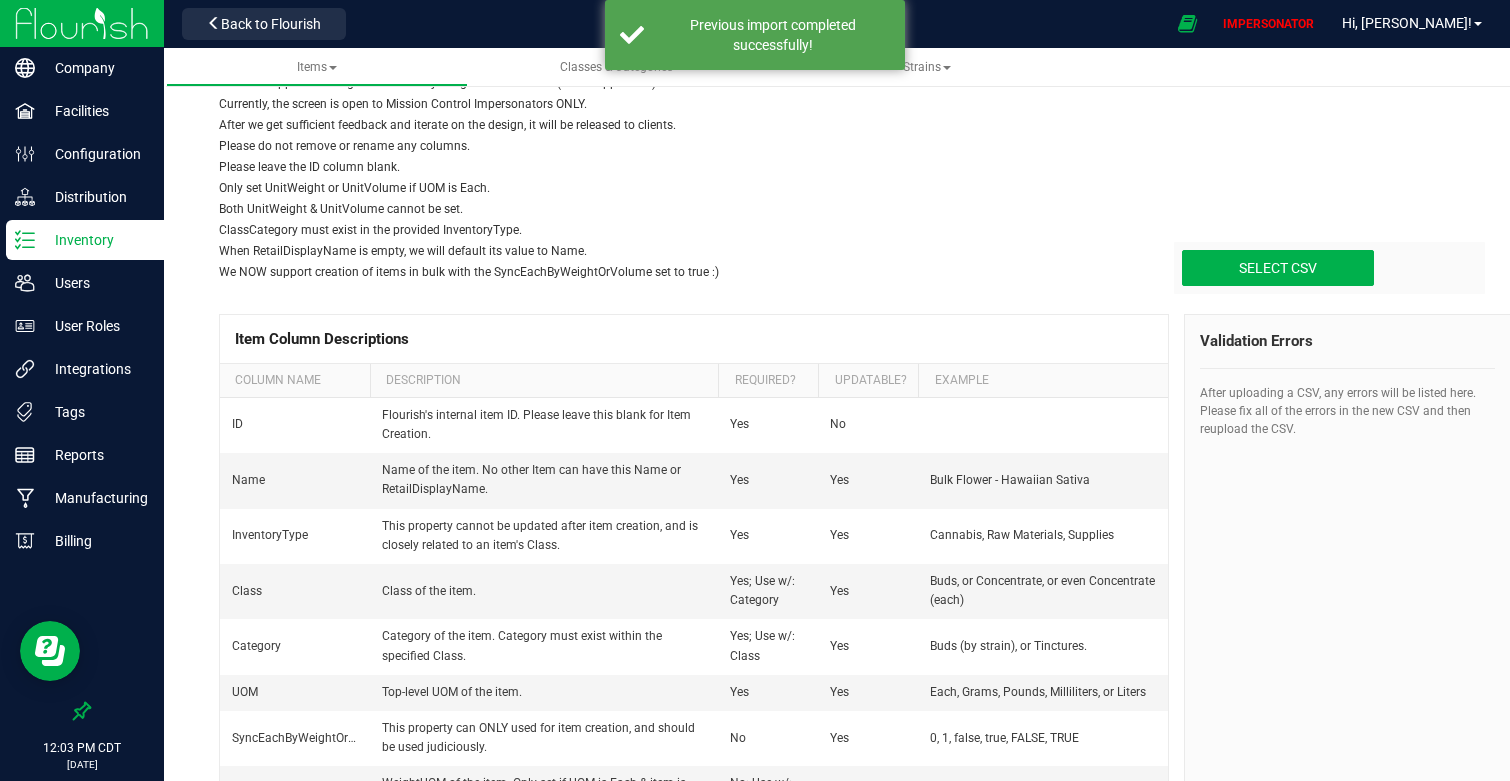 scroll, scrollTop: 0, scrollLeft: 0, axis: both 